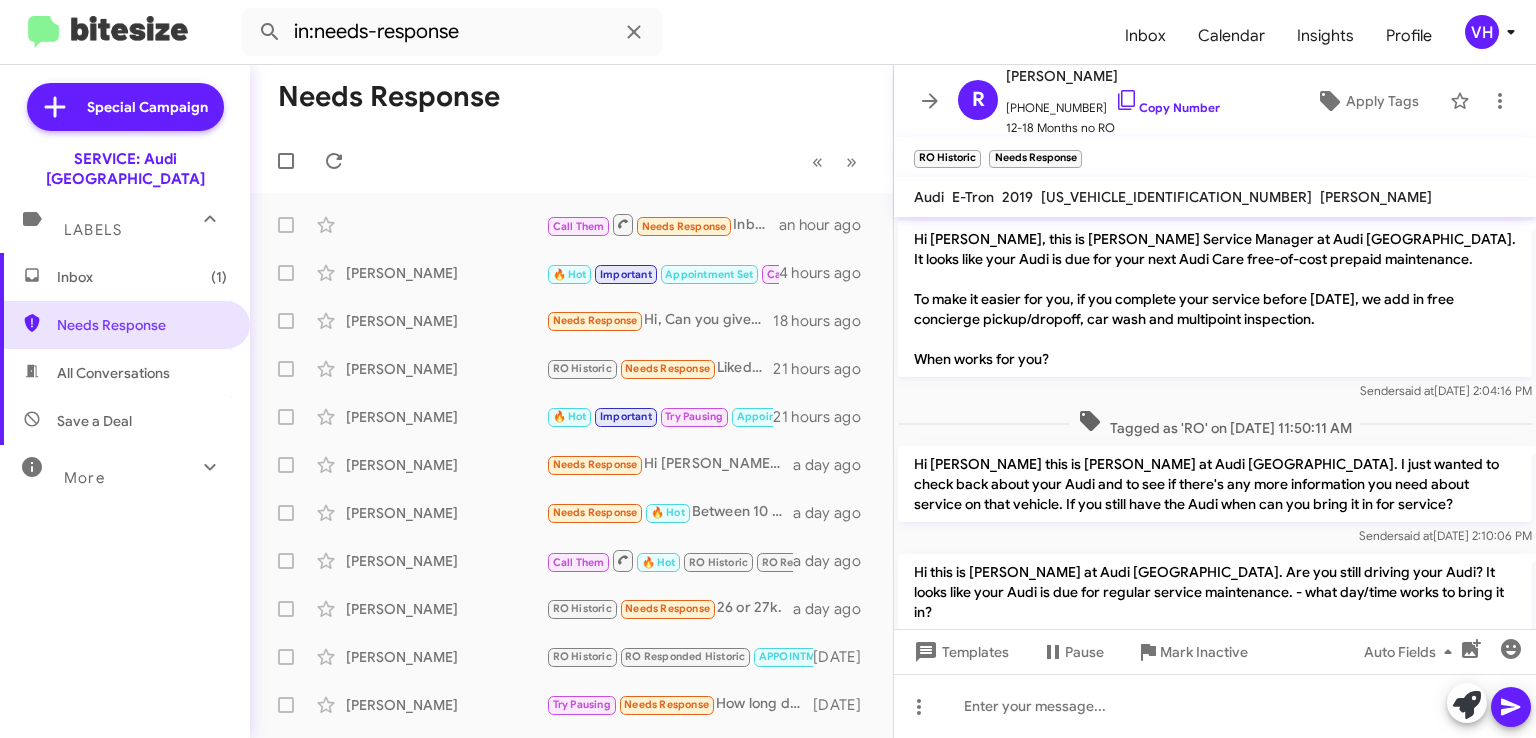 scroll, scrollTop: 0, scrollLeft: 0, axis: both 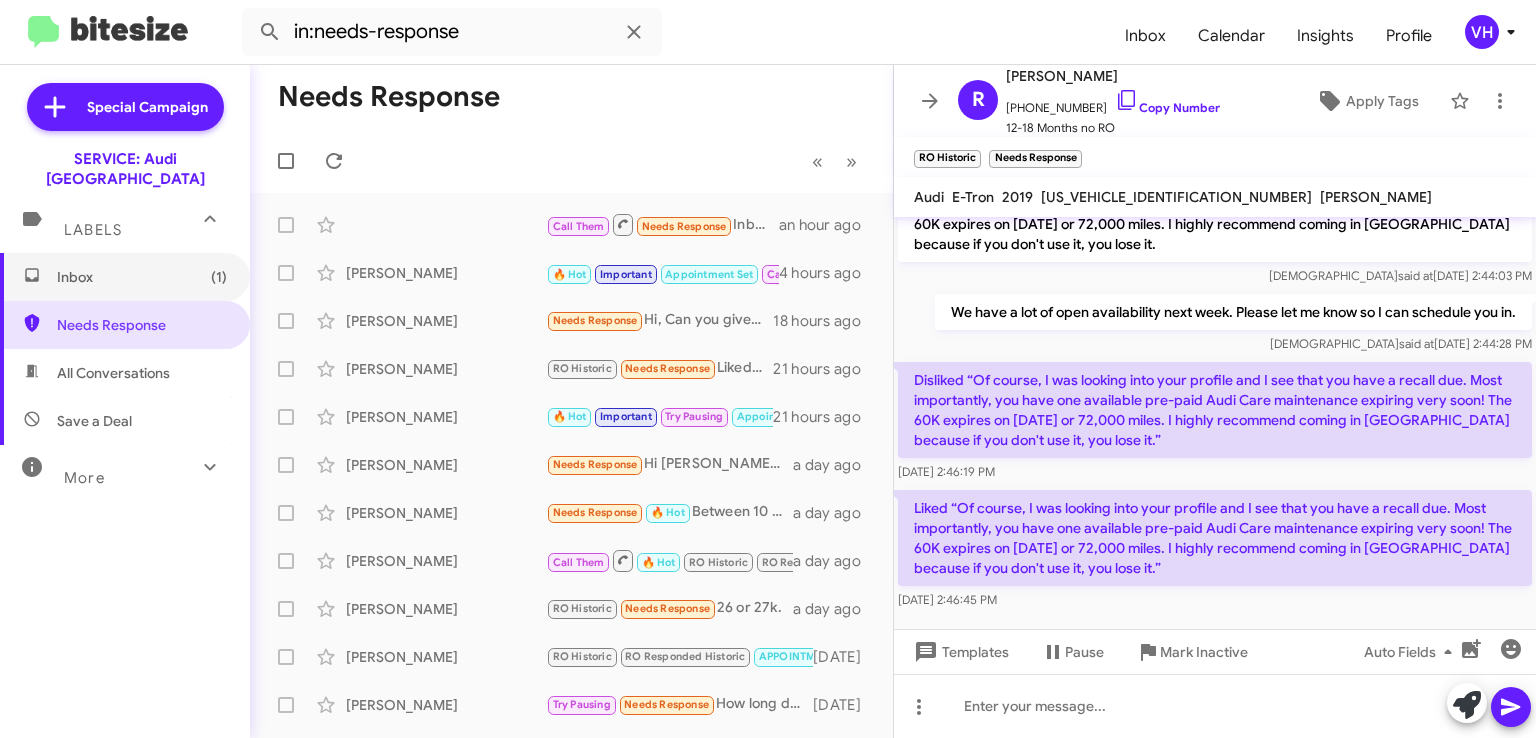 click on "Inbox  (1)" at bounding box center [125, 277] 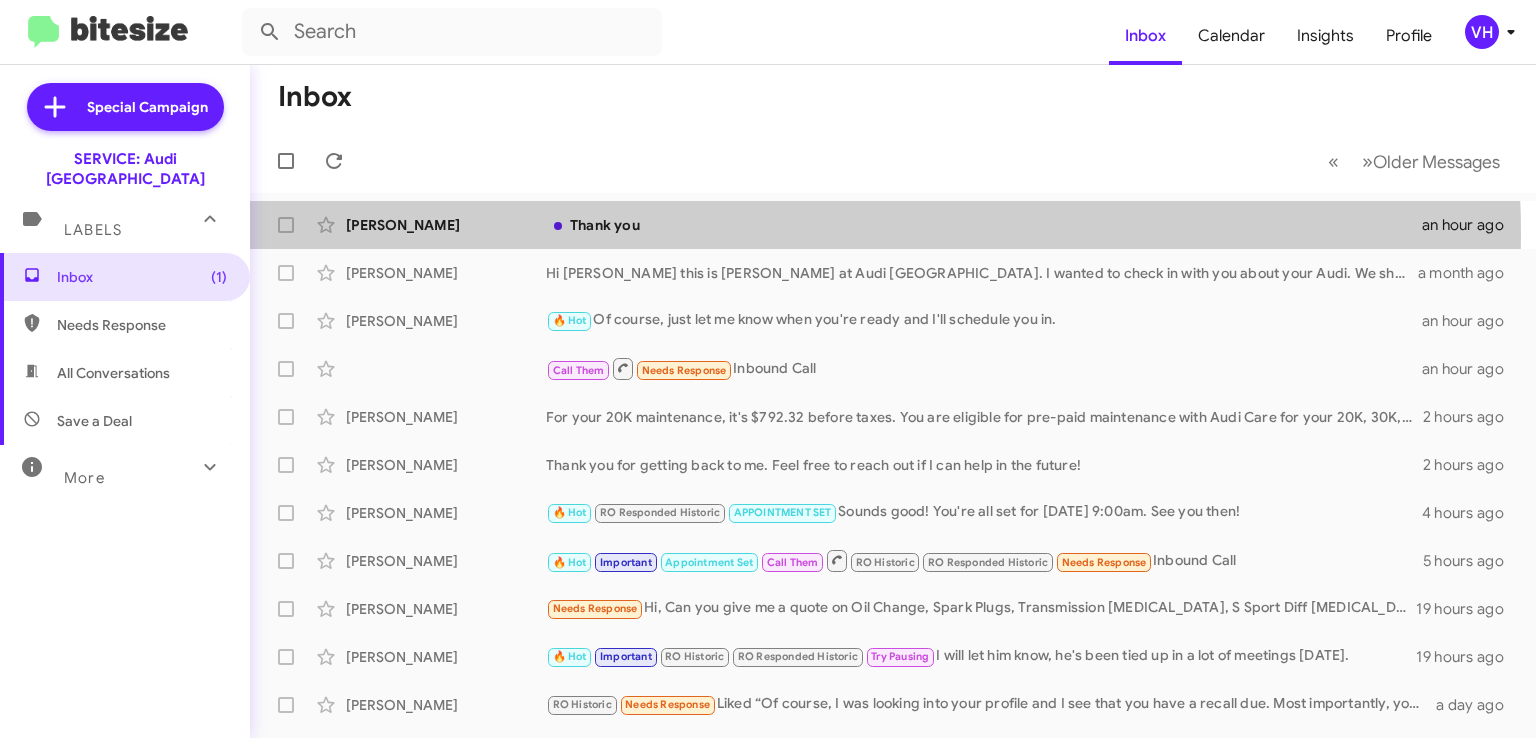 click on "Janette Stockwell  Thank you   an hour ago" 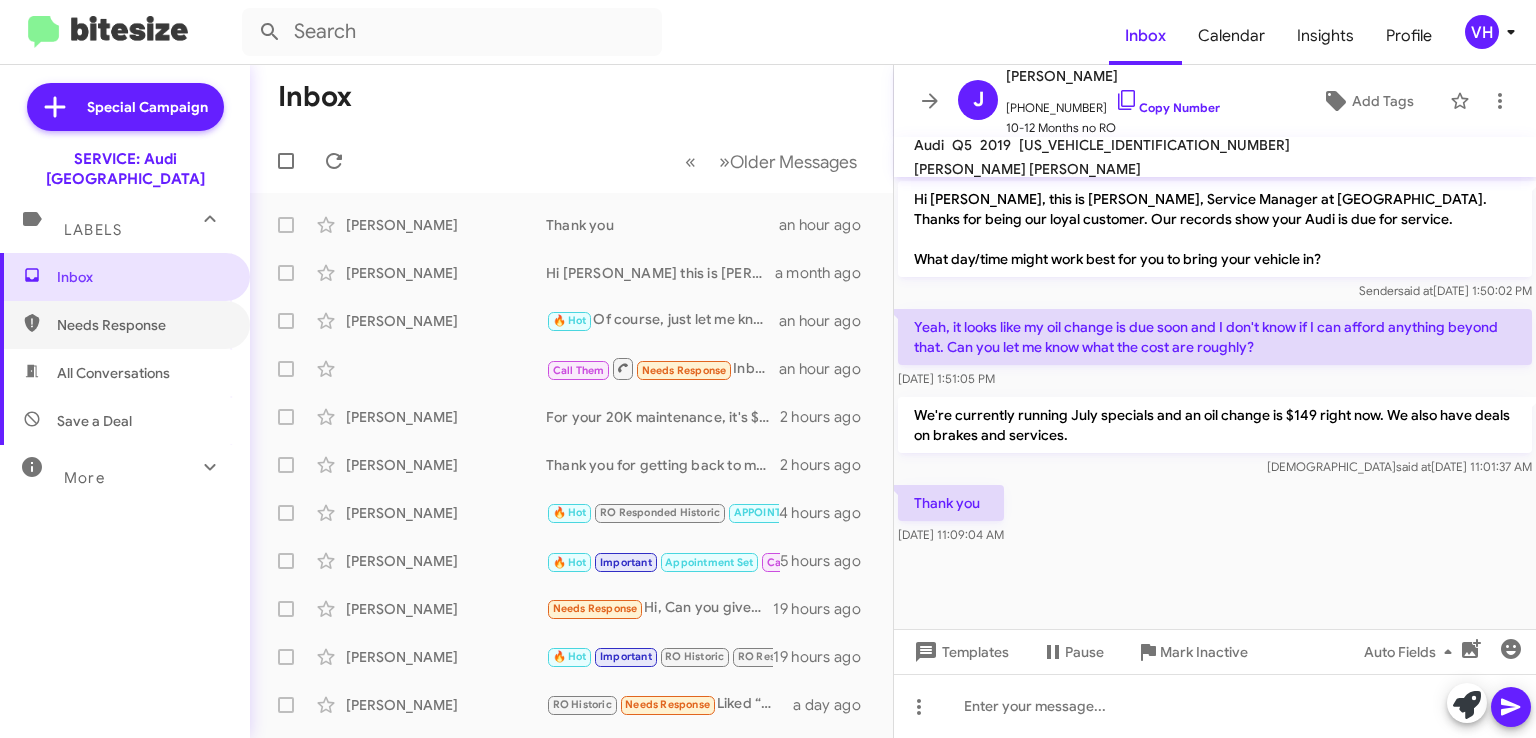 click on "Needs Response" at bounding box center [142, 325] 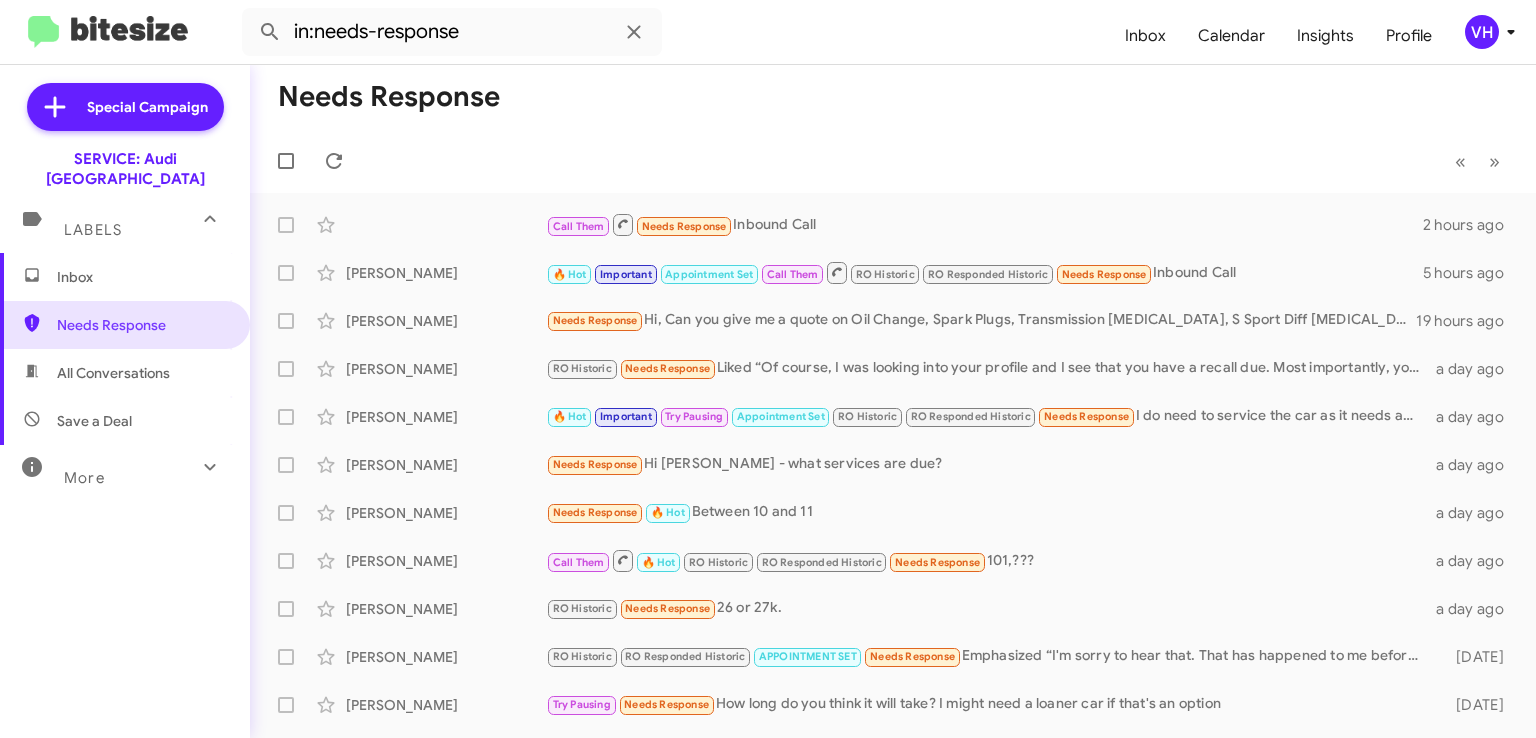 click on "RO Historic   RO Responded Historic   APPOINTMENT SET   Needs Response   Emphasized “I'm sorry to hear that. That has happened to me before in a parking lot as well.”" 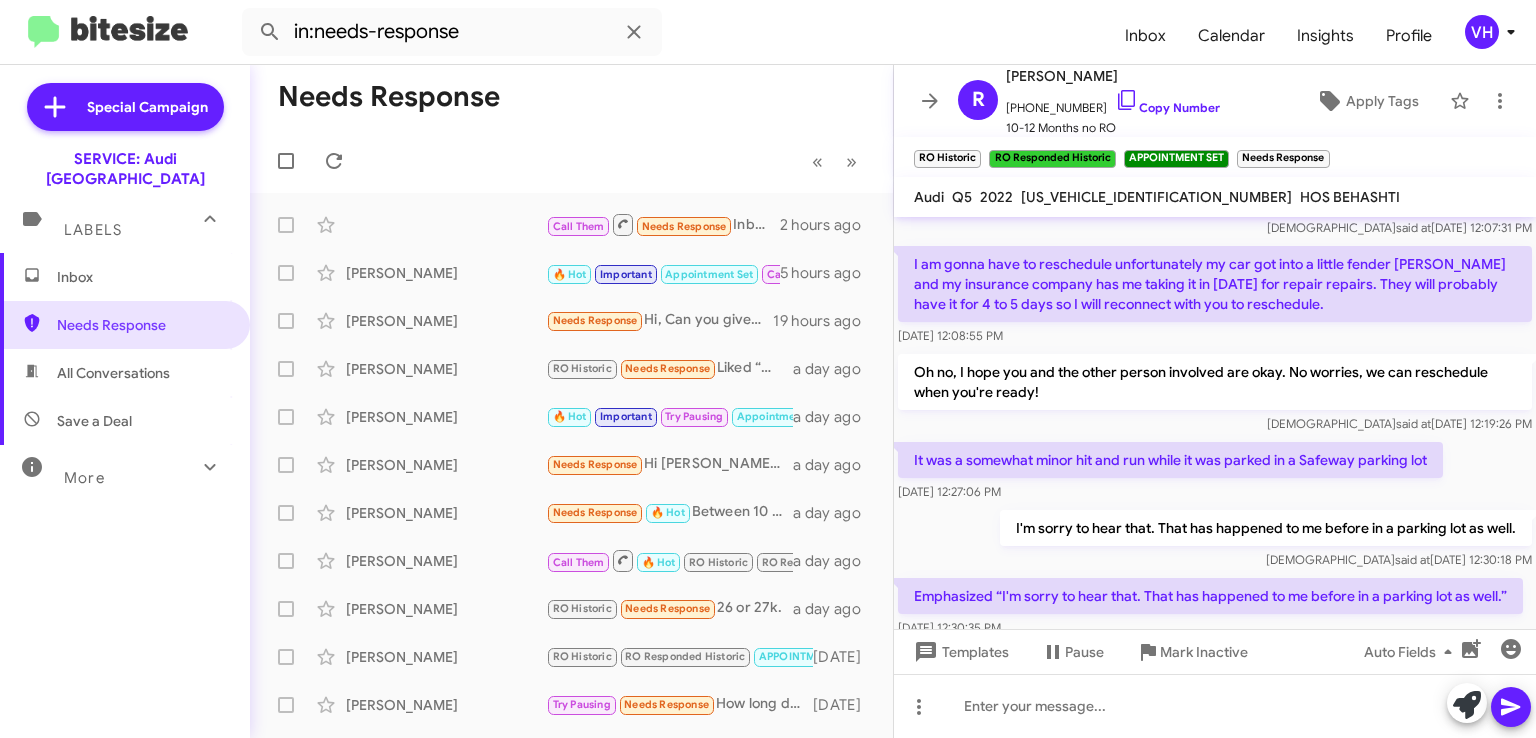 scroll, scrollTop: 976, scrollLeft: 0, axis: vertical 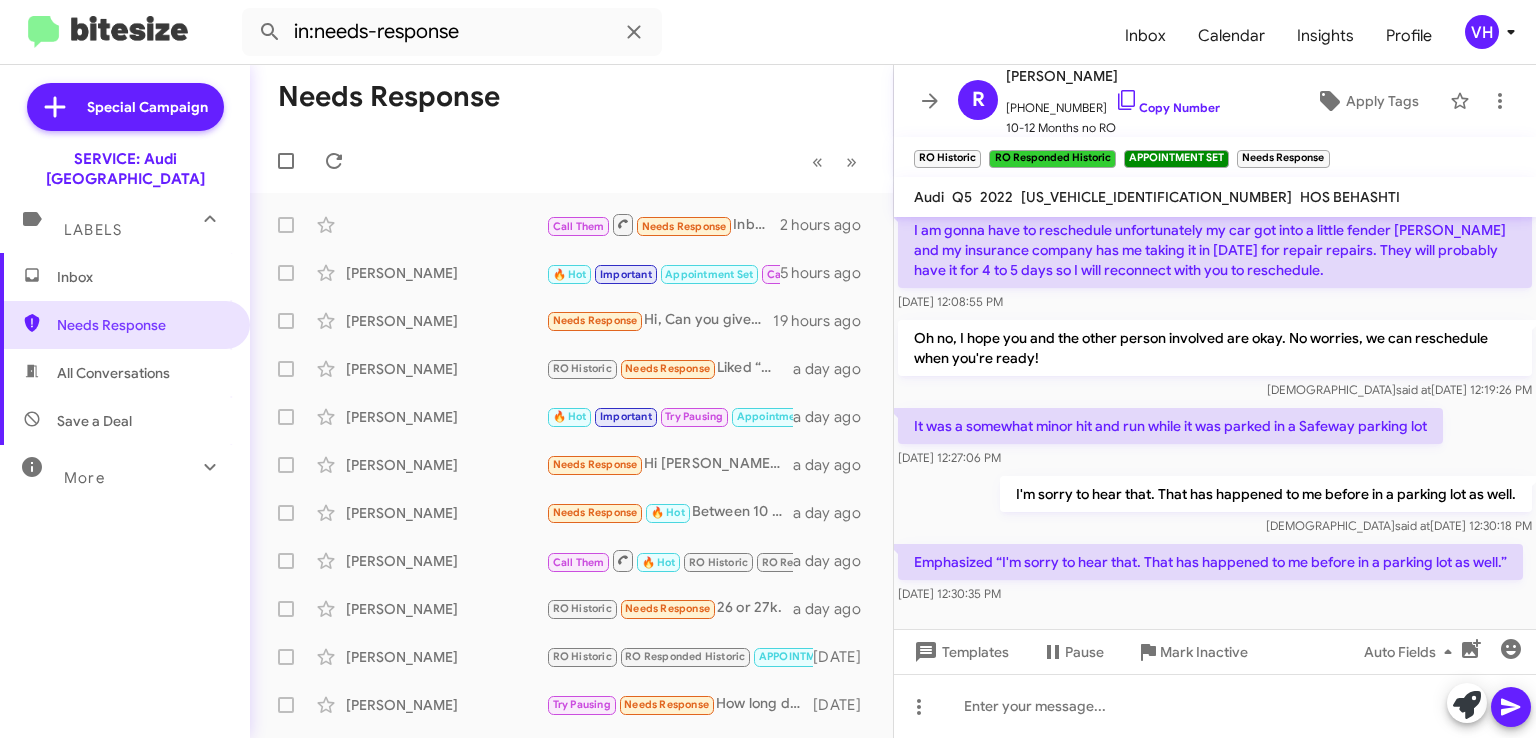 click on "×" 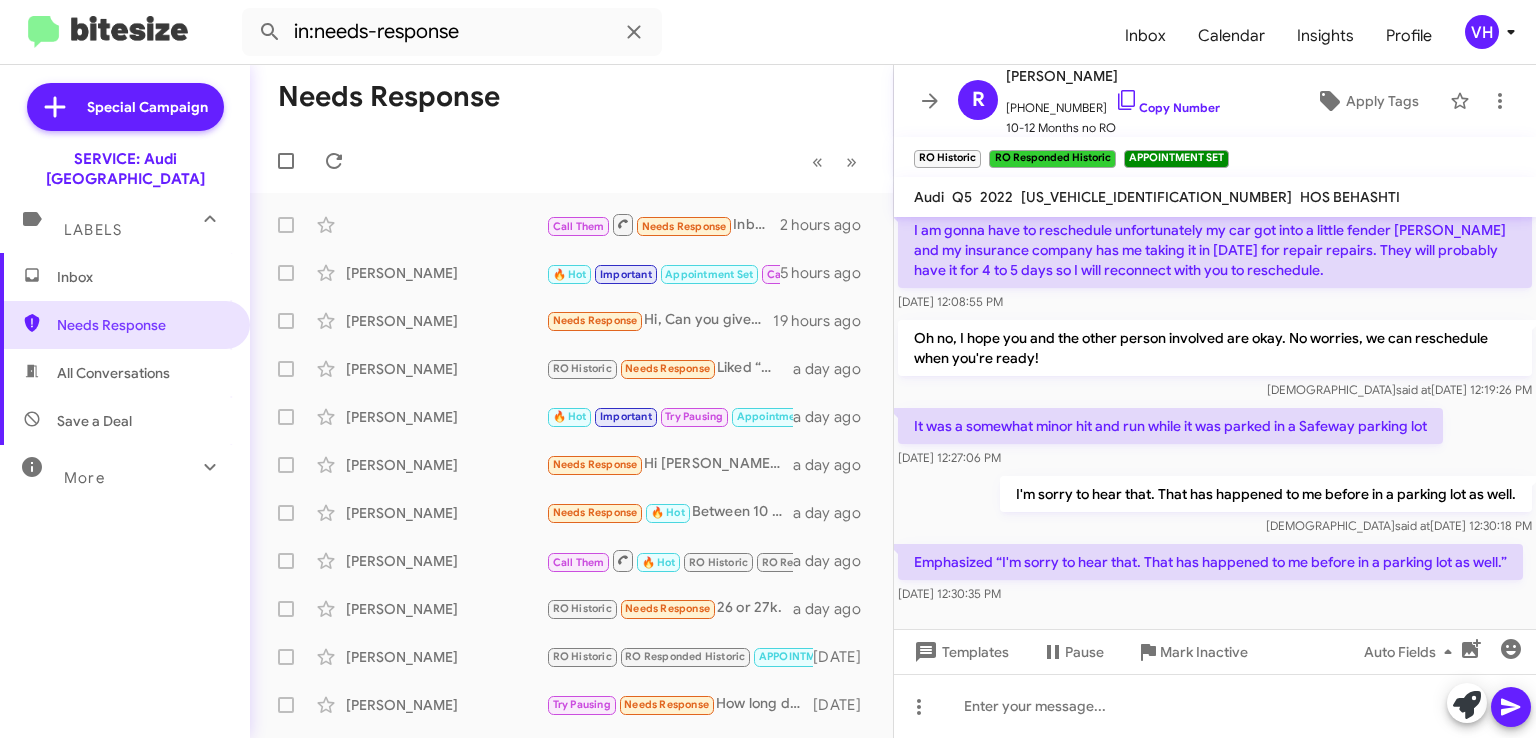 click on "×" 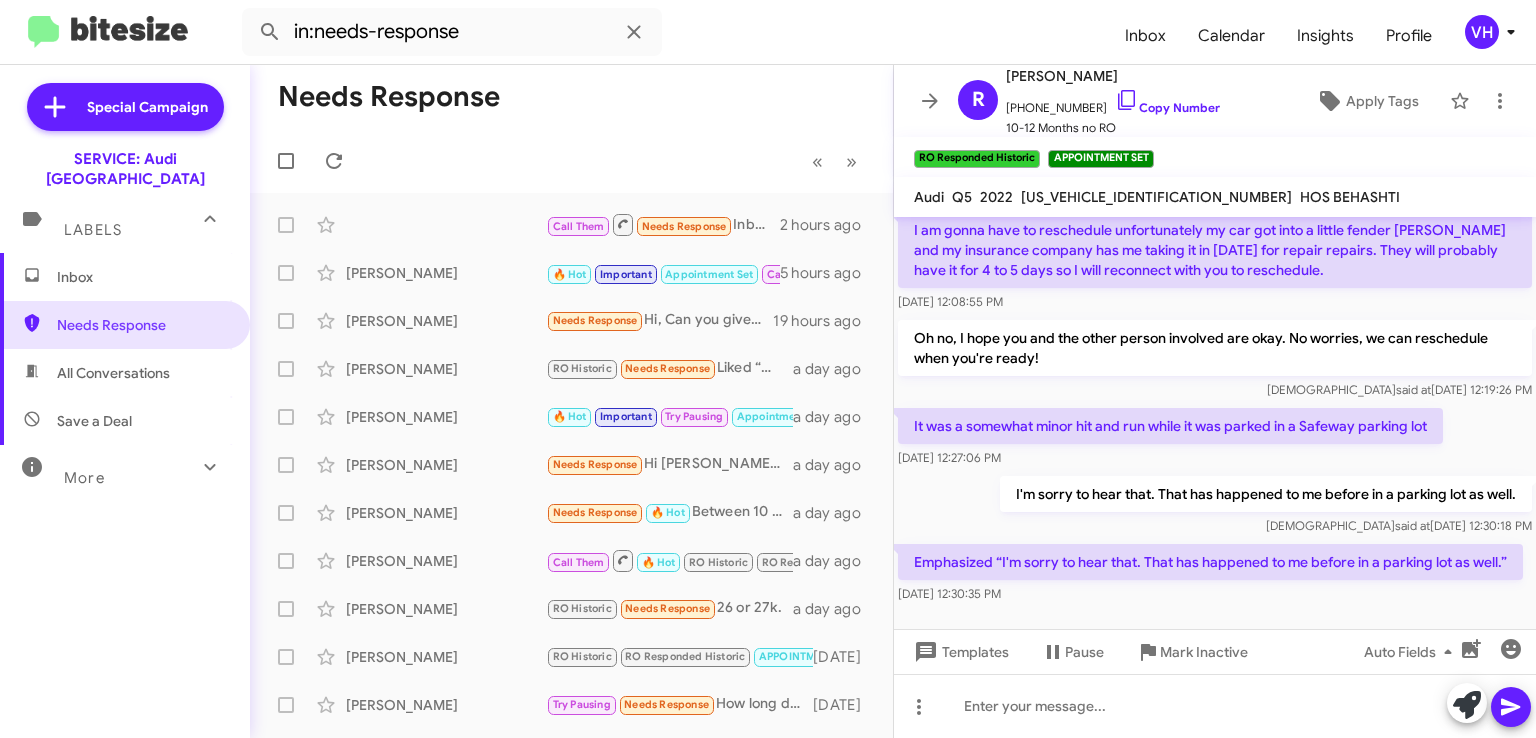 click on "Needs Response" at bounding box center [142, 325] 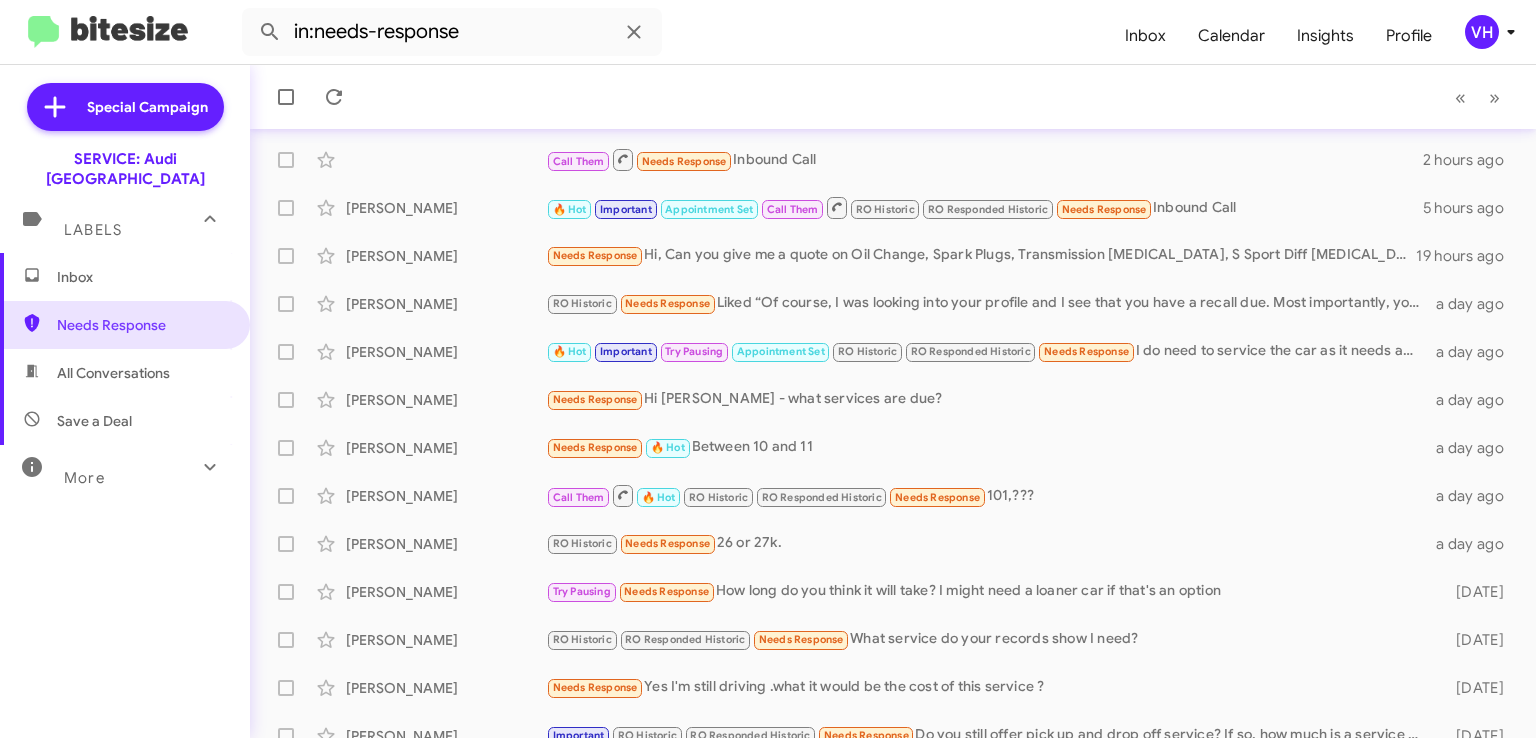 scroll, scrollTop: 100, scrollLeft: 0, axis: vertical 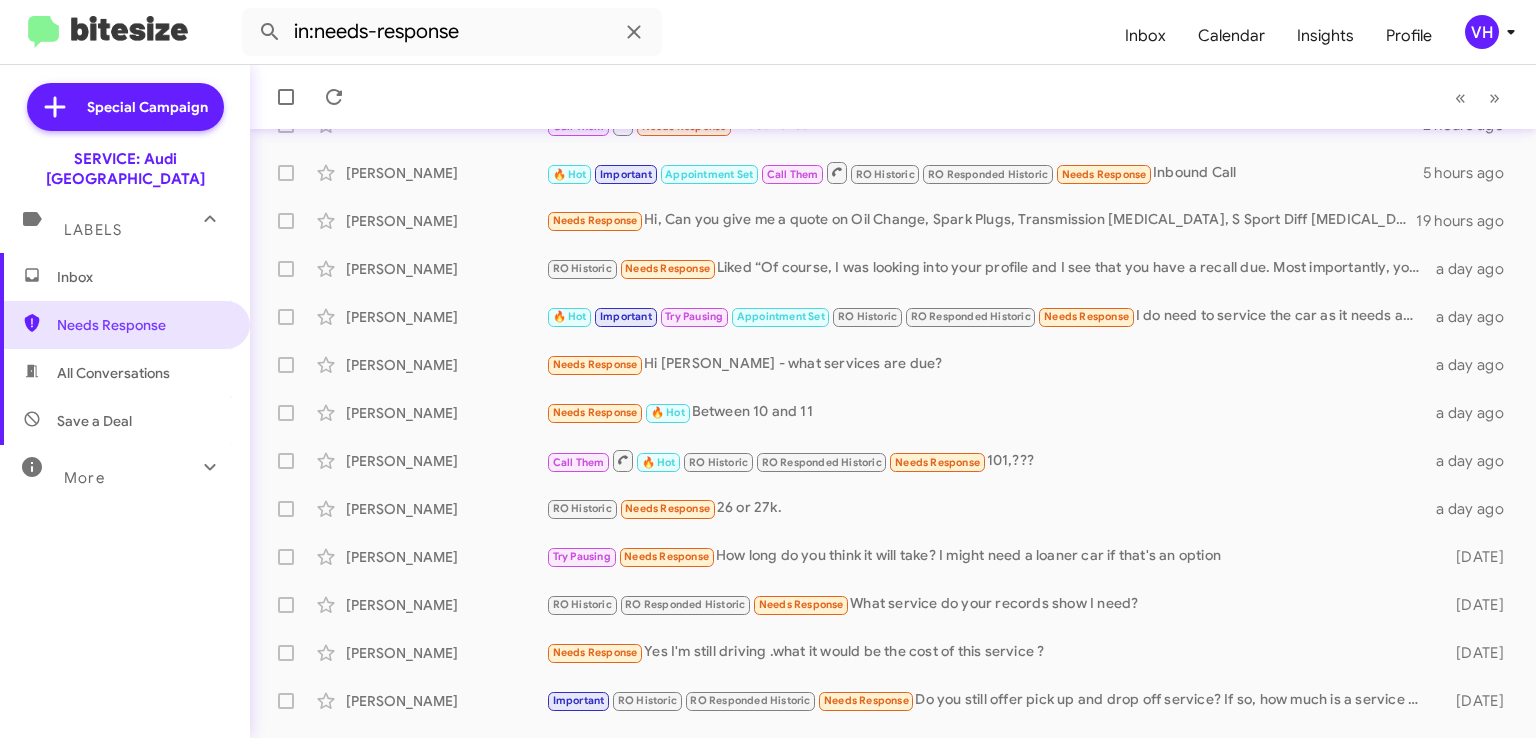 click on "RO Historic   Needs Response   26 or 27k." 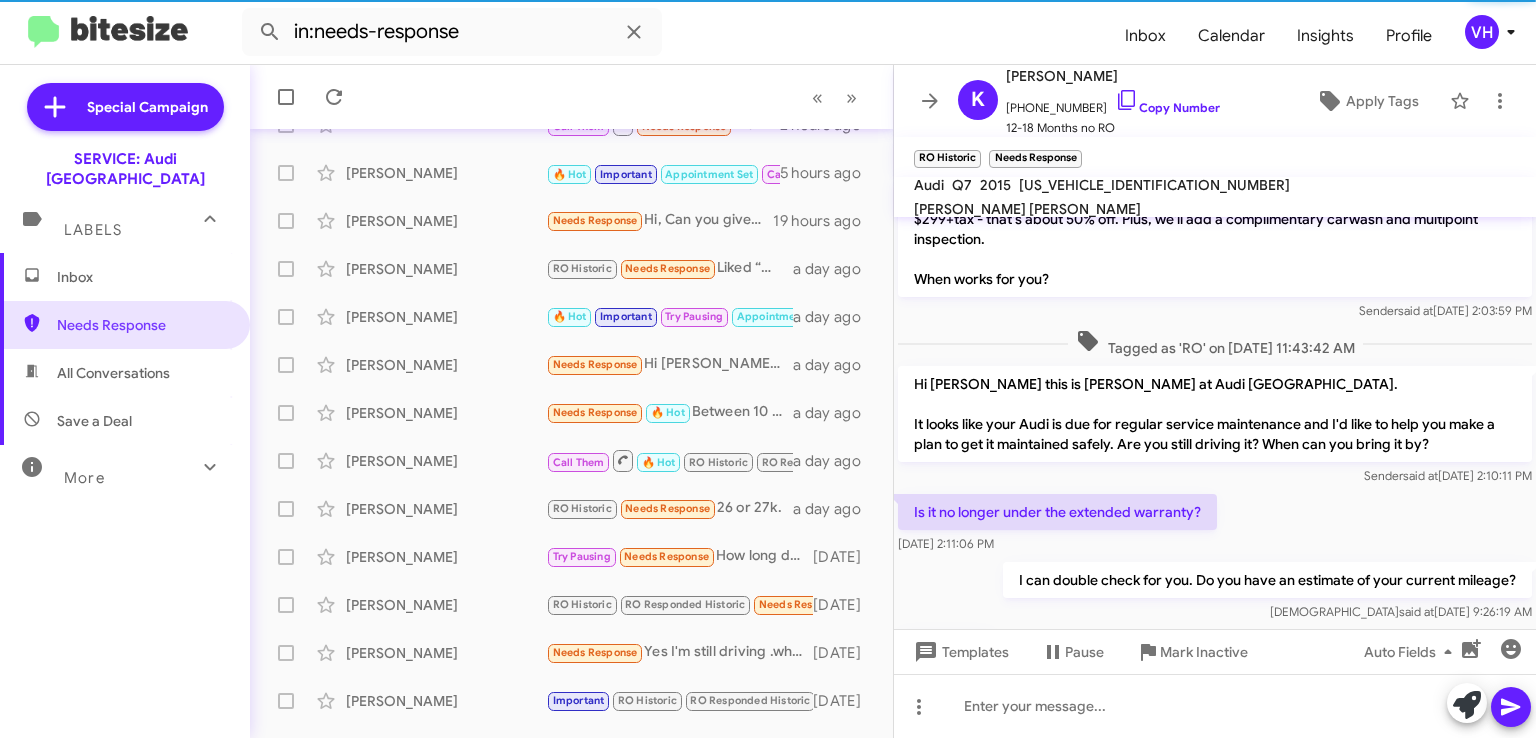 scroll, scrollTop: 408, scrollLeft: 0, axis: vertical 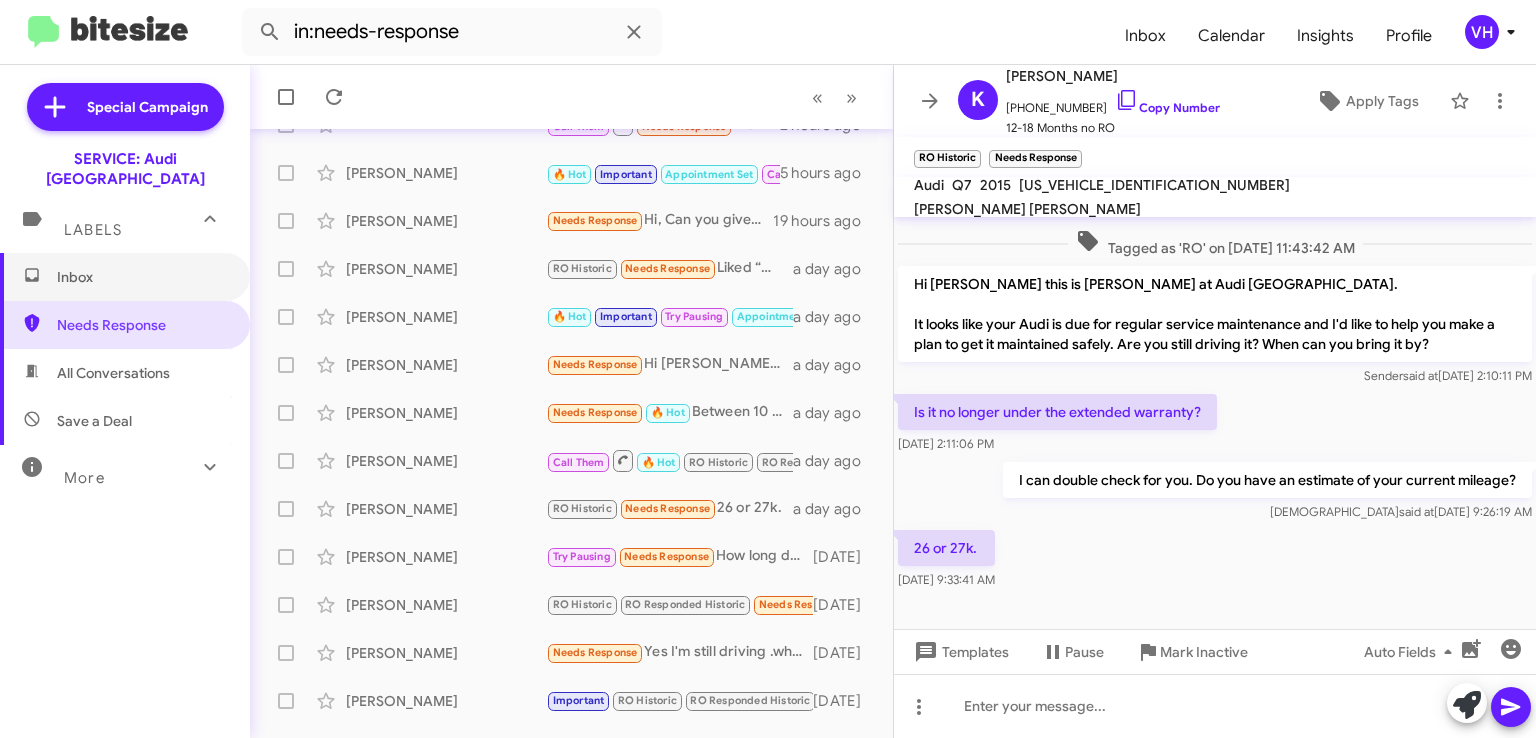 click on "Inbox" at bounding box center (142, 277) 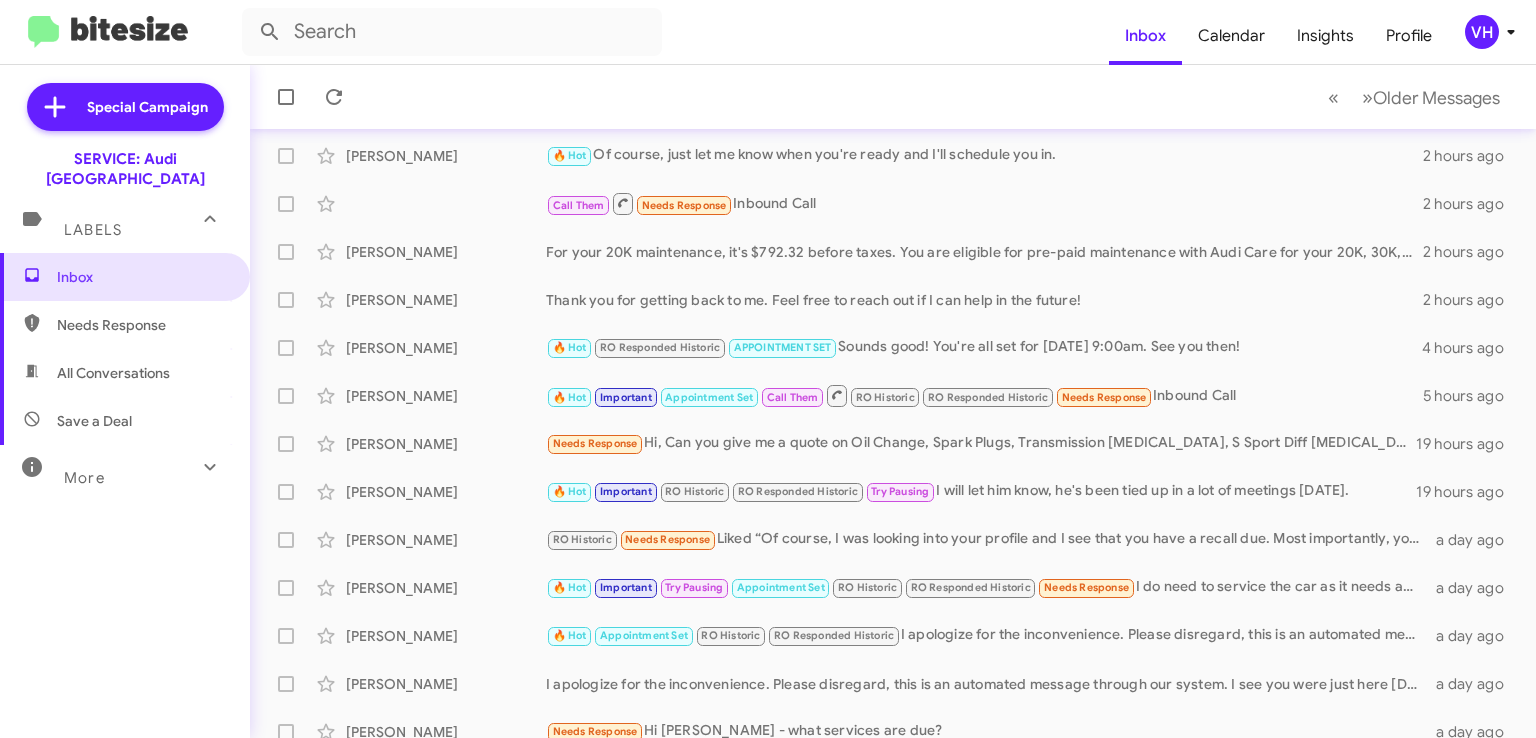 scroll, scrollTop: 200, scrollLeft: 0, axis: vertical 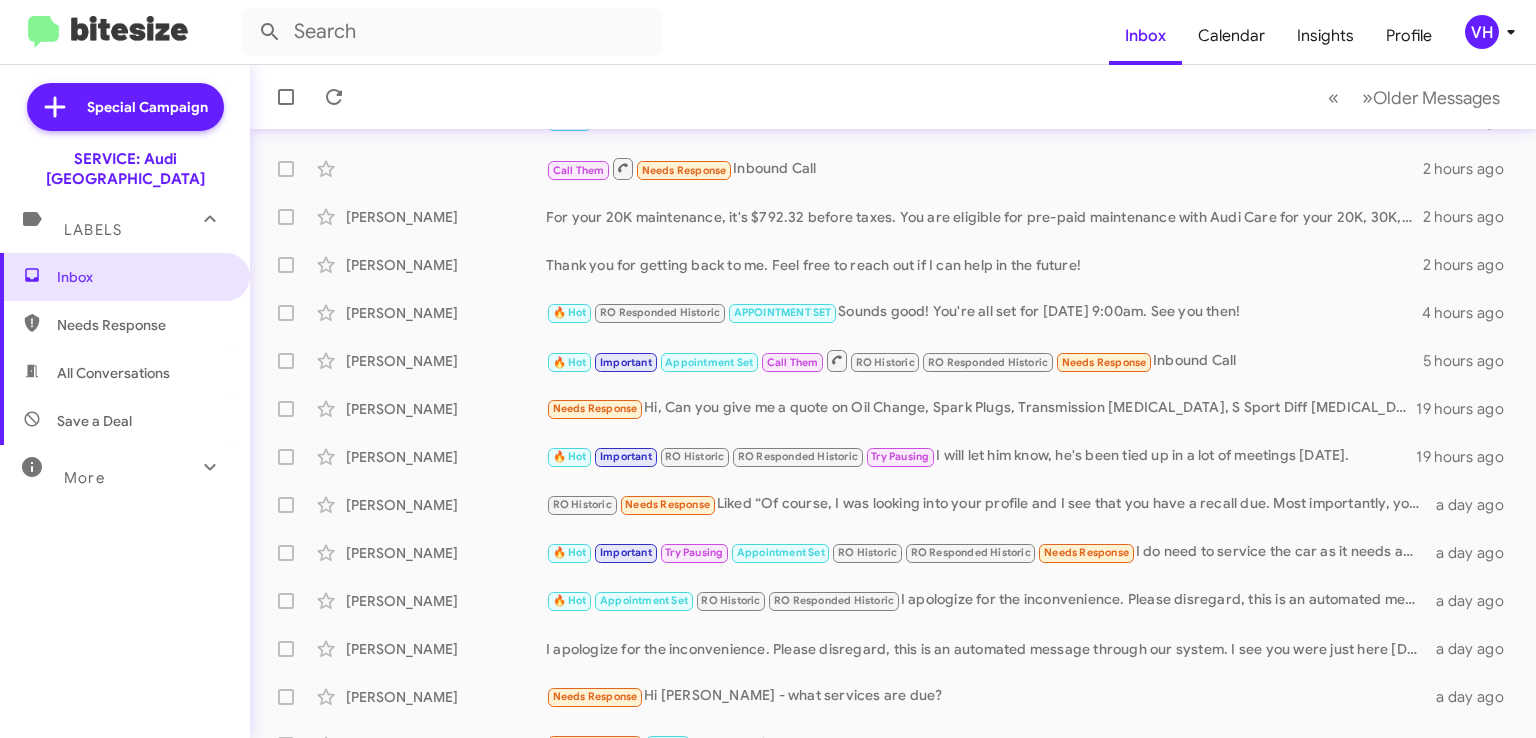 click on "RO Historic   Needs Response   Liked “Of course, I was looking into your profile and I see that you have a recall due. Most importantly, you have one available pre-paid Audi Care maintenance expiring very soon! The 60K expires on 7/25/25 or 72,000 miles. I highly recommend coming in ASAP because if you don't use it, you lose it.”" 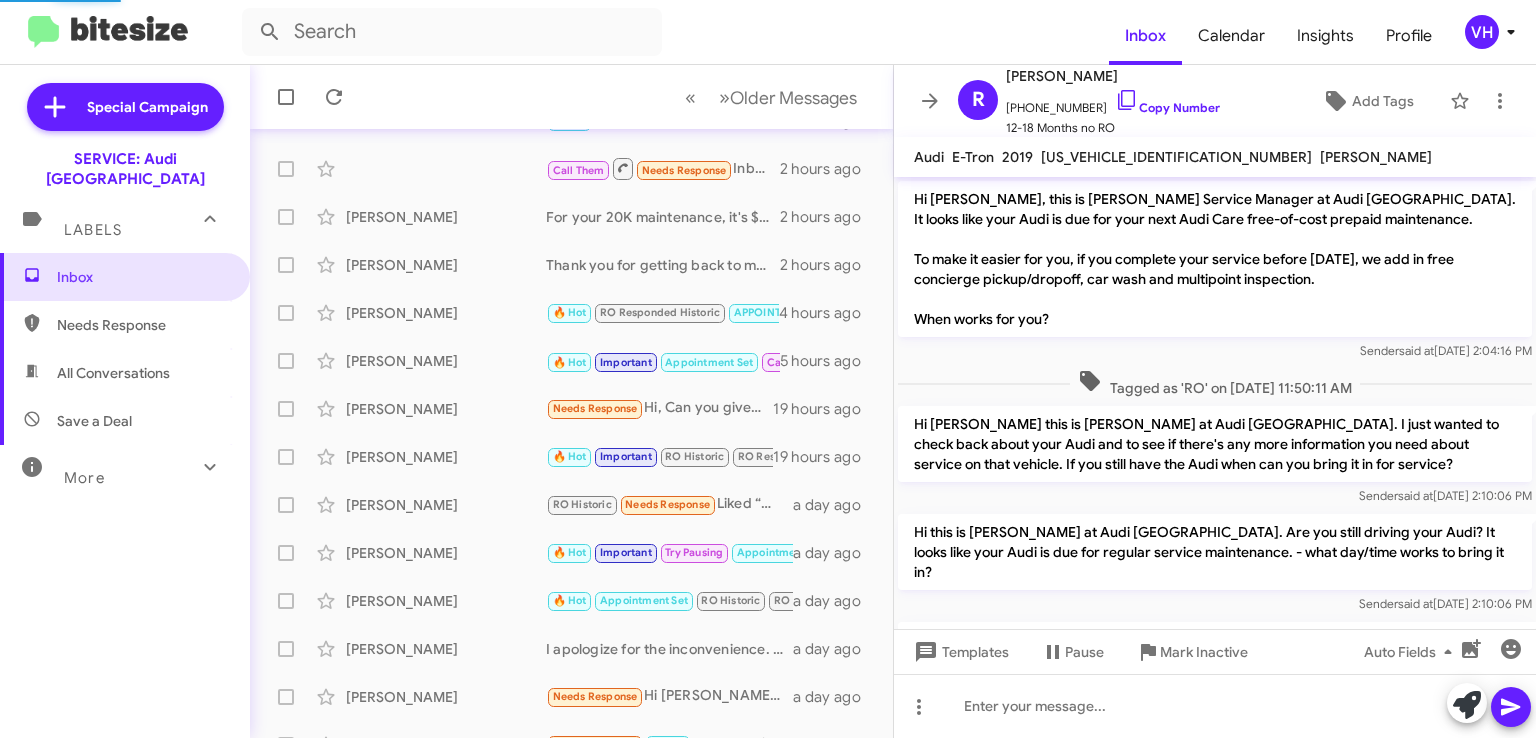 scroll, scrollTop: 700, scrollLeft: 0, axis: vertical 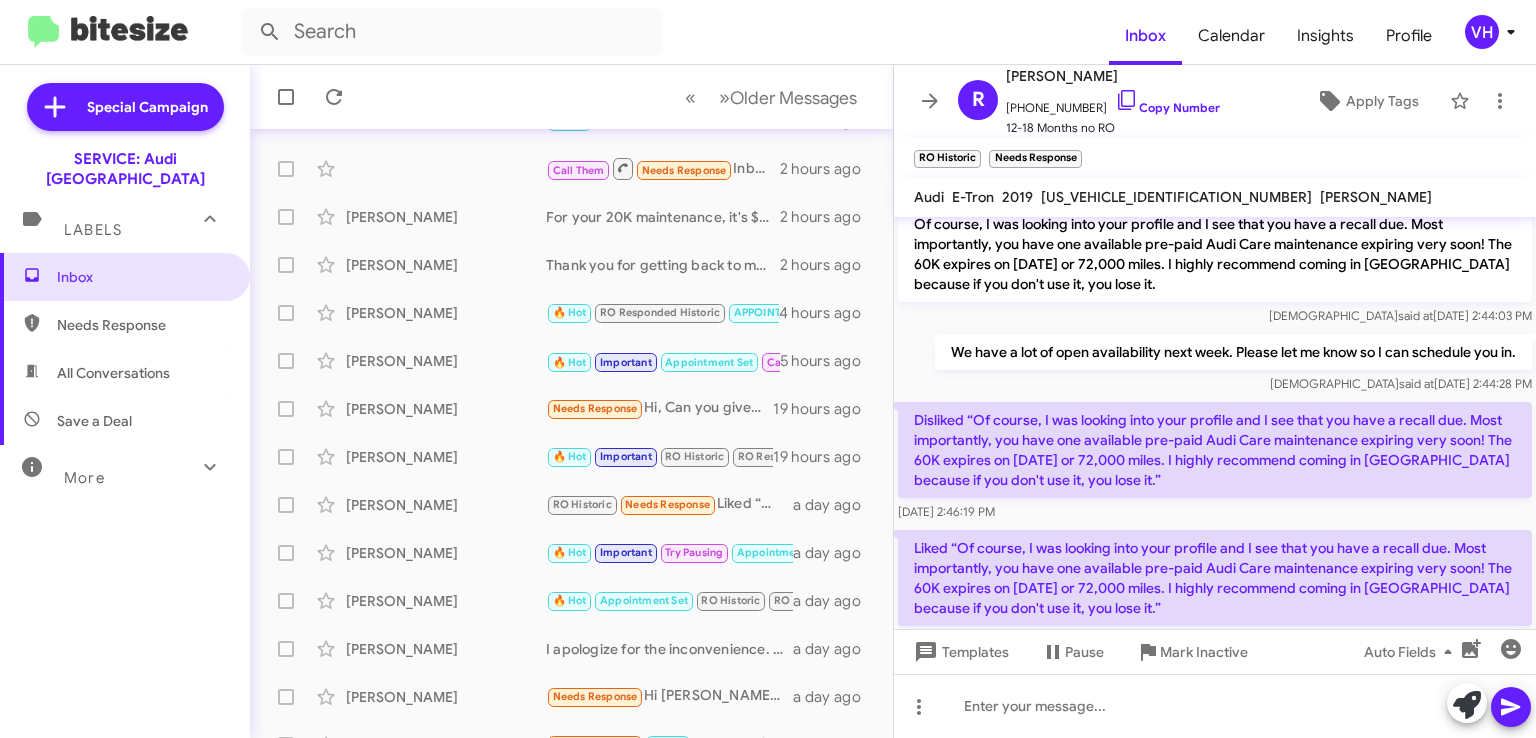 click on "×" 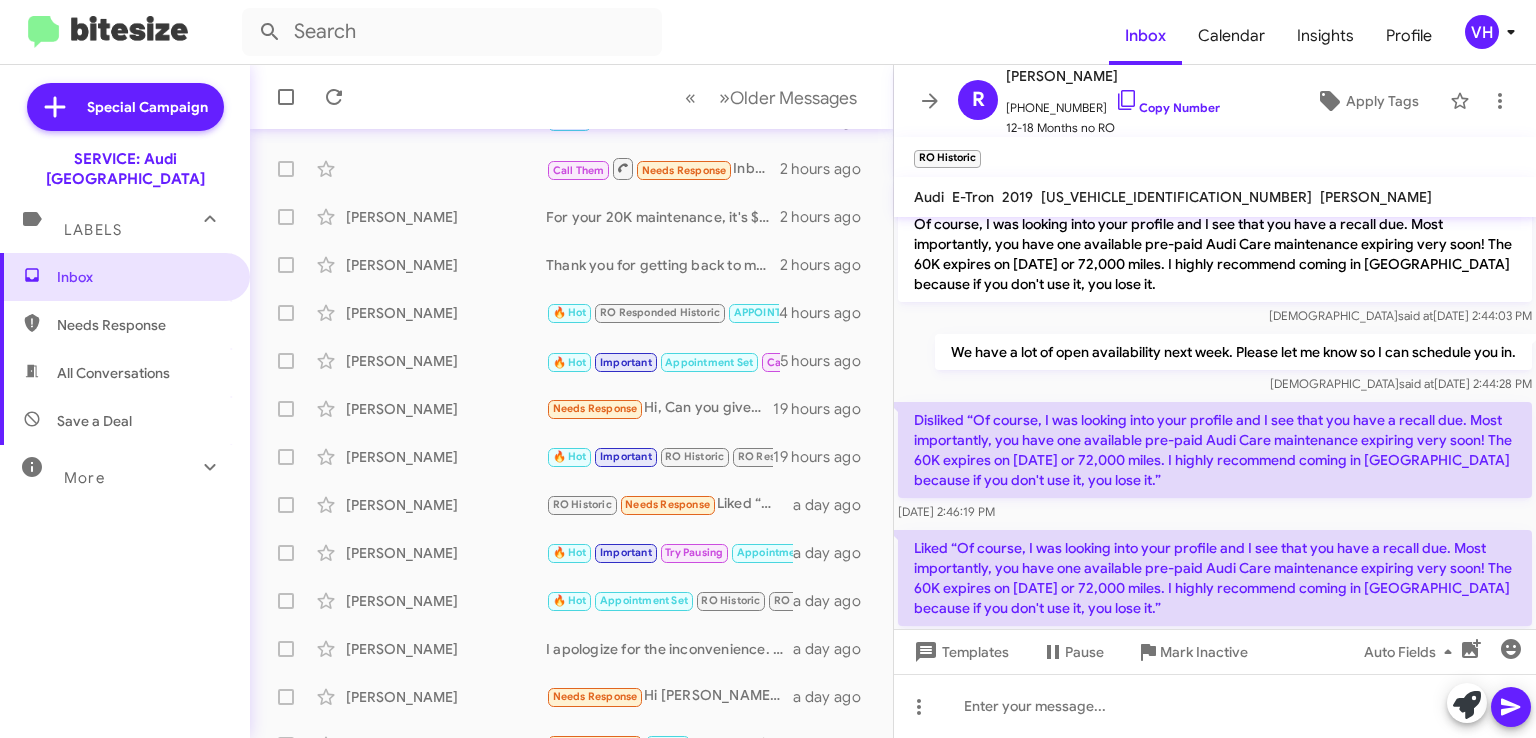 click on "×" 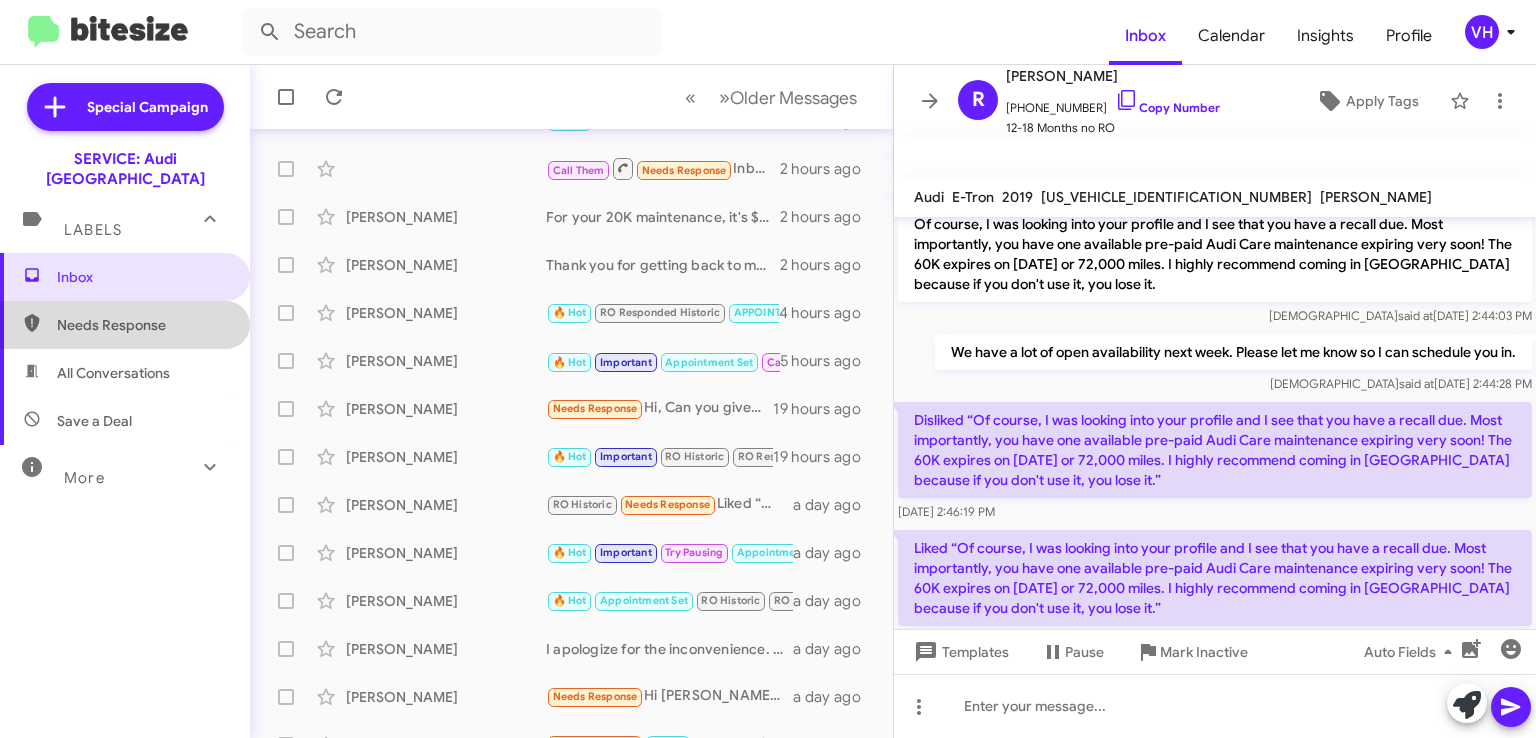 click on "Needs Response" at bounding box center (142, 325) 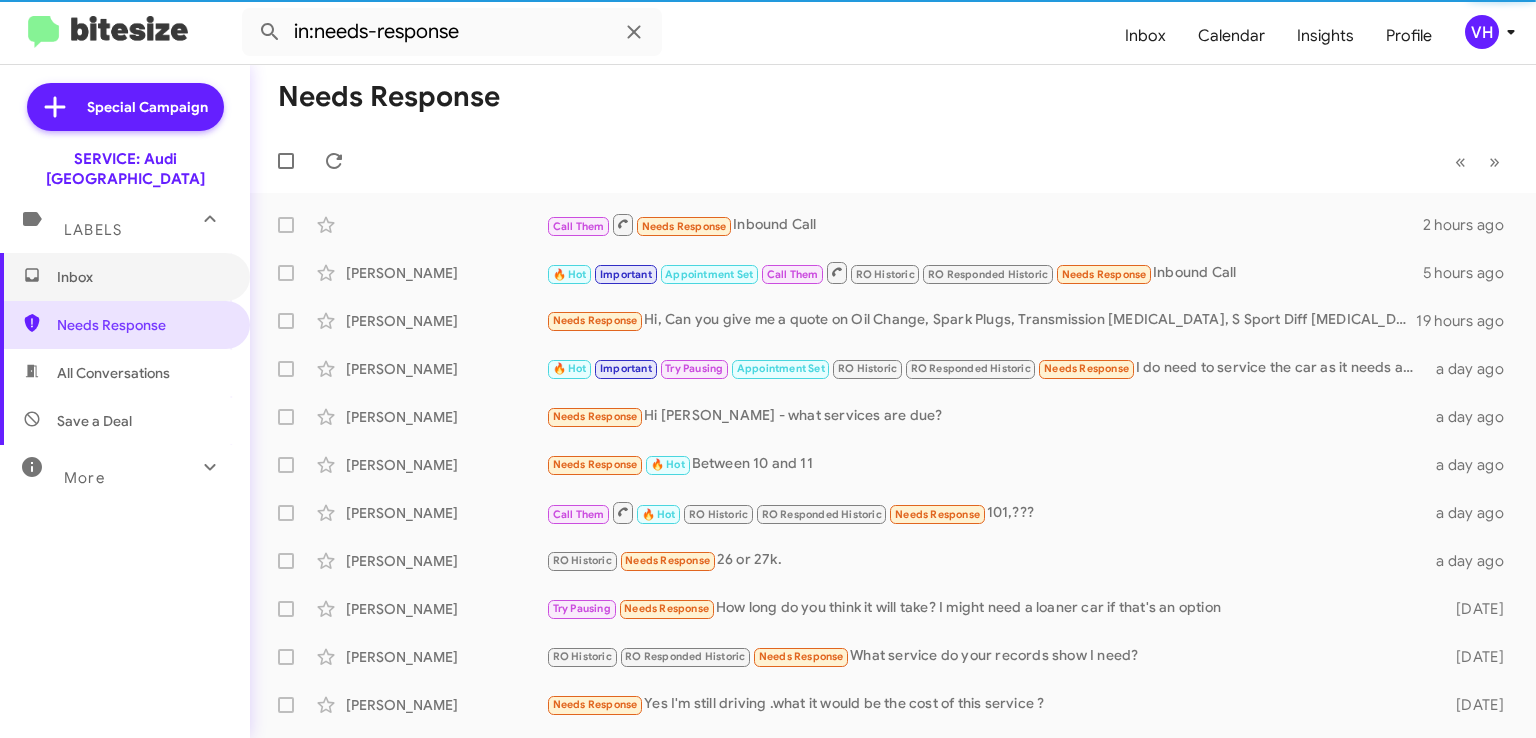 click on "Inbox" at bounding box center (142, 277) 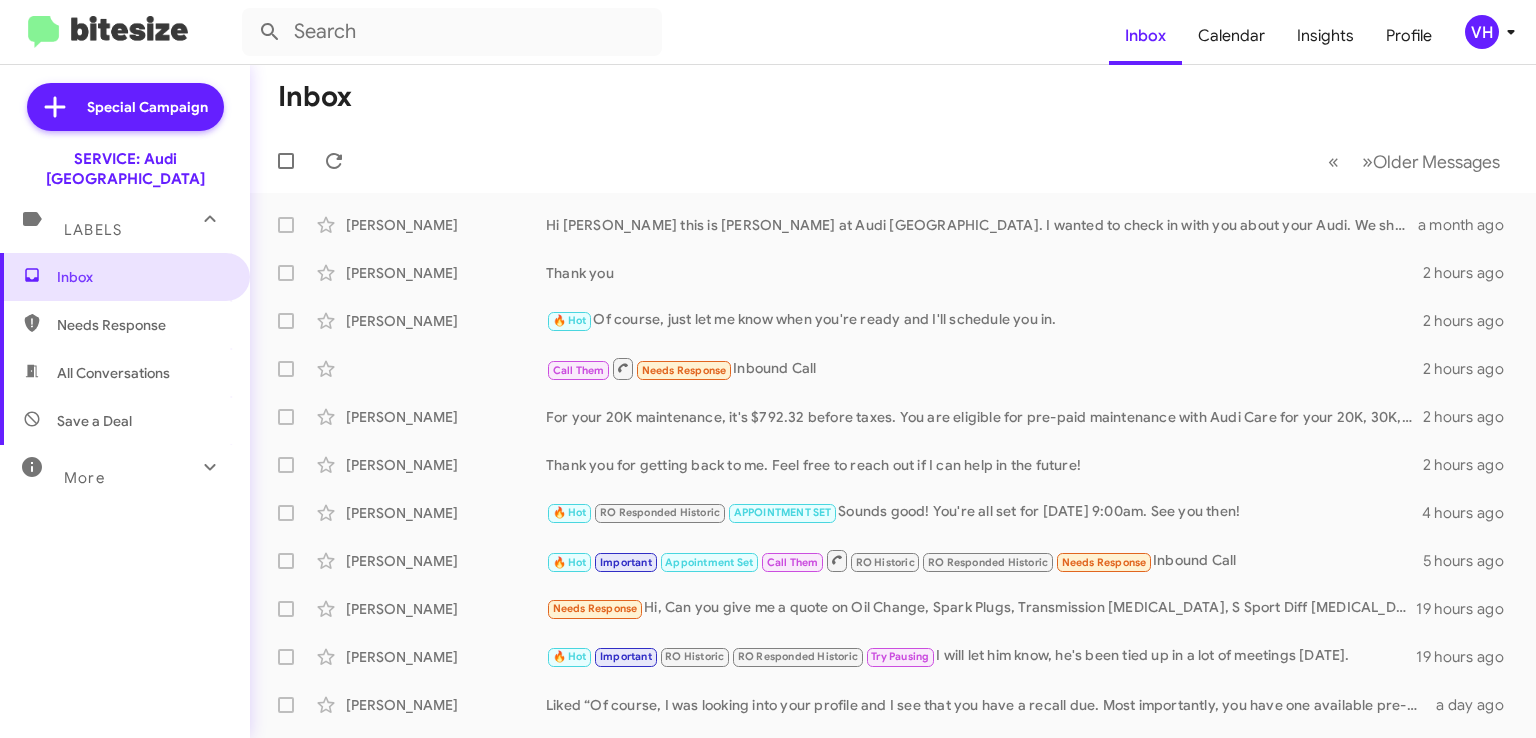 click on "🔥 Hot   RO Responded Historic   APPOINTMENT SET   Sounds good! You're all set for Monday 7/14 at 9:00am. See you then!" 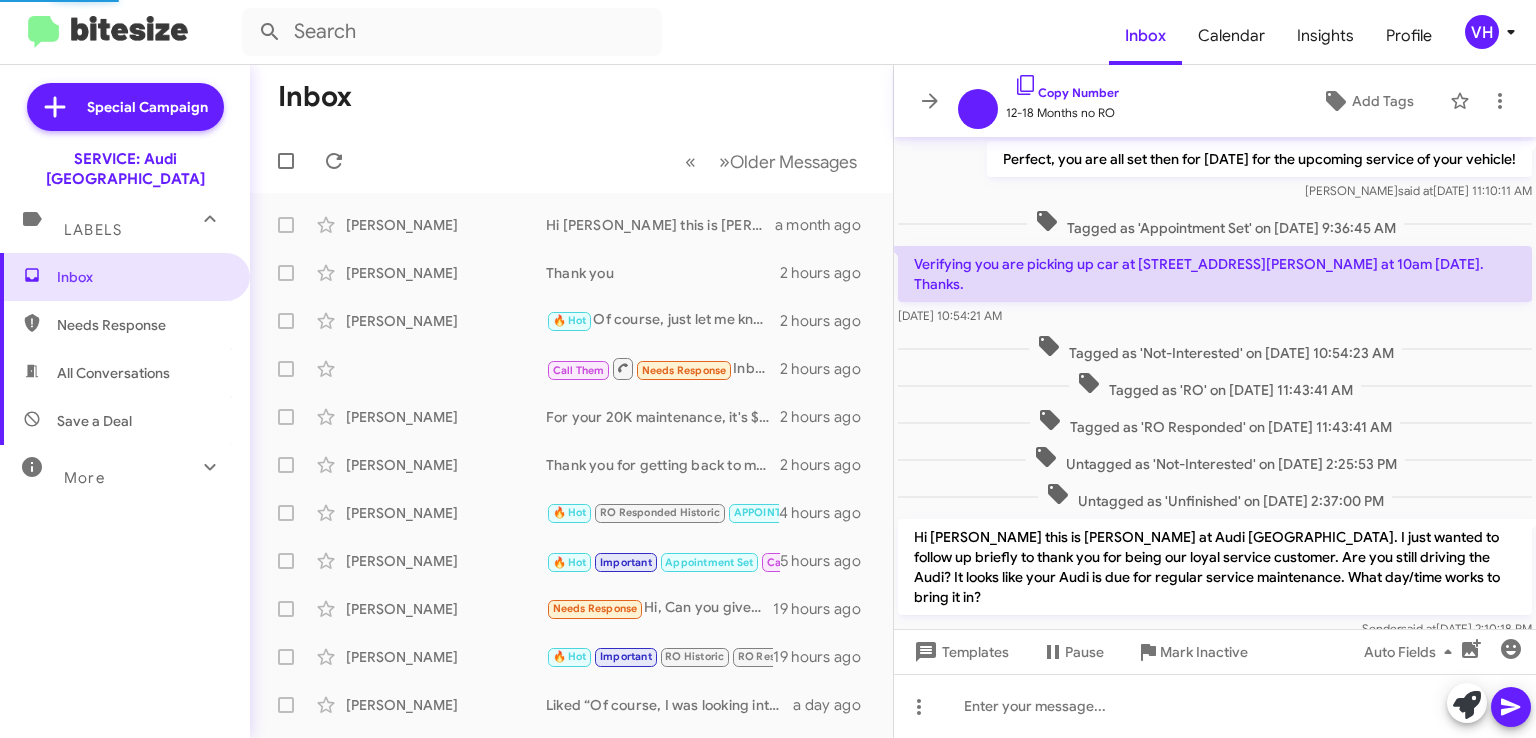 scroll, scrollTop: 693, scrollLeft: 0, axis: vertical 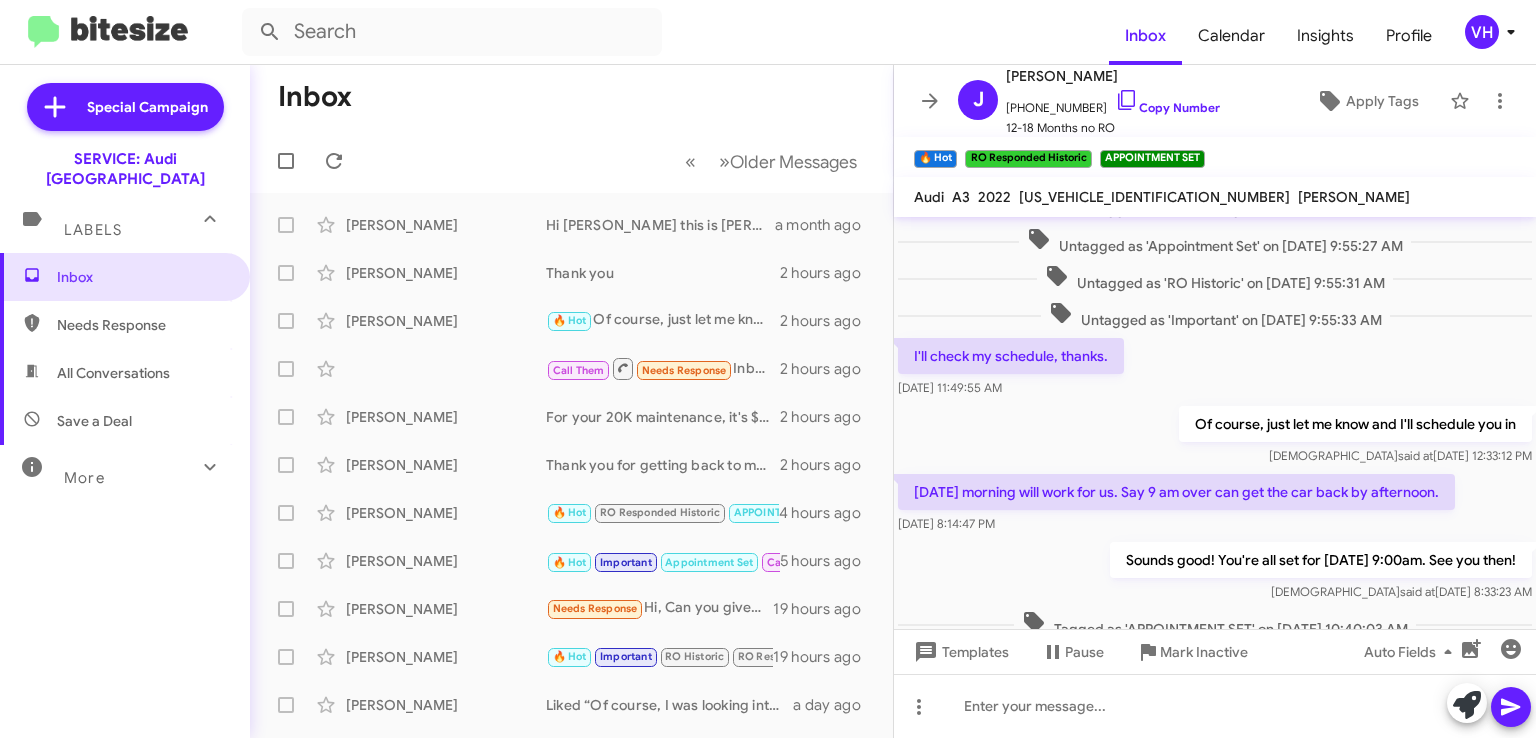 click on "×" 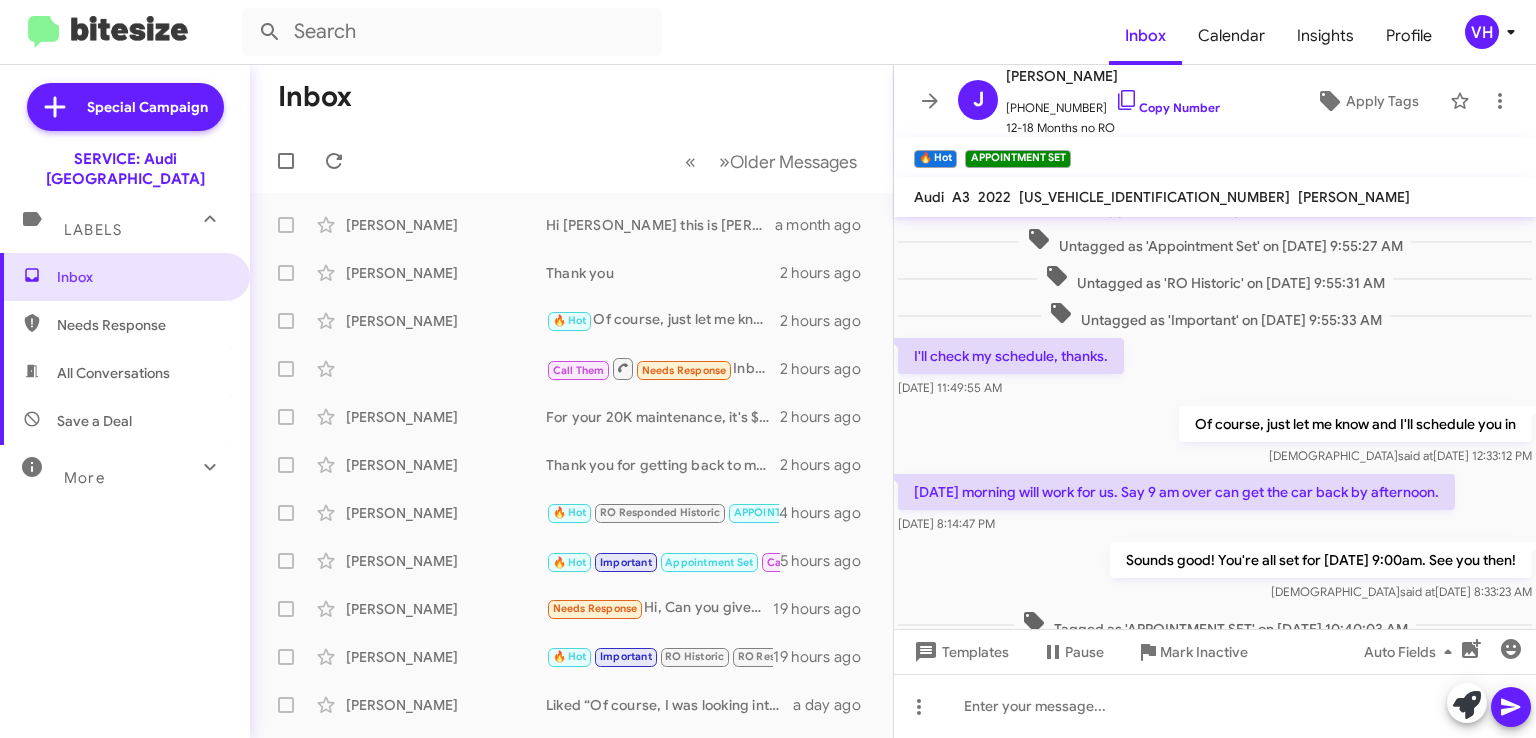click on "Inbox" at bounding box center [142, 277] 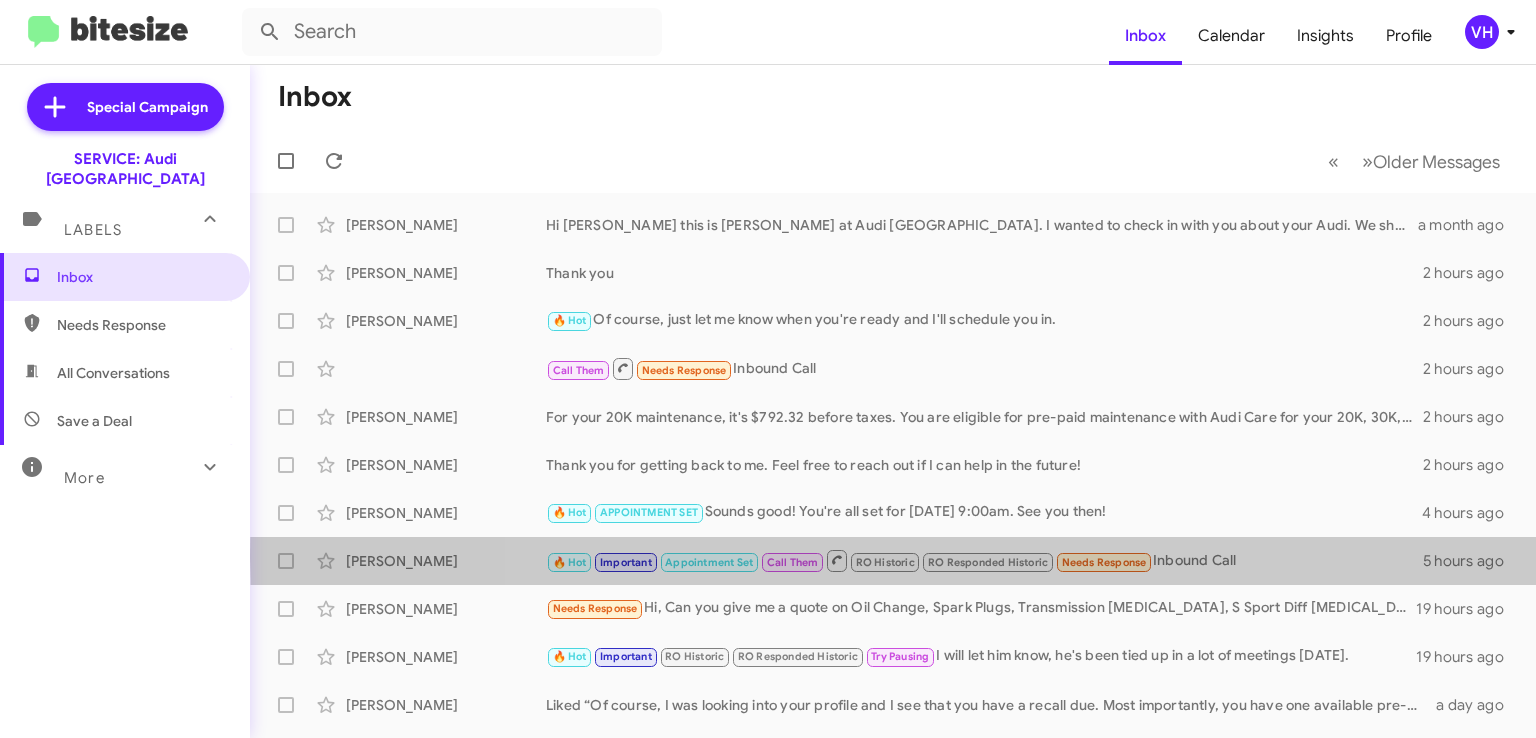 click on "🔥 Hot   Important   Appointment Set   Call Them   RO Historic   RO Responded Historic   Needs Response   Inbound Call" 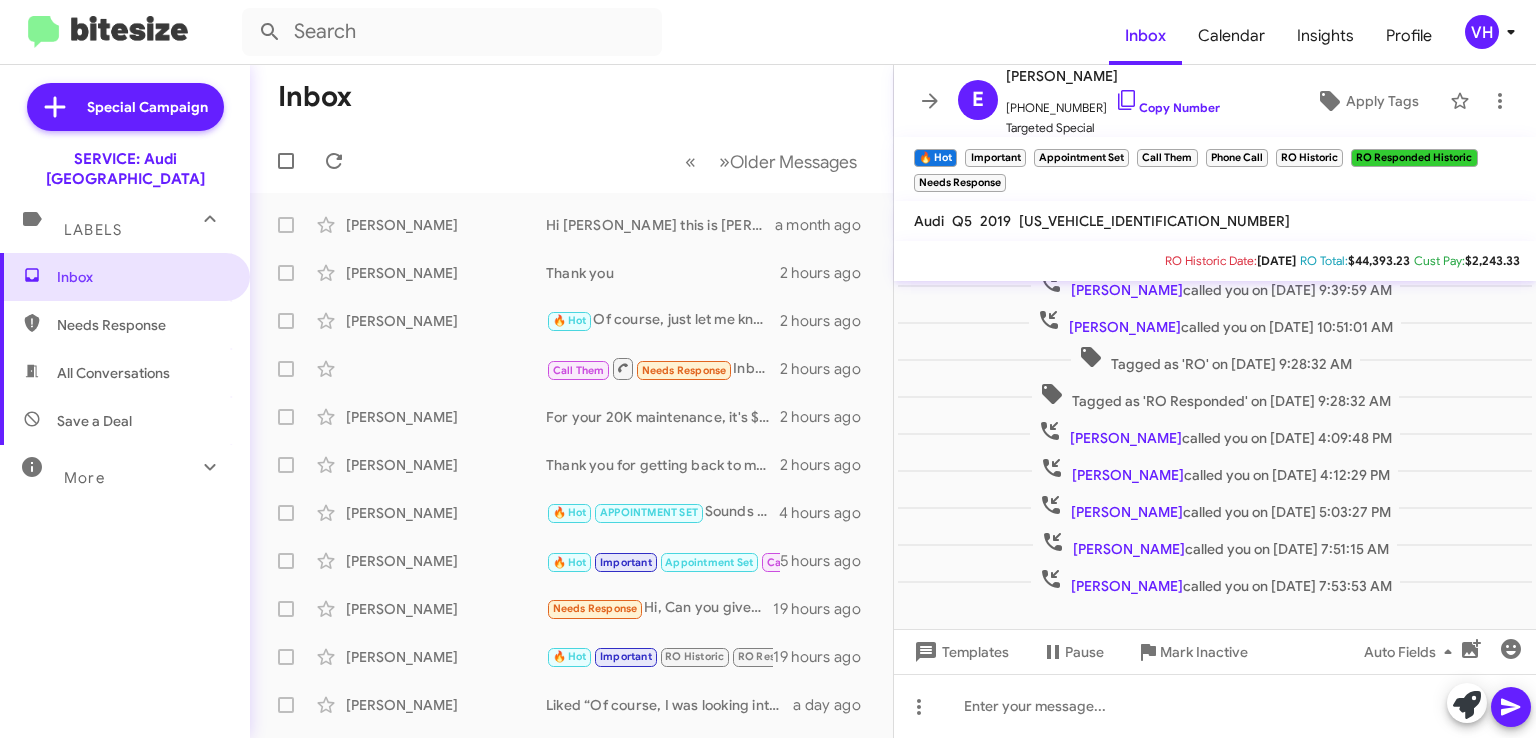 scroll, scrollTop: 868, scrollLeft: 0, axis: vertical 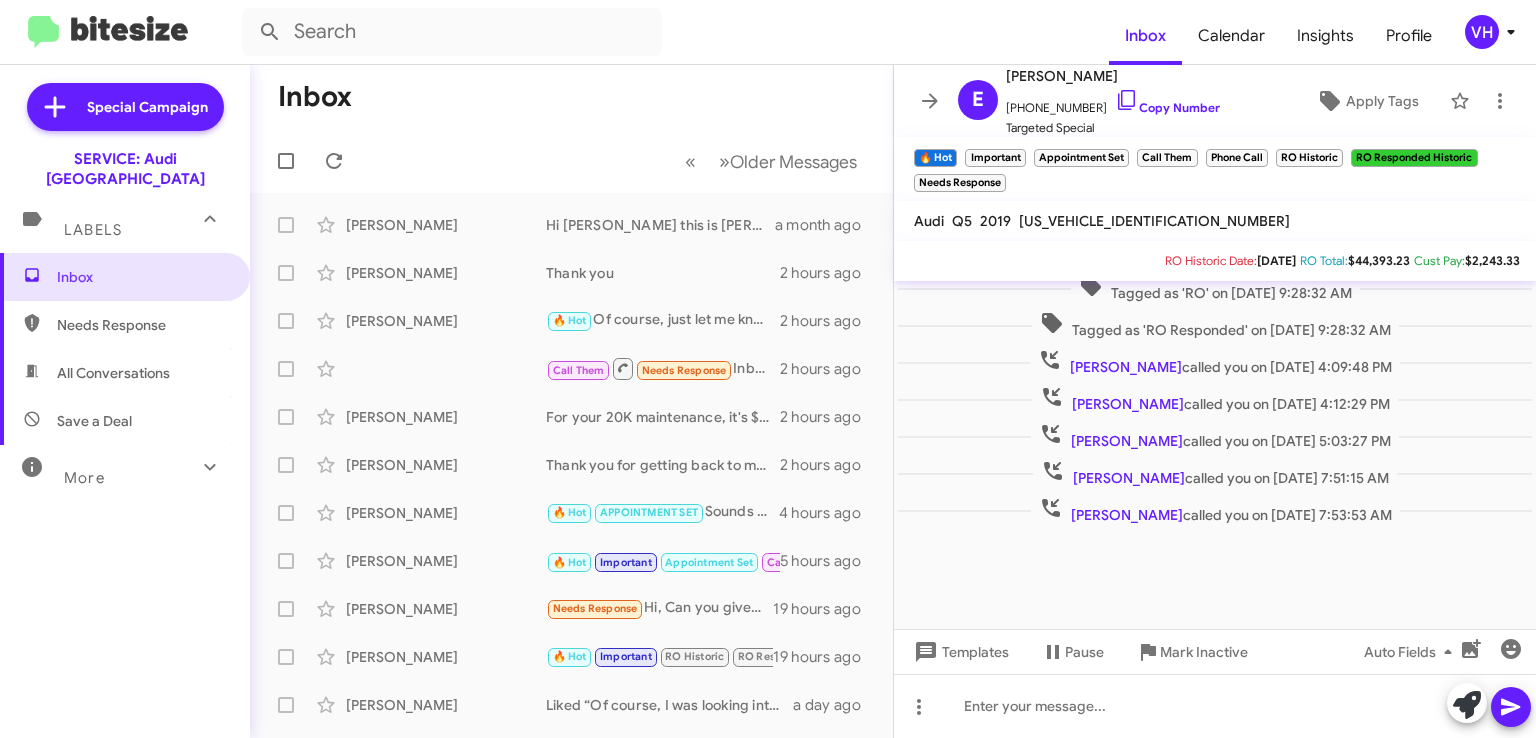 click on "Inbox" at bounding box center (142, 277) 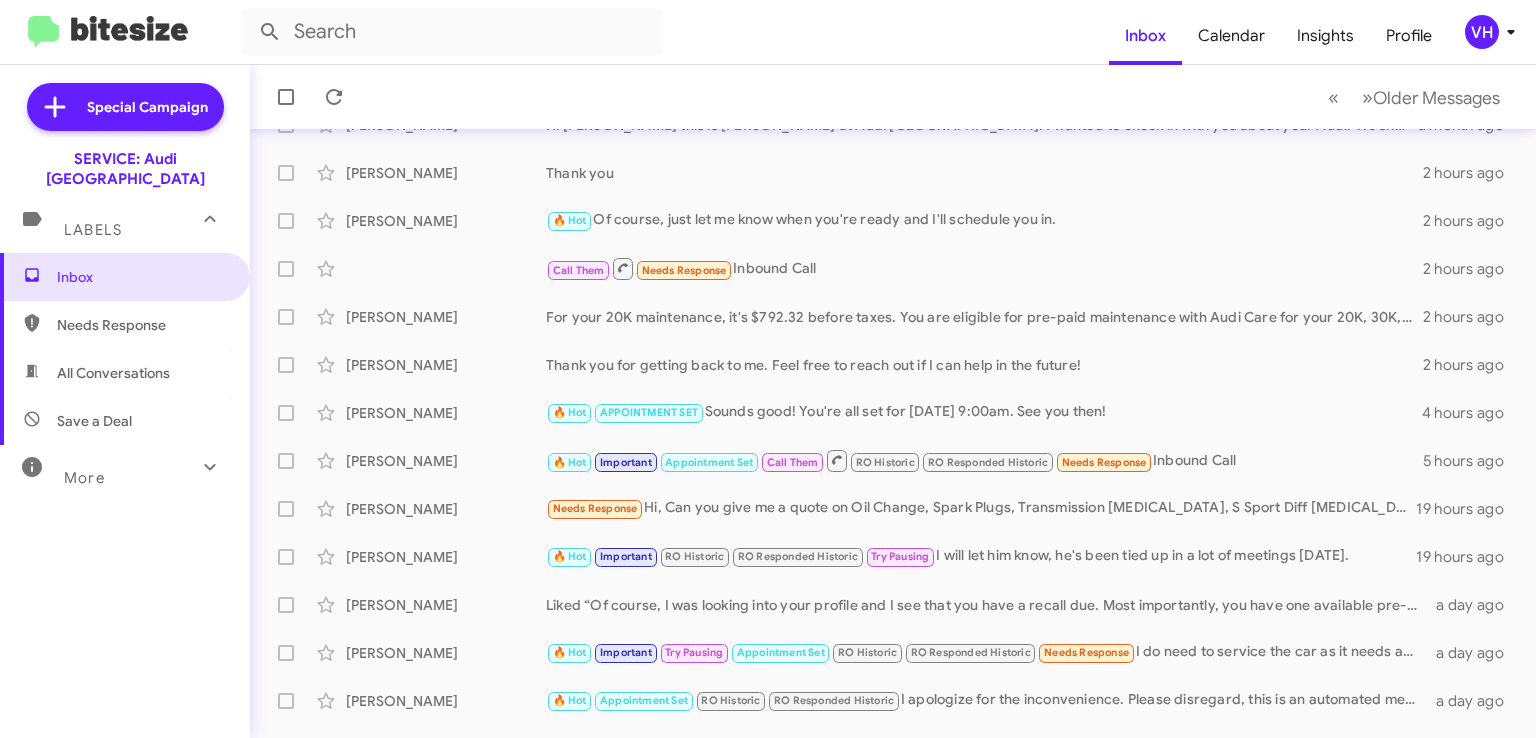 scroll, scrollTop: 200, scrollLeft: 0, axis: vertical 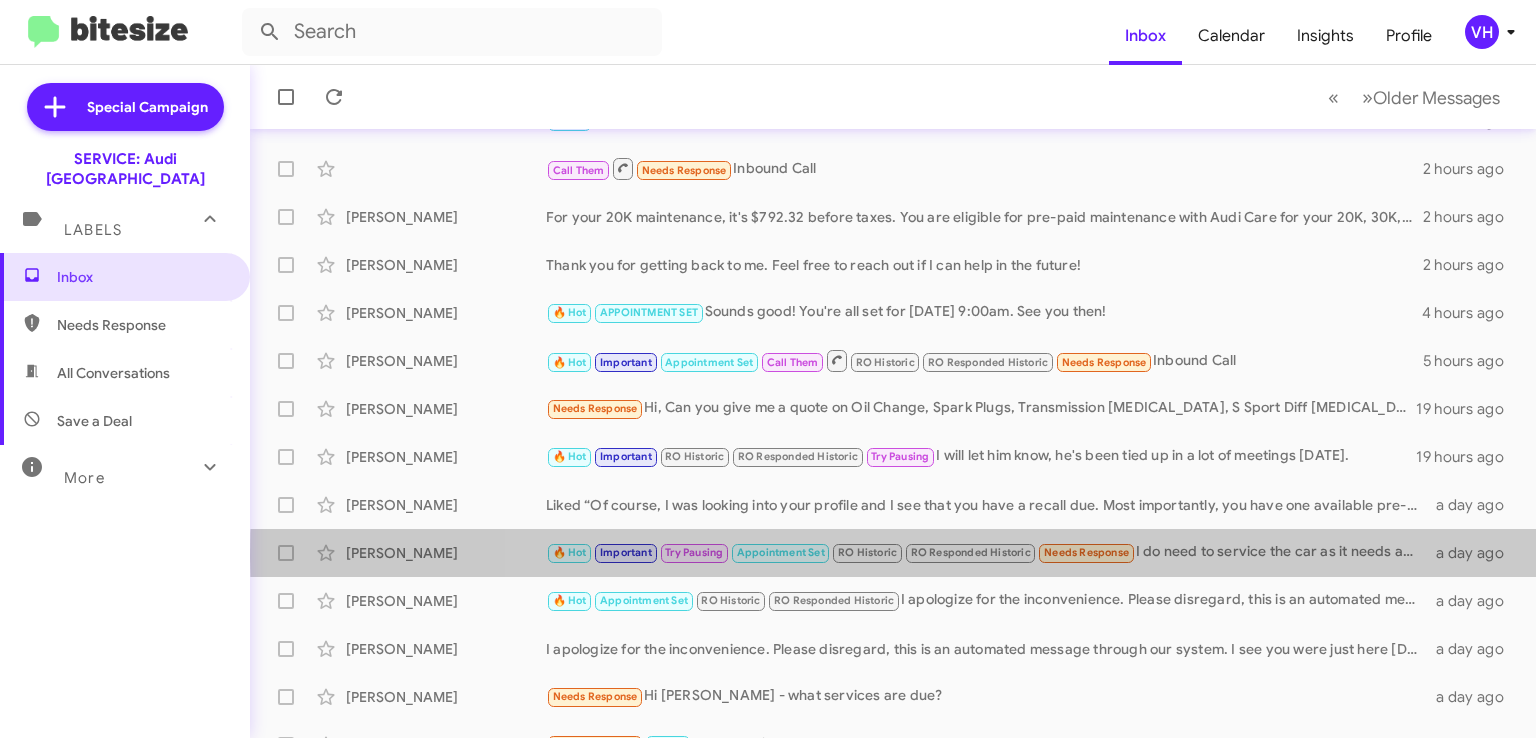 click on "🔥 Hot   Important   Try Pausing   Appointment Set   RO Historic   RO Responded Historic   Needs Response   I do need to service the car as it needs an oil change...can I coordinate the soonest service available with a courtesy car being available to use?" 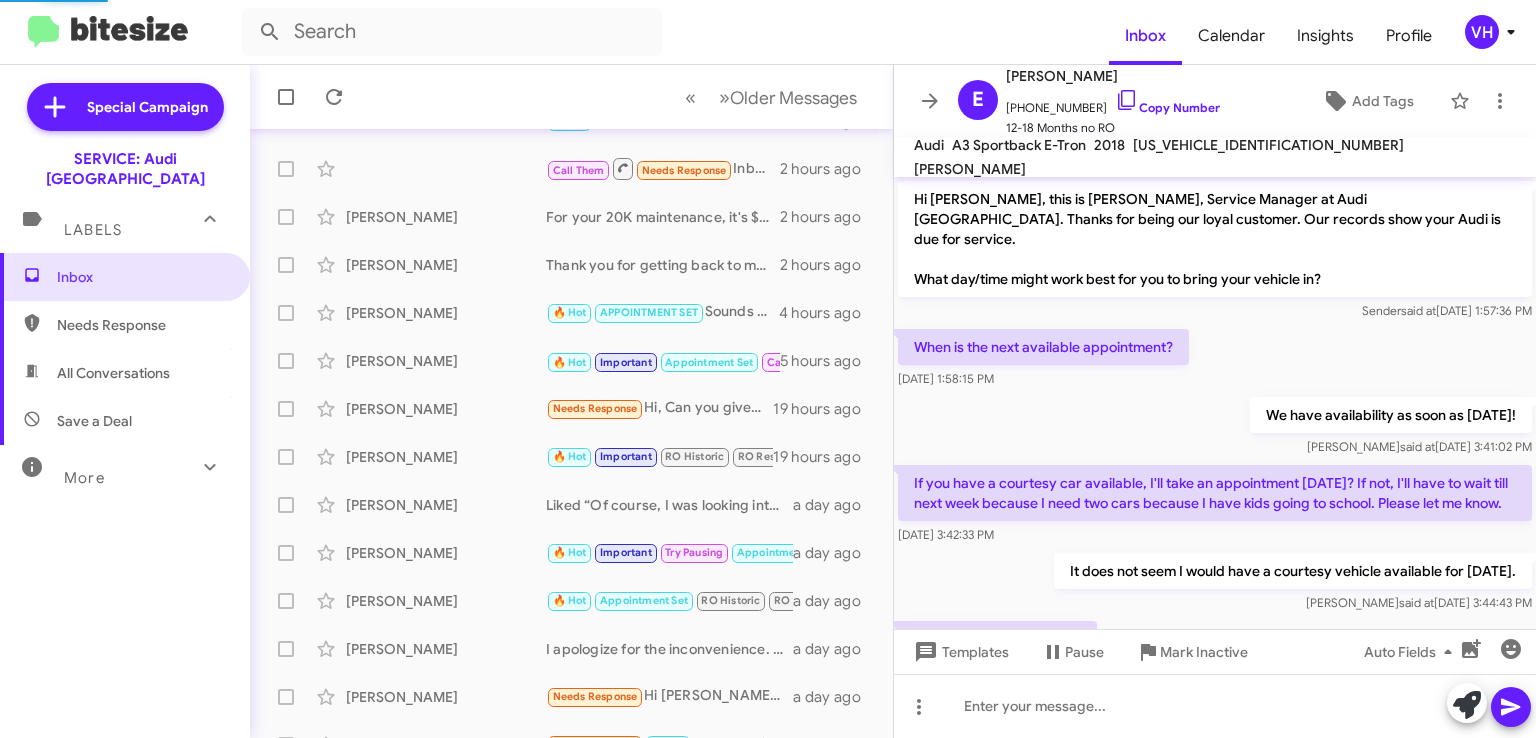 scroll, scrollTop: 971, scrollLeft: 0, axis: vertical 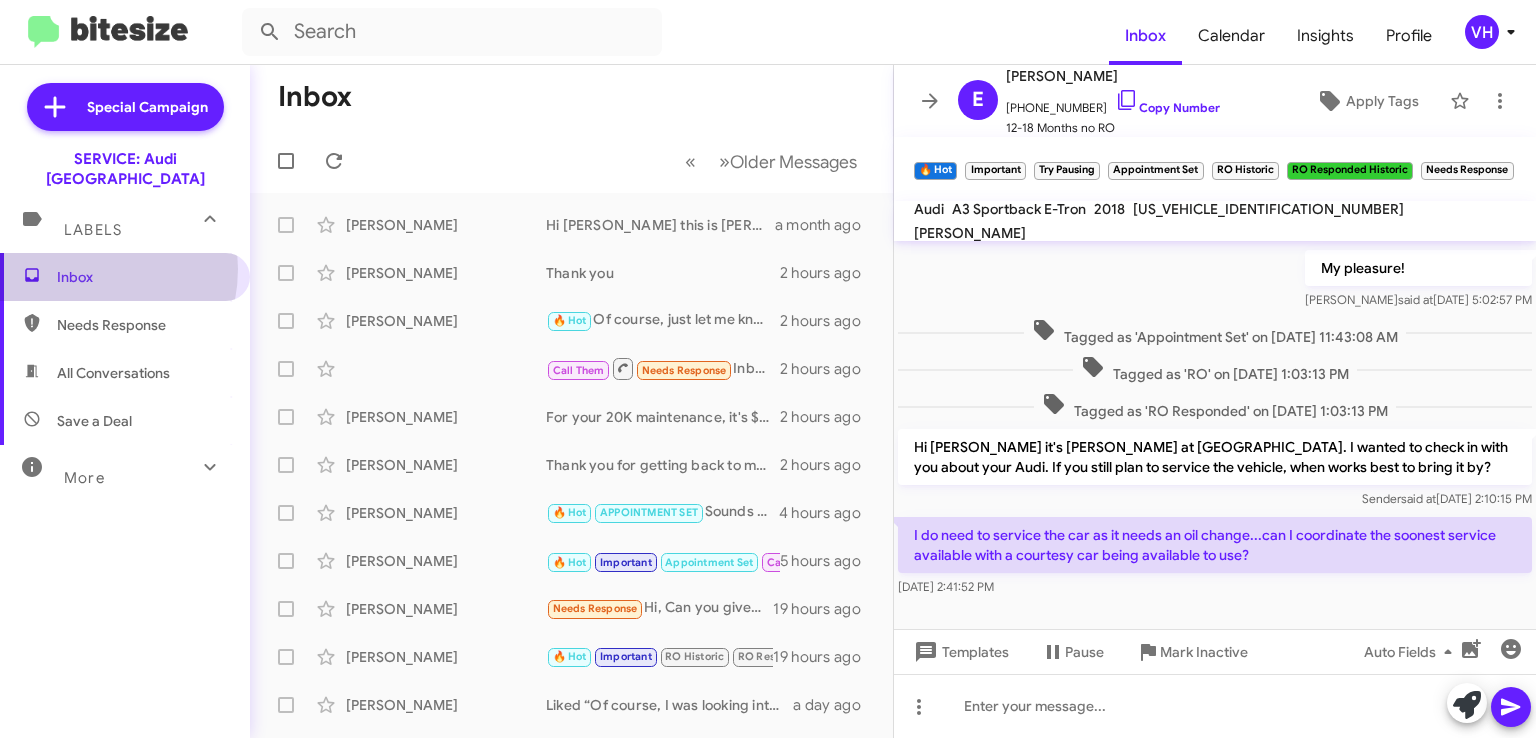 click on "Inbox" at bounding box center (142, 277) 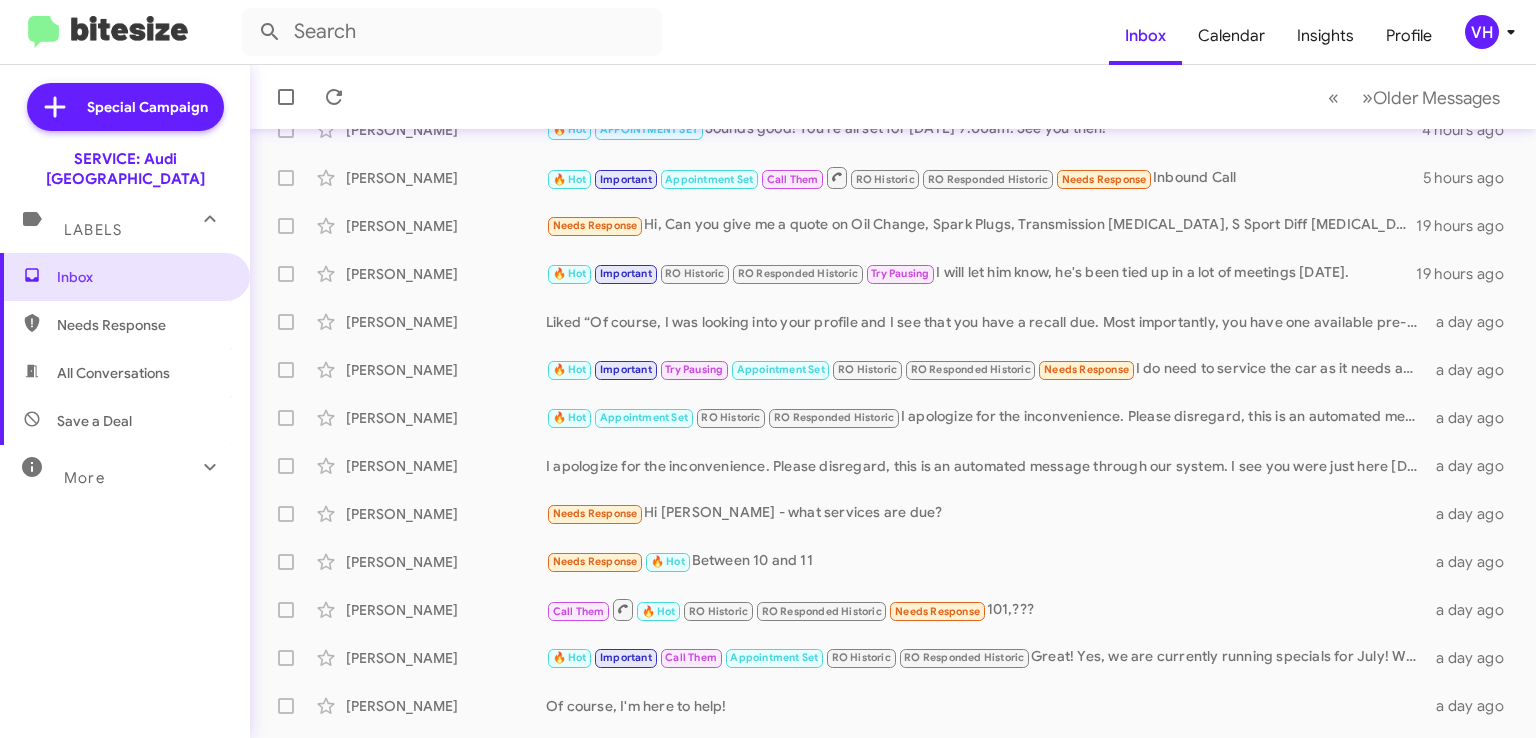 scroll, scrollTop: 400, scrollLeft: 0, axis: vertical 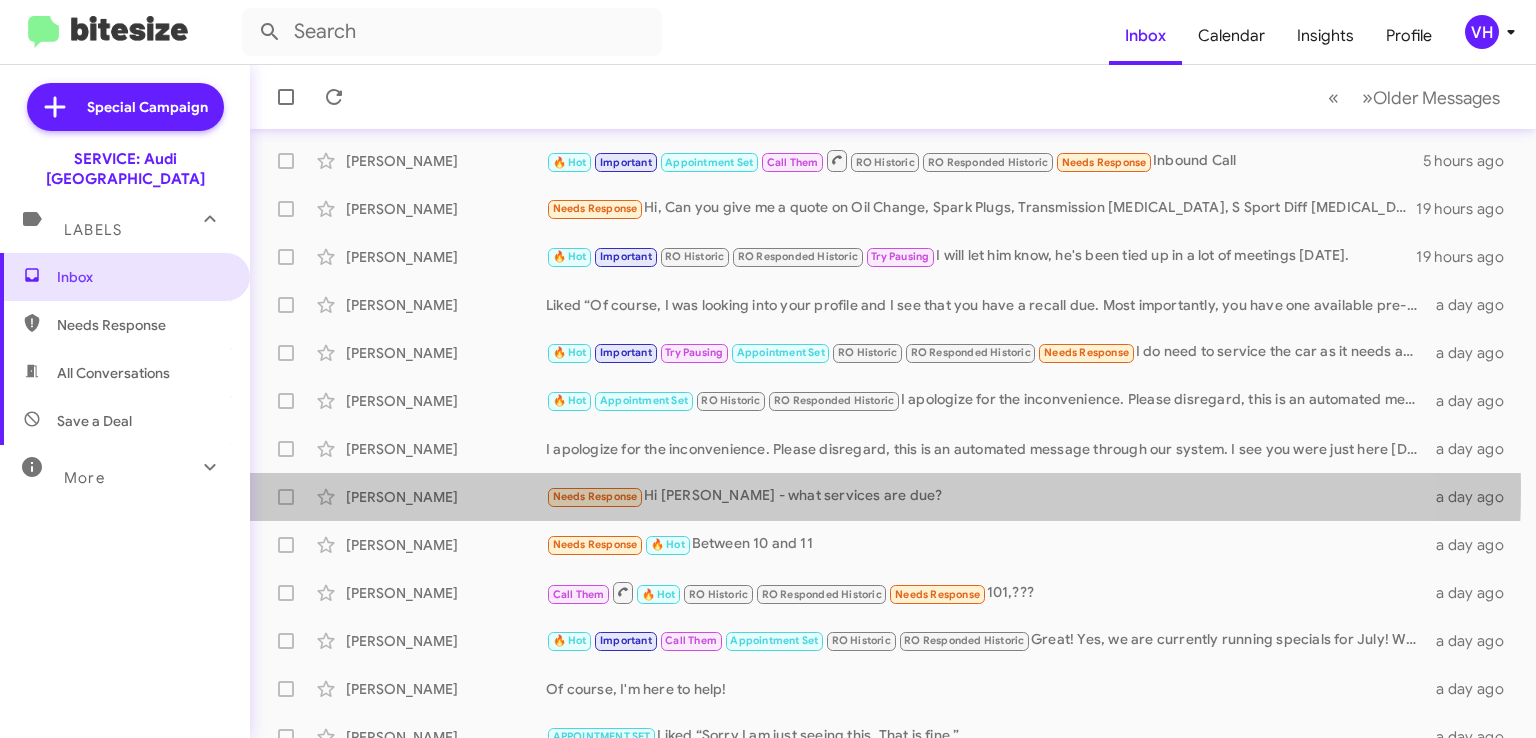 click on "Needs Response   Hi Steve - what services are due?" 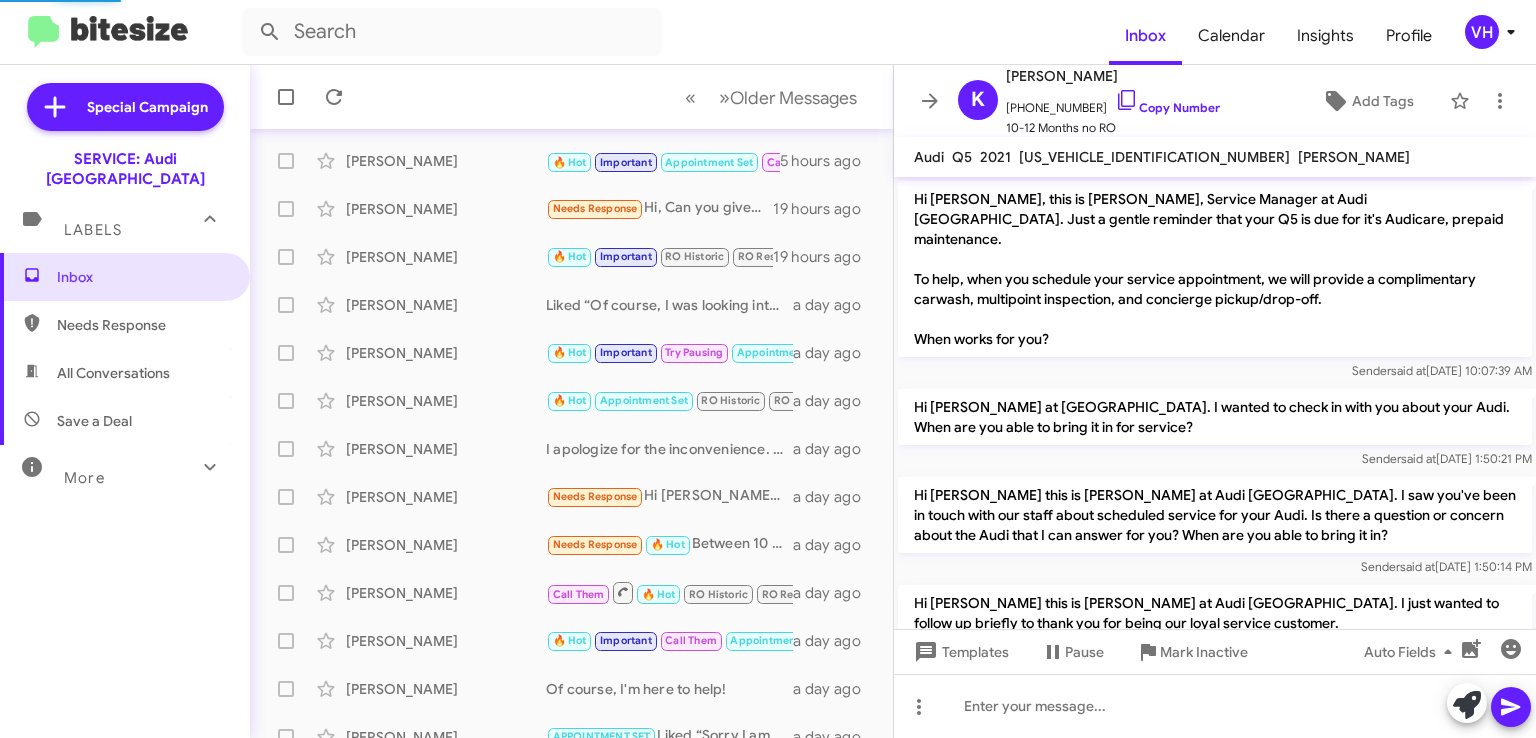 scroll, scrollTop: 226, scrollLeft: 0, axis: vertical 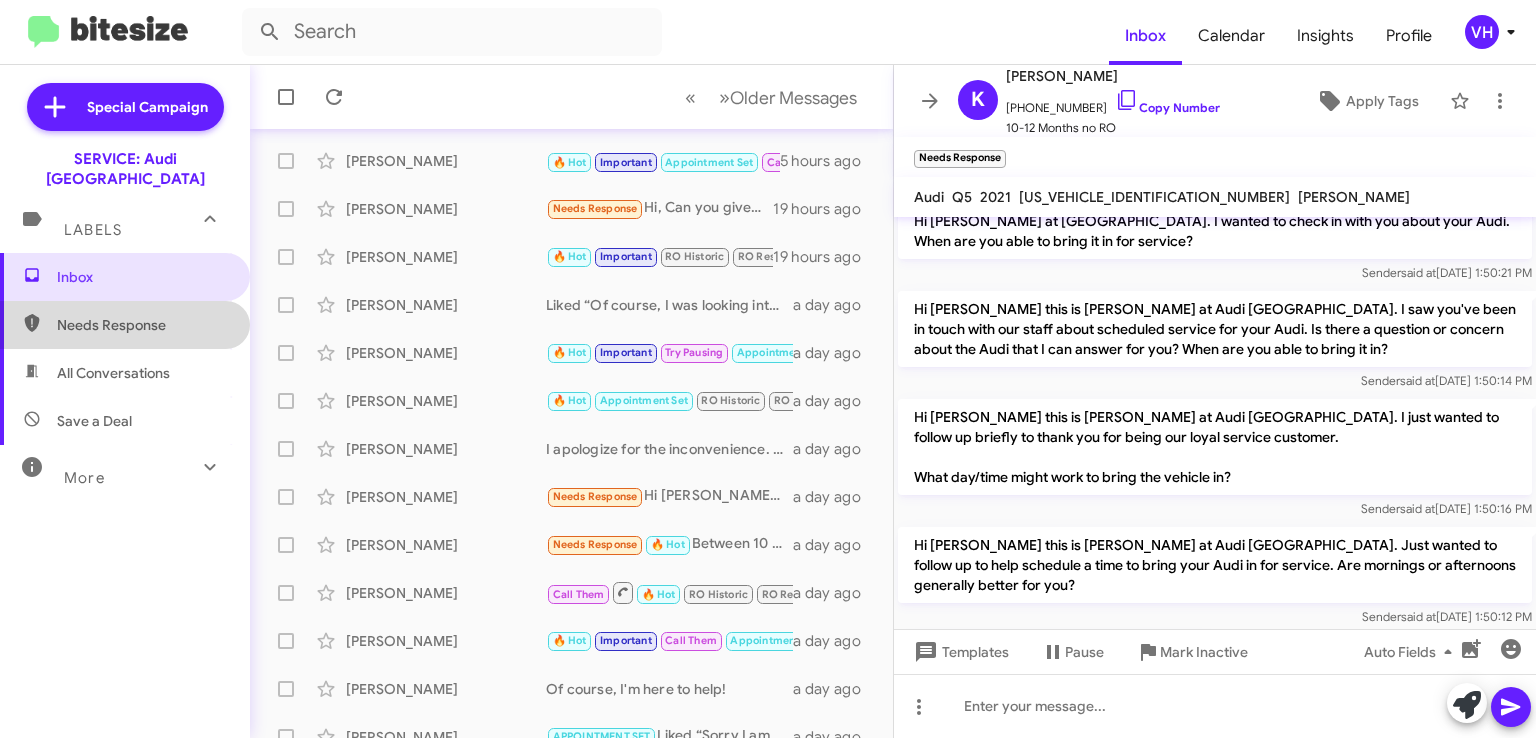 click on "Needs Response" at bounding box center [142, 325] 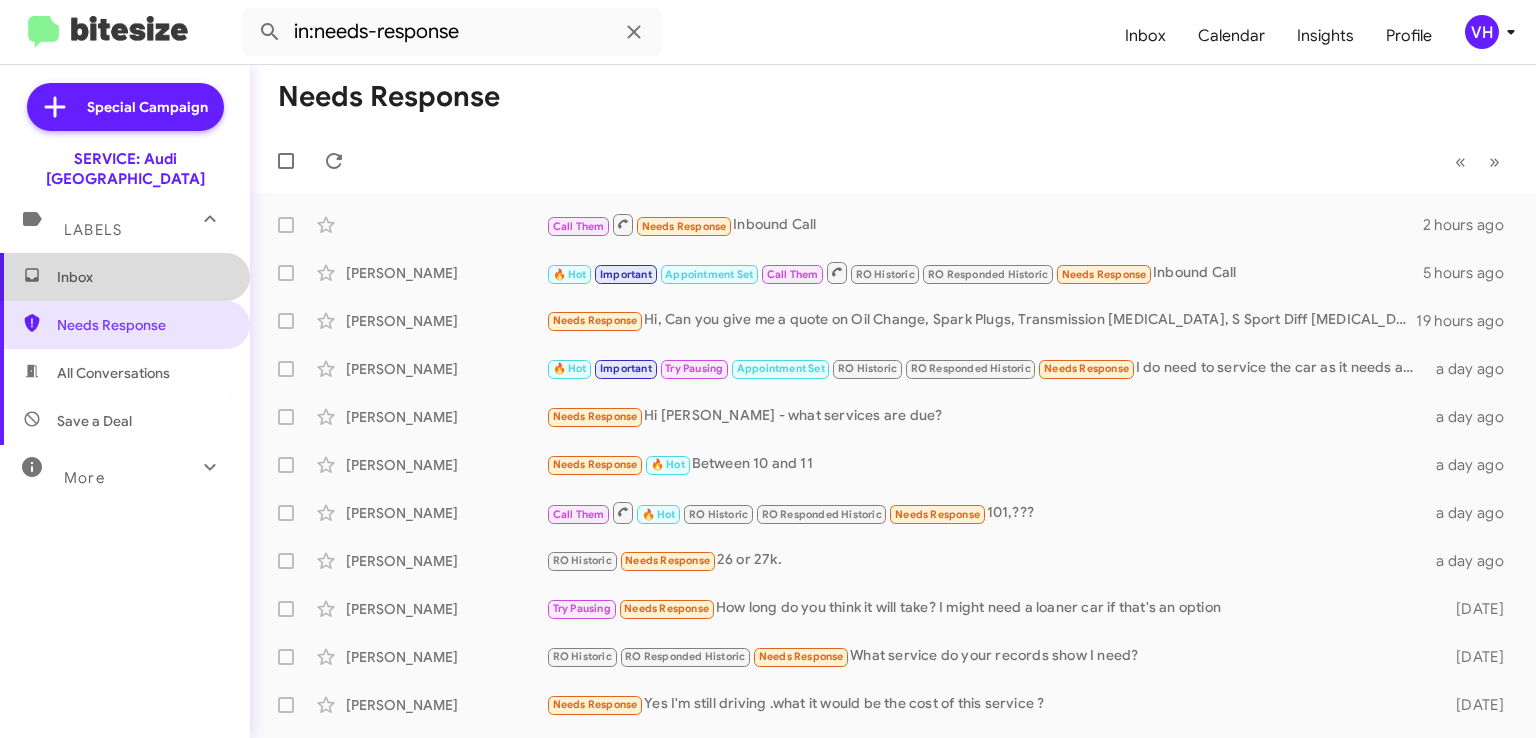 click on "Inbox" at bounding box center [142, 277] 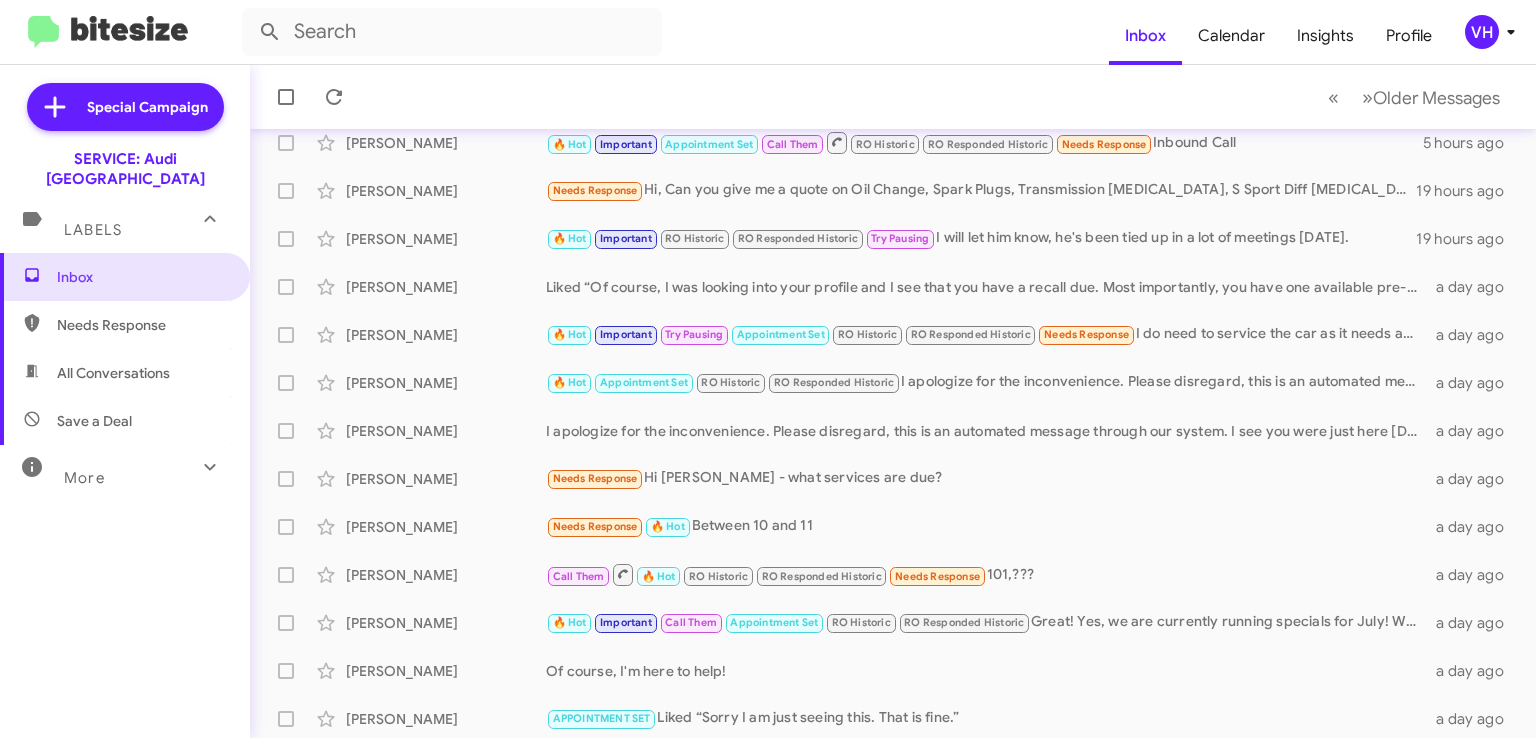 scroll, scrollTop: 423, scrollLeft: 0, axis: vertical 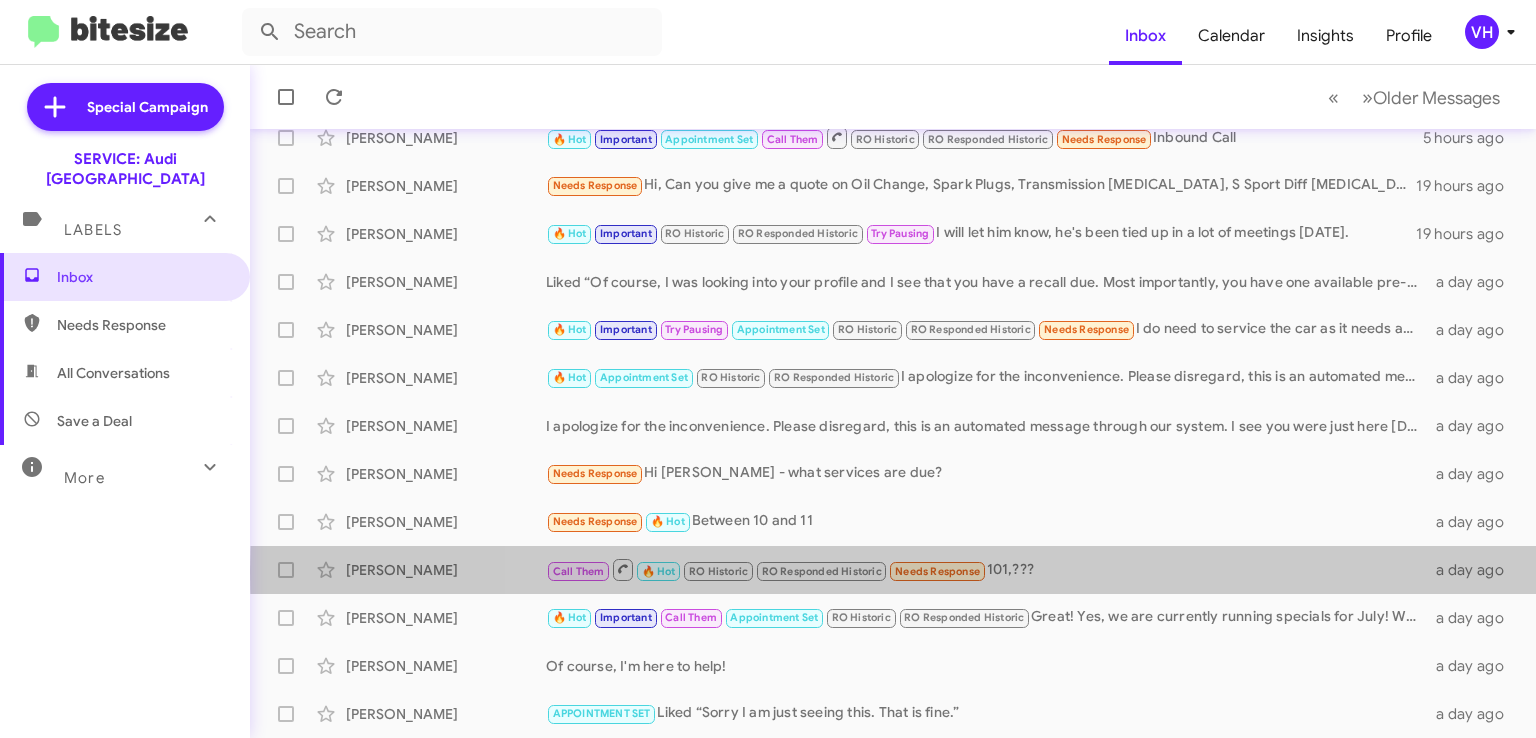 click on "Call Them   🔥 Hot   RO Historic   RO Responded Historic   Needs Response   101,???" 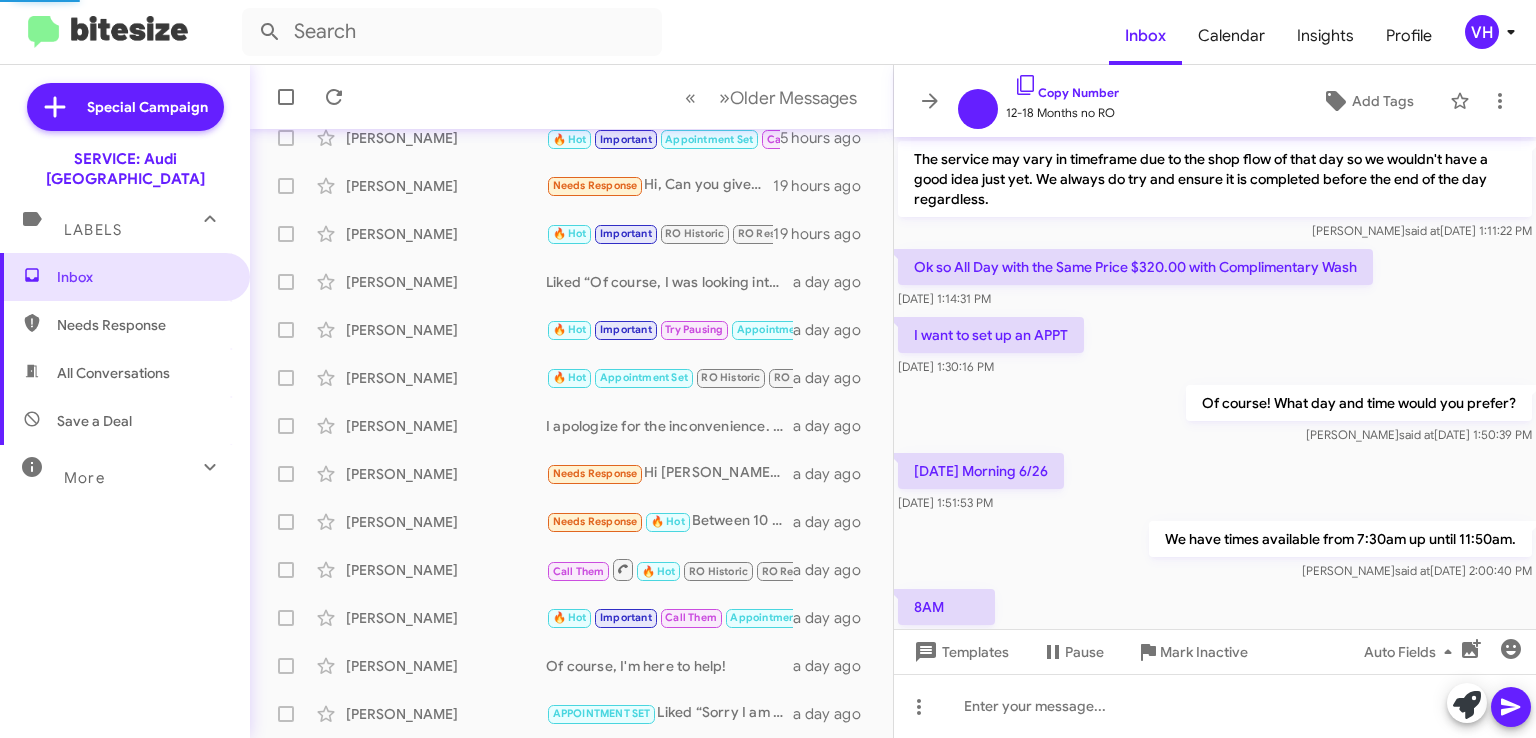 scroll, scrollTop: 946, scrollLeft: 0, axis: vertical 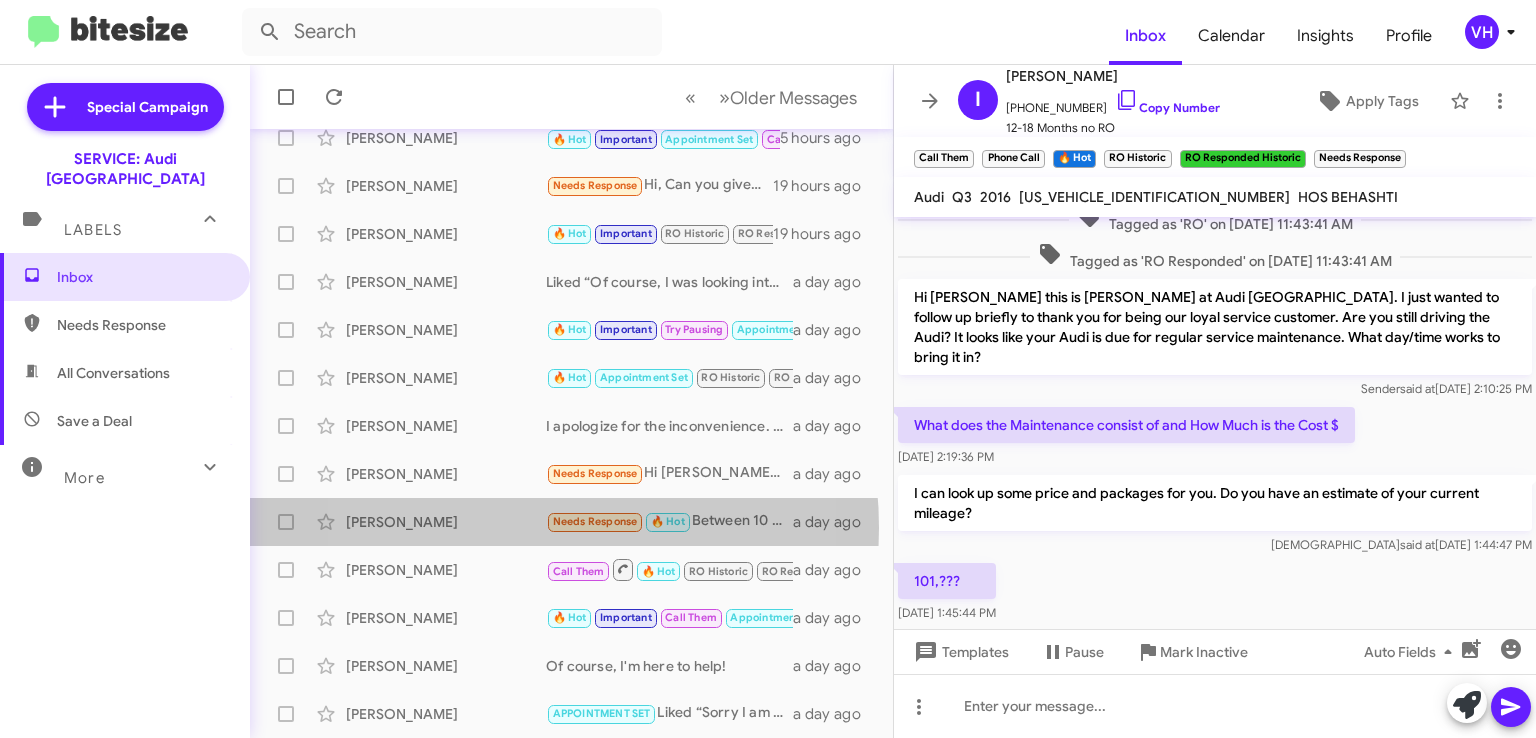 click on "[PERSON_NAME]" 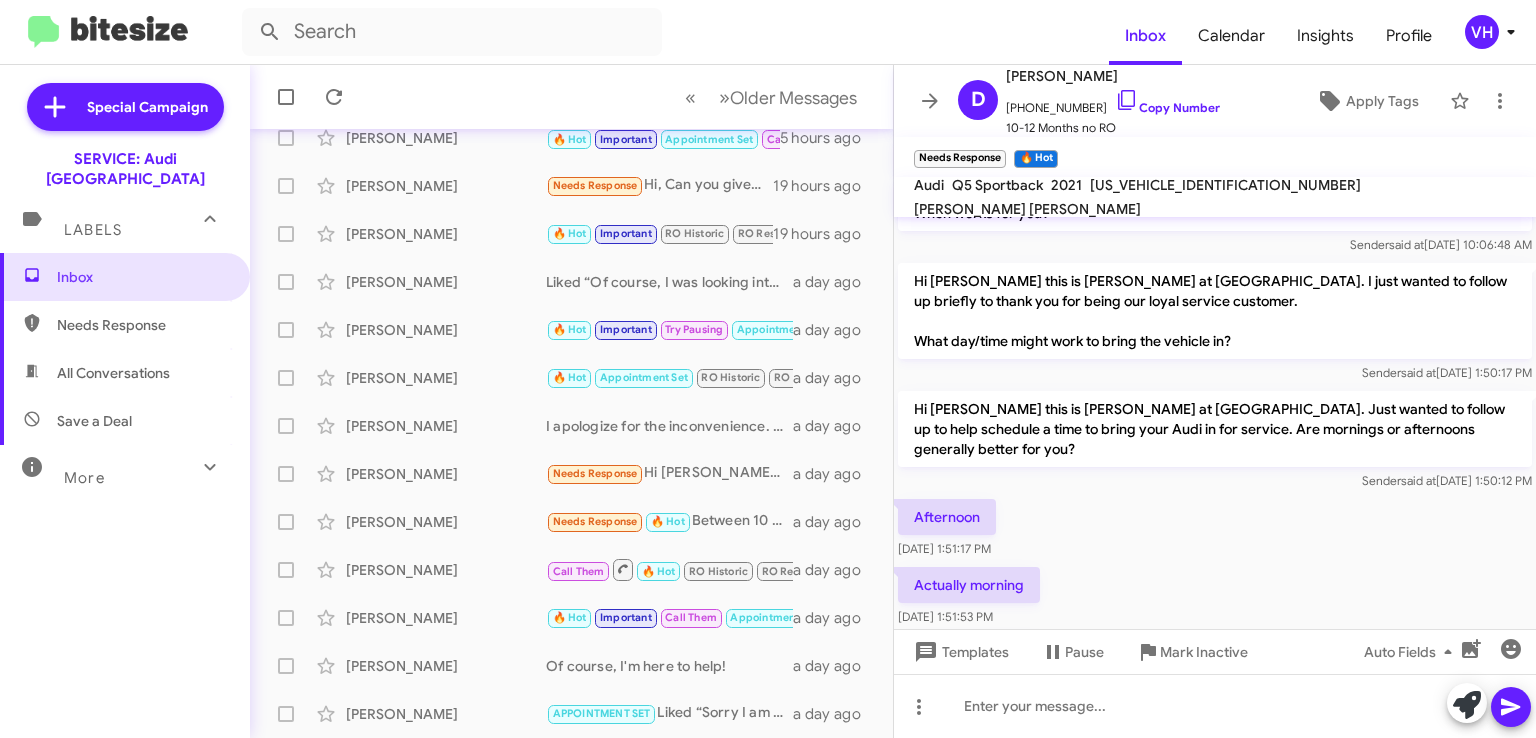 scroll, scrollTop: 246, scrollLeft: 0, axis: vertical 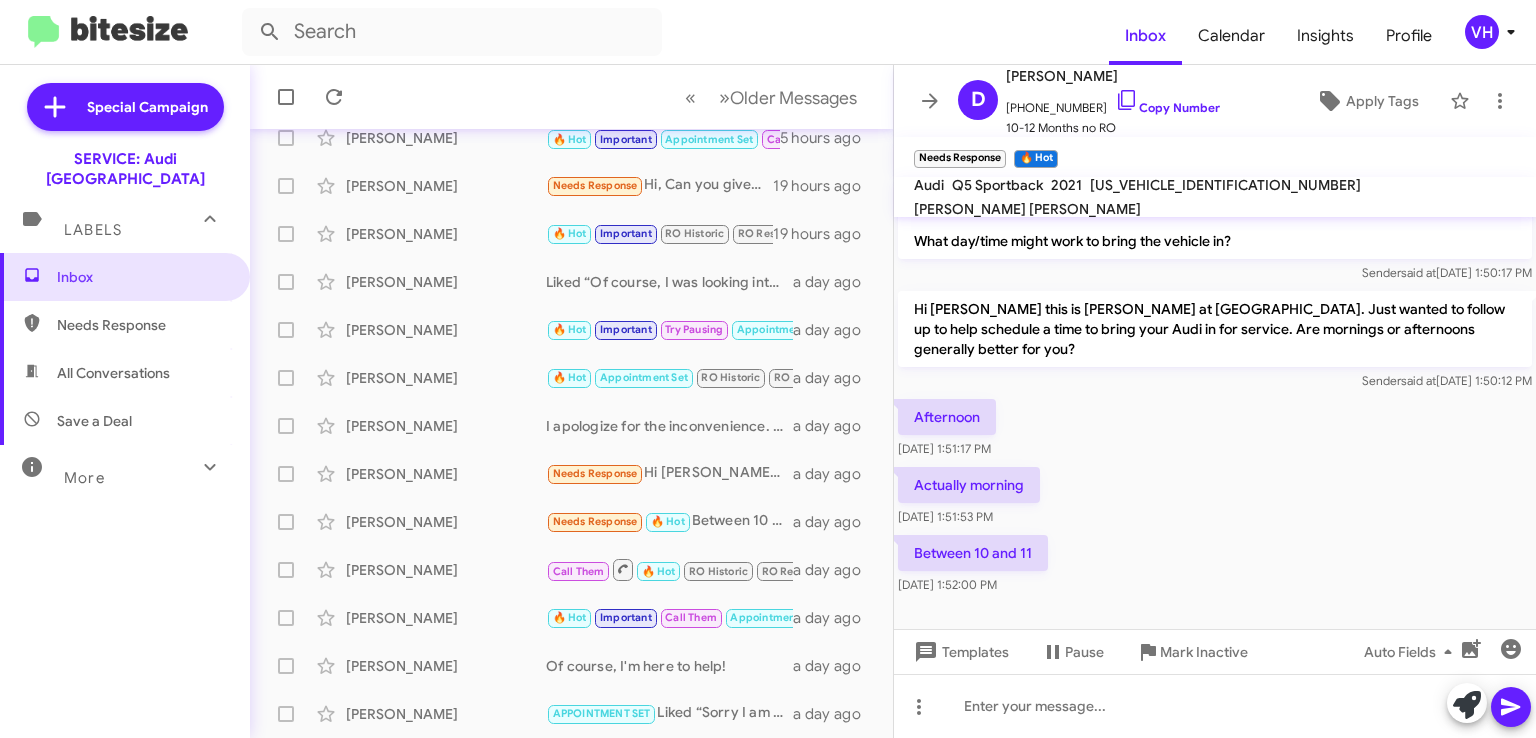 click on "Actually morning    Jul 9, 2025, 1:51:53 PM" 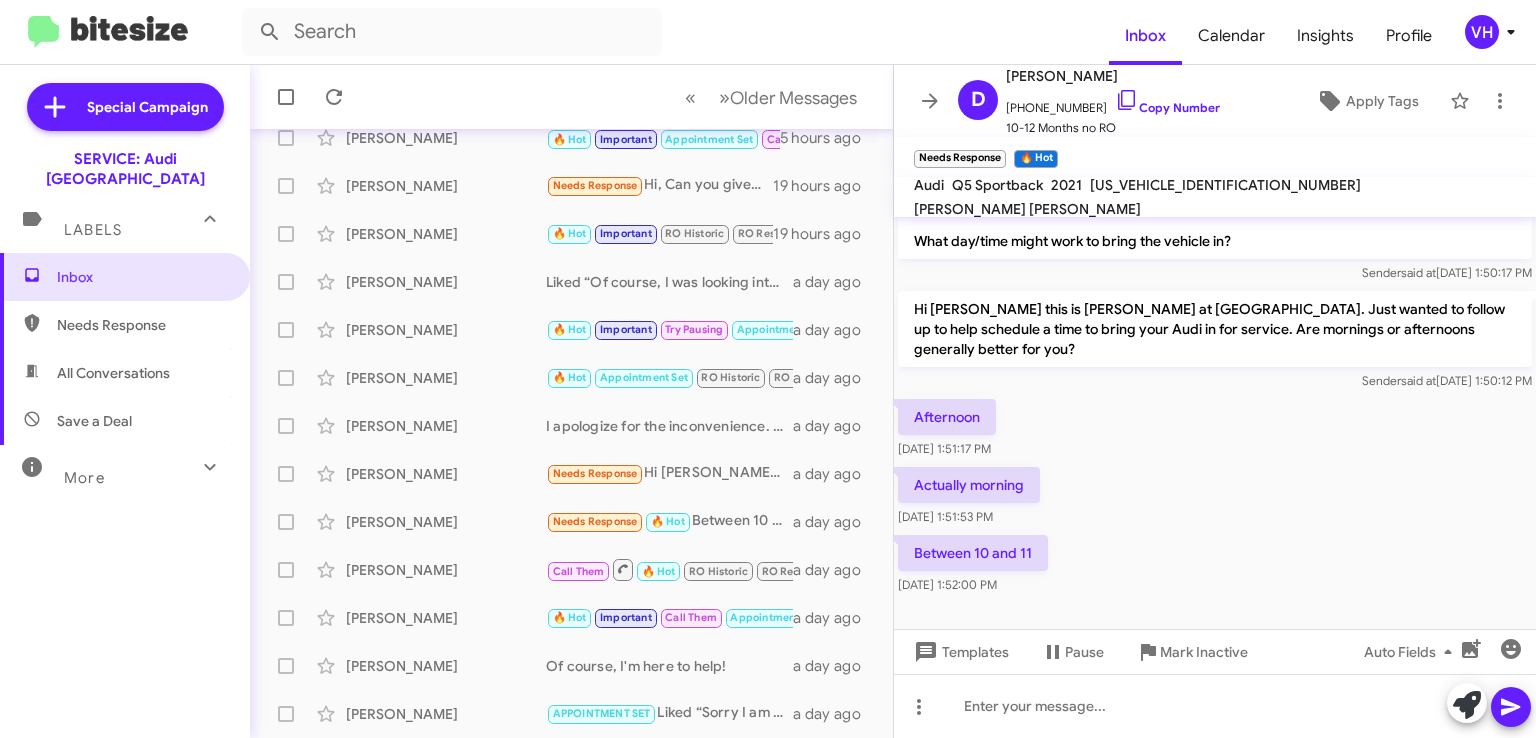 click on "Between 10 and 11    Jul 9, 2025, 1:52:00 PM" 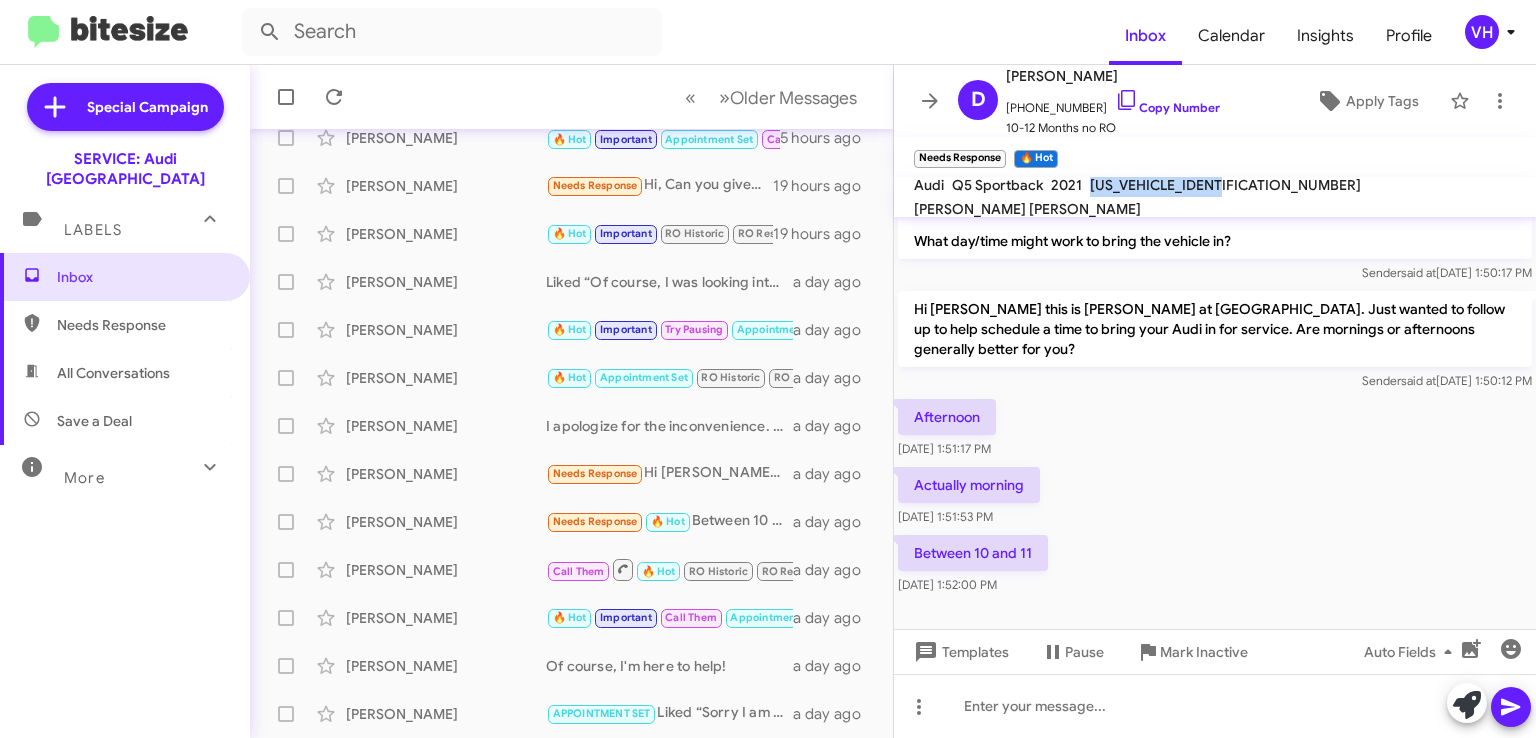 click on "WA15AAFY4M2113671" 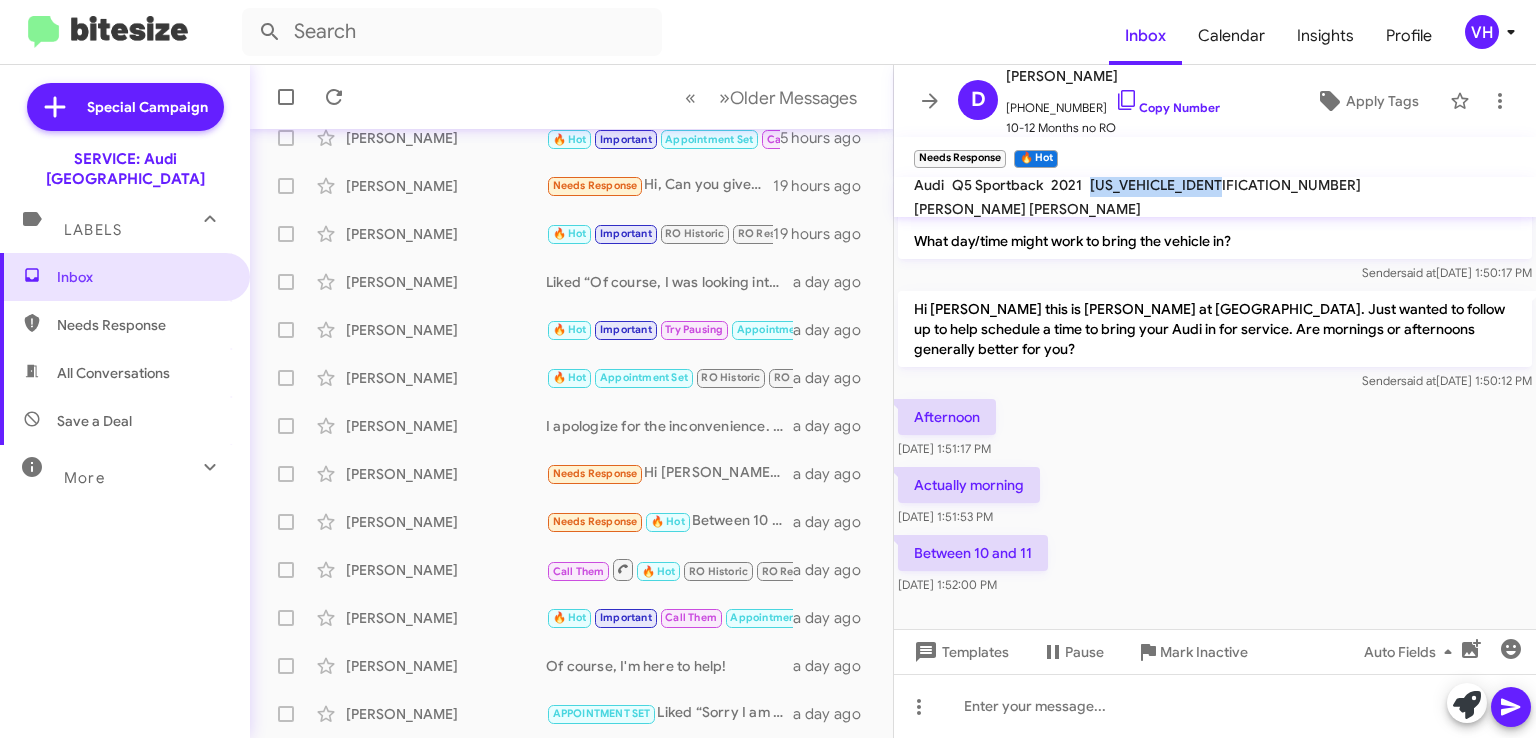 copy on "WA15AAFY4M2113671" 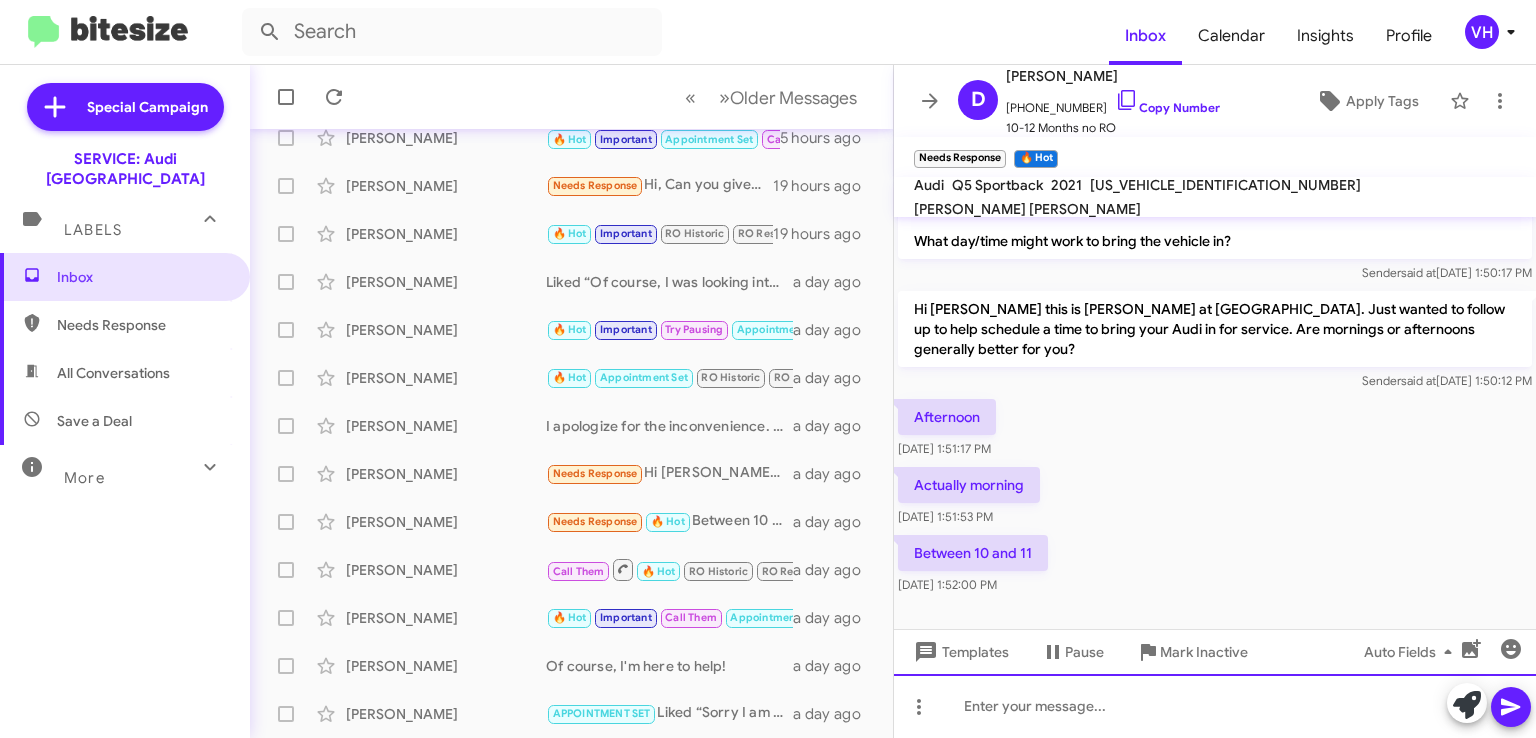 click 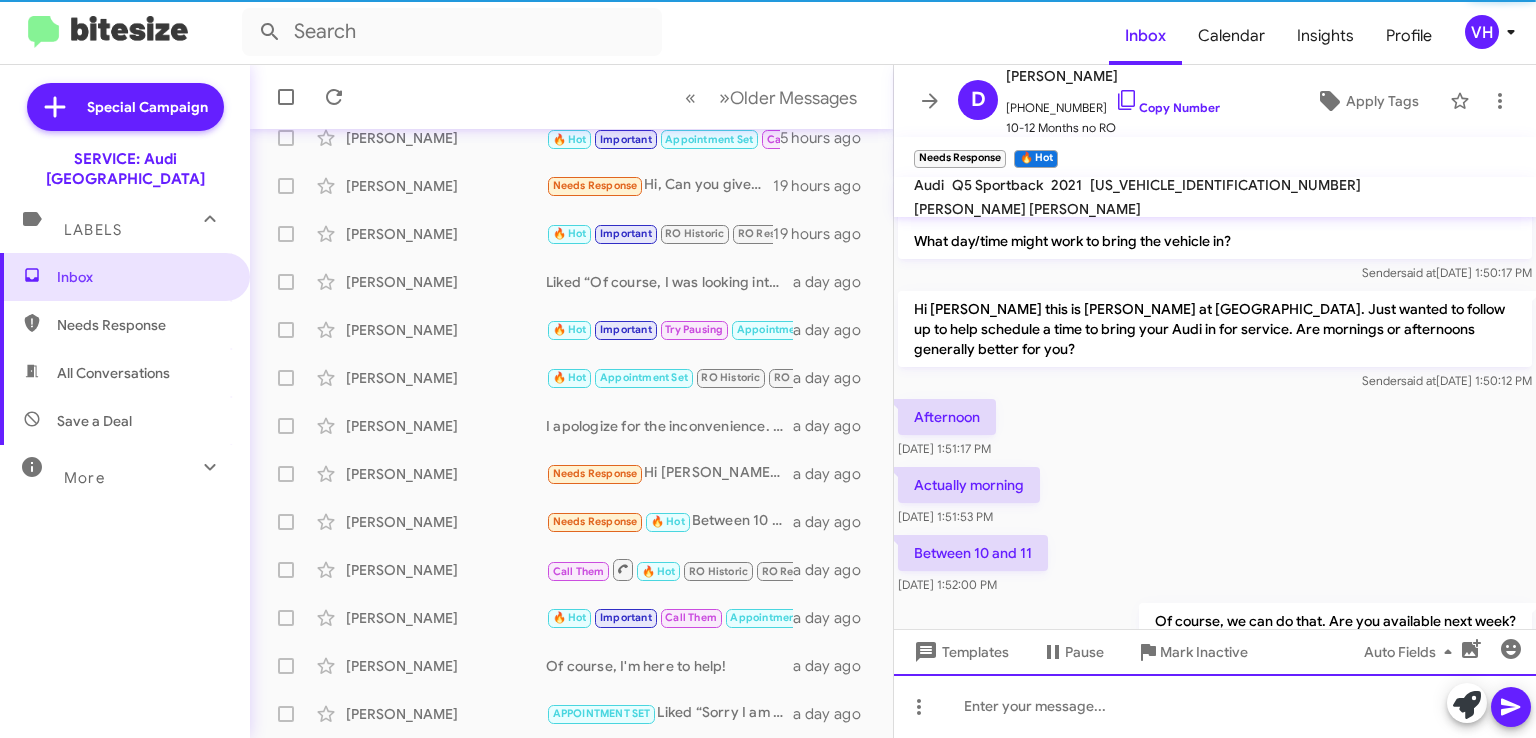 scroll, scrollTop: 0, scrollLeft: 0, axis: both 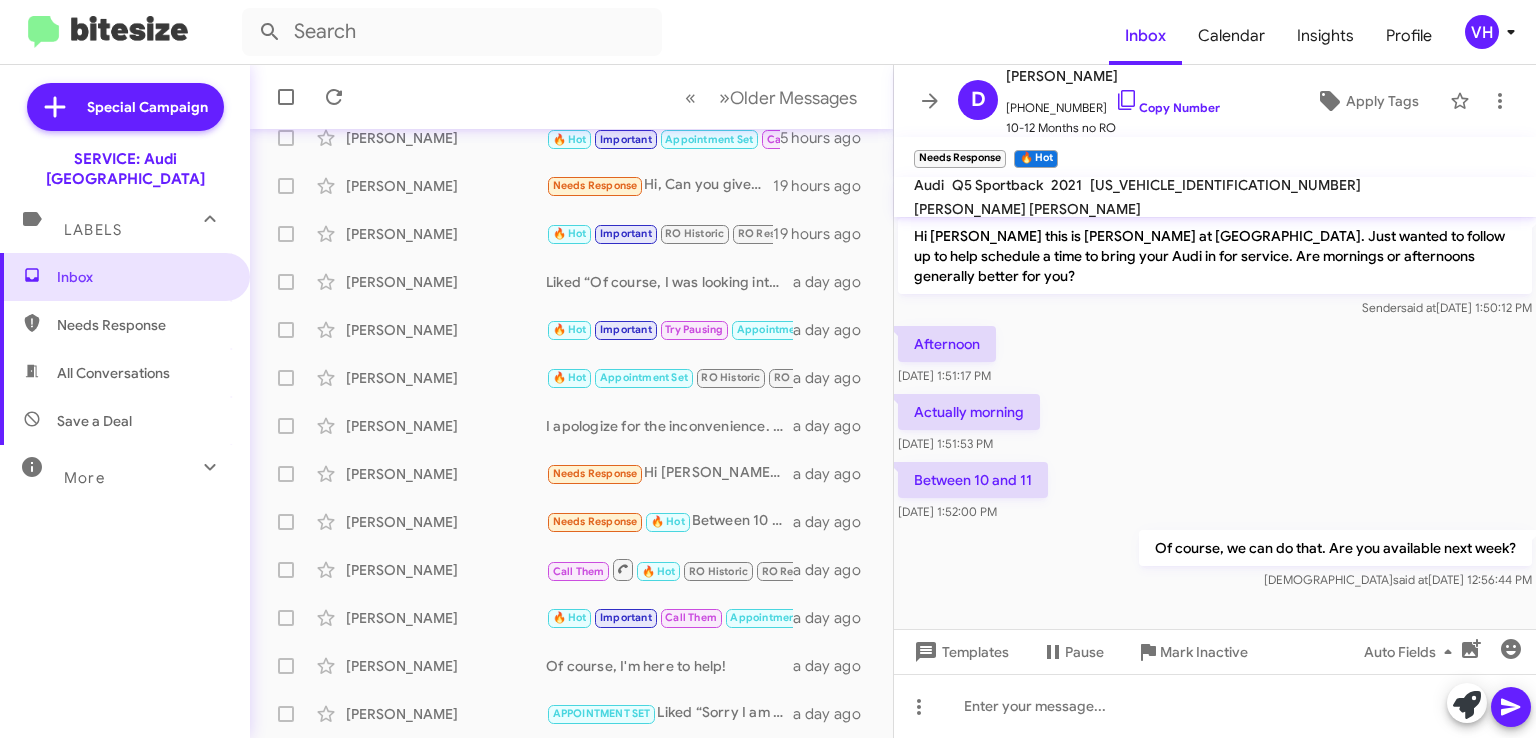 click on "[PERSON_NAME]" 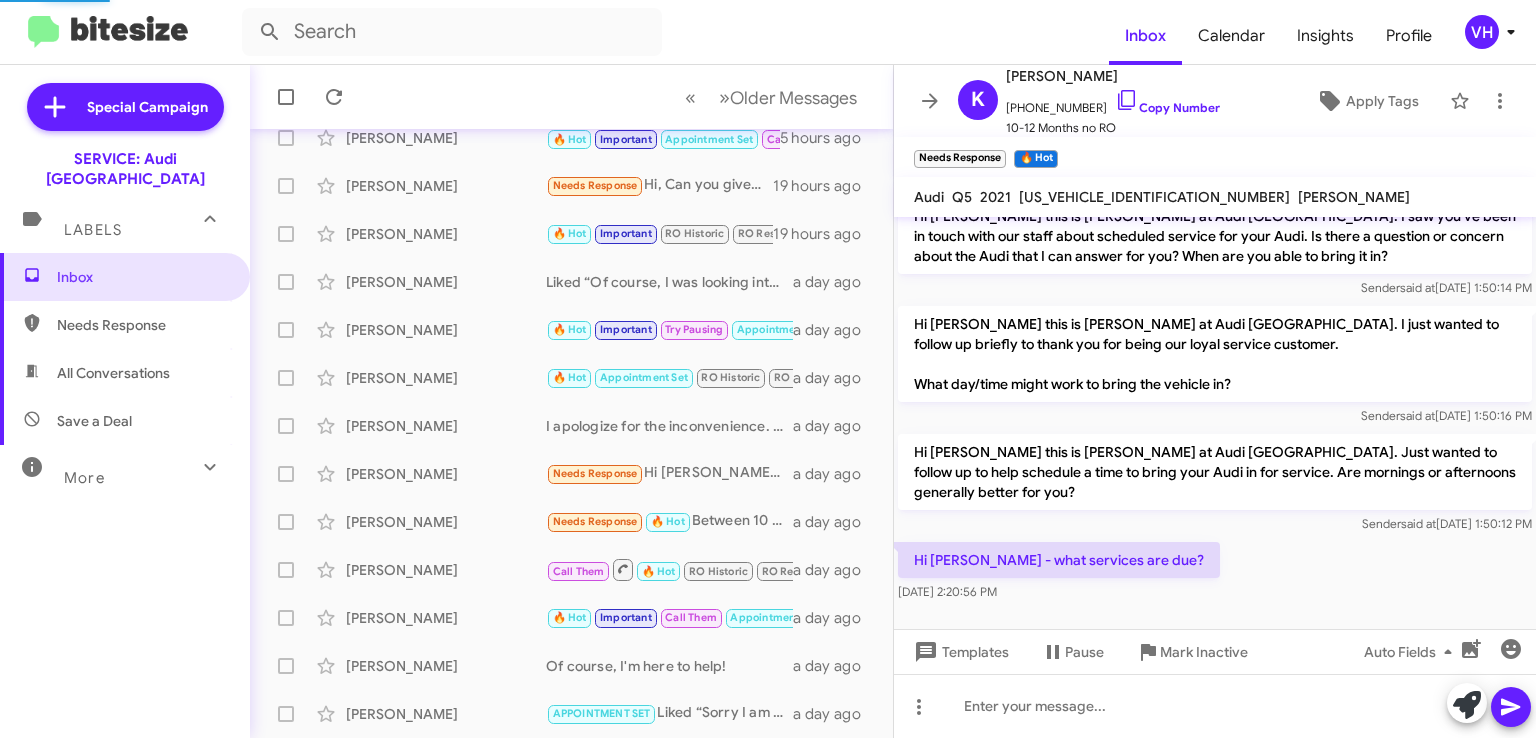 scroll, scrollTop: 306, scrollLeft: 0, axis: vertical 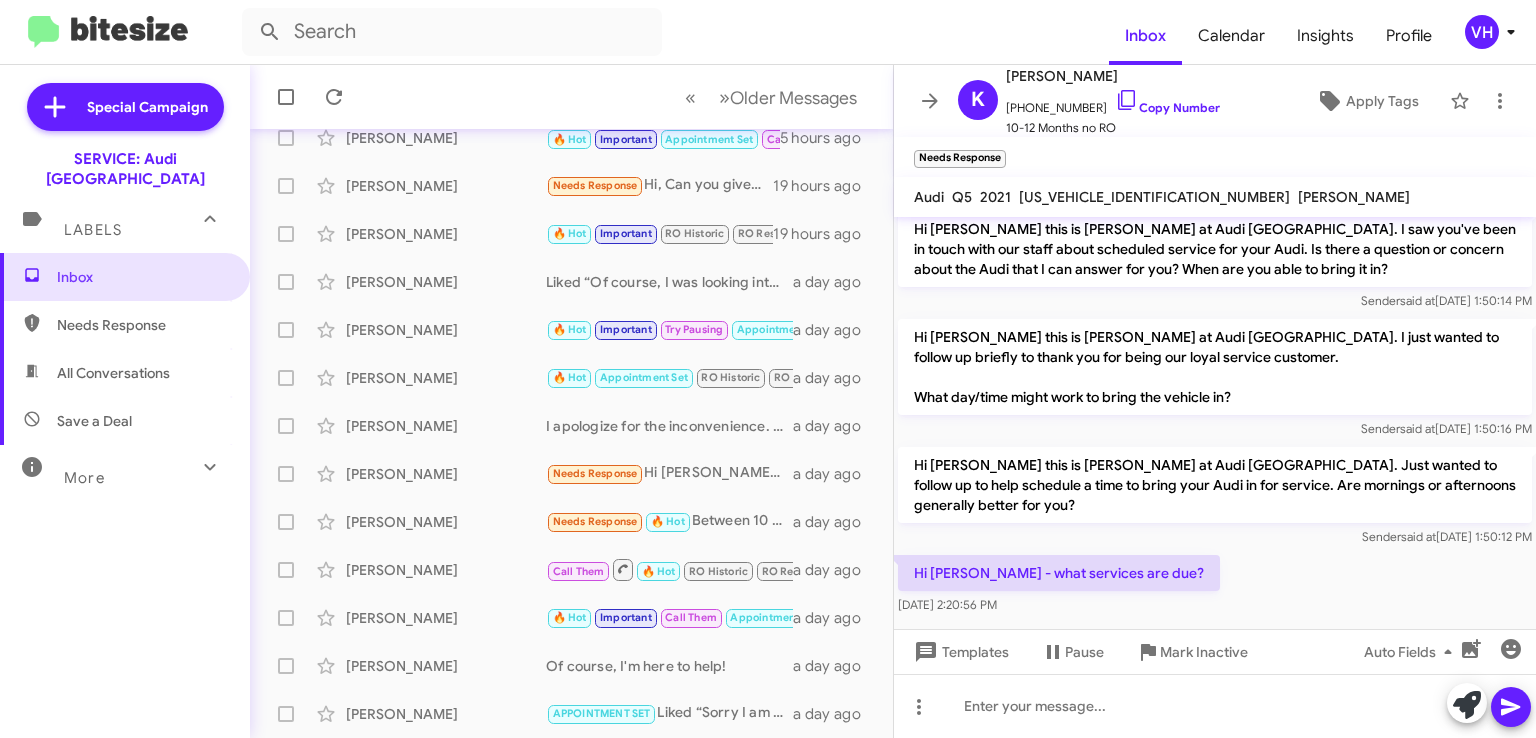 click on "[US_VEHICLE_IDENTIFICATION_NUMBER]" 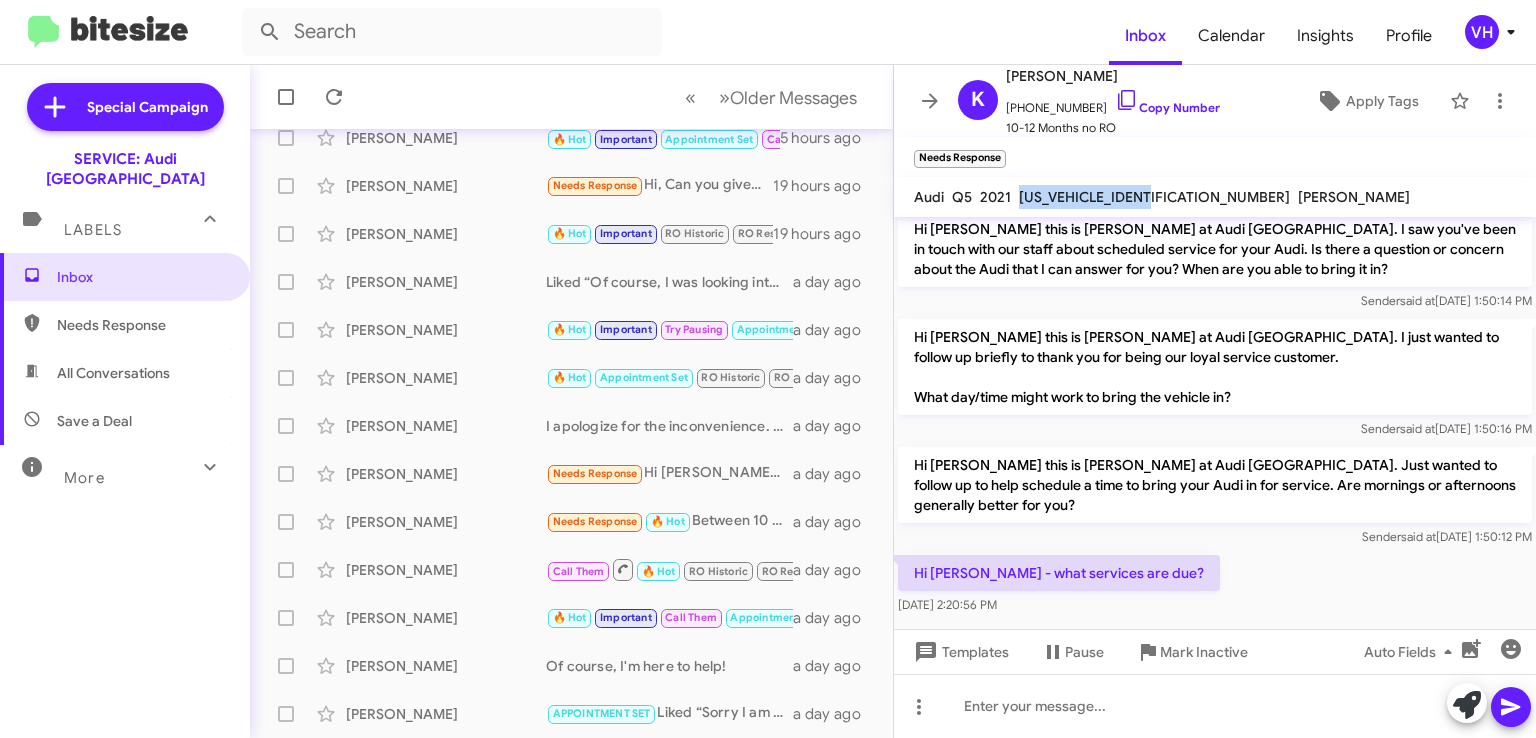 click on "[US_VEHICLE_IDENTIFICATION_NUMBER]" 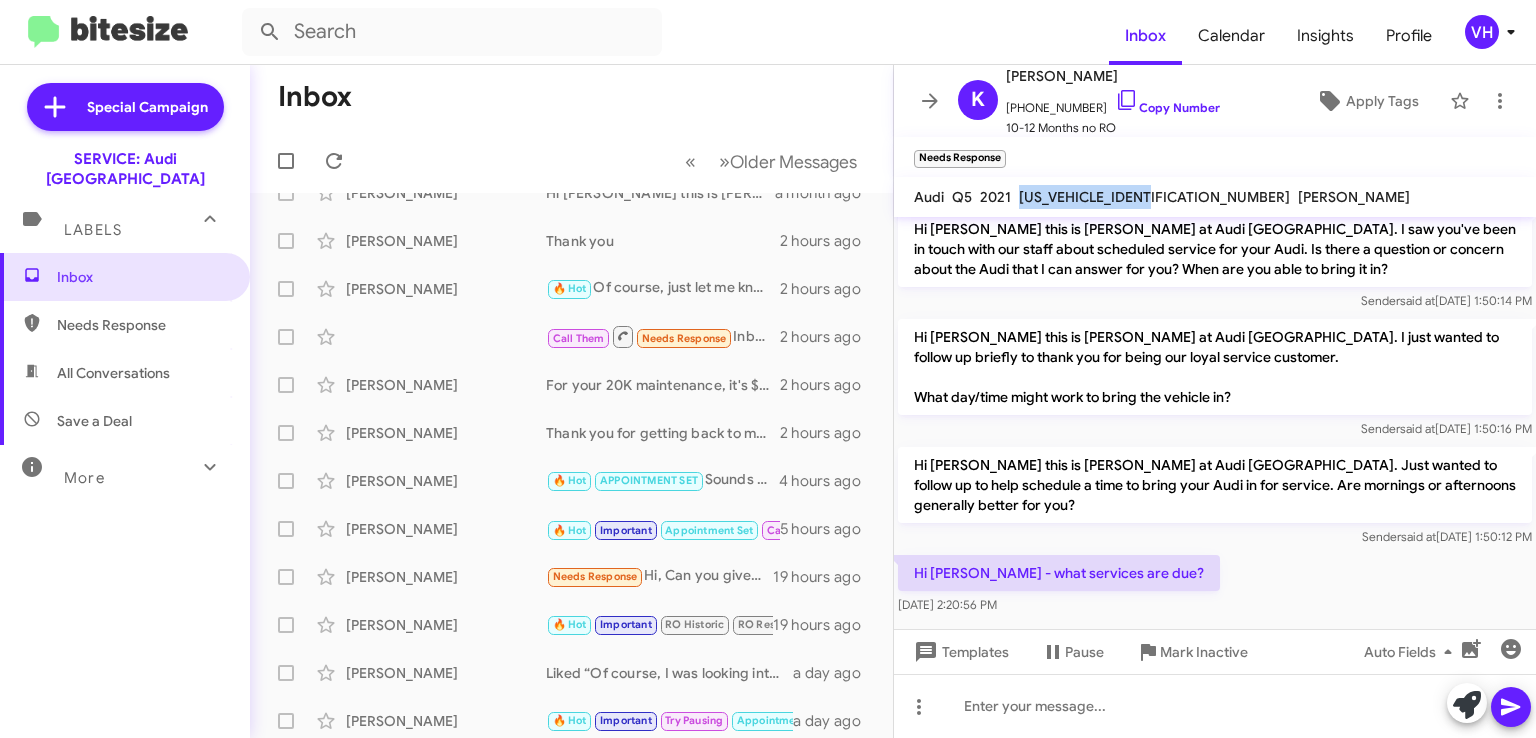 scroll, scrollTop: 0, scrollLeft: 0, axis: both 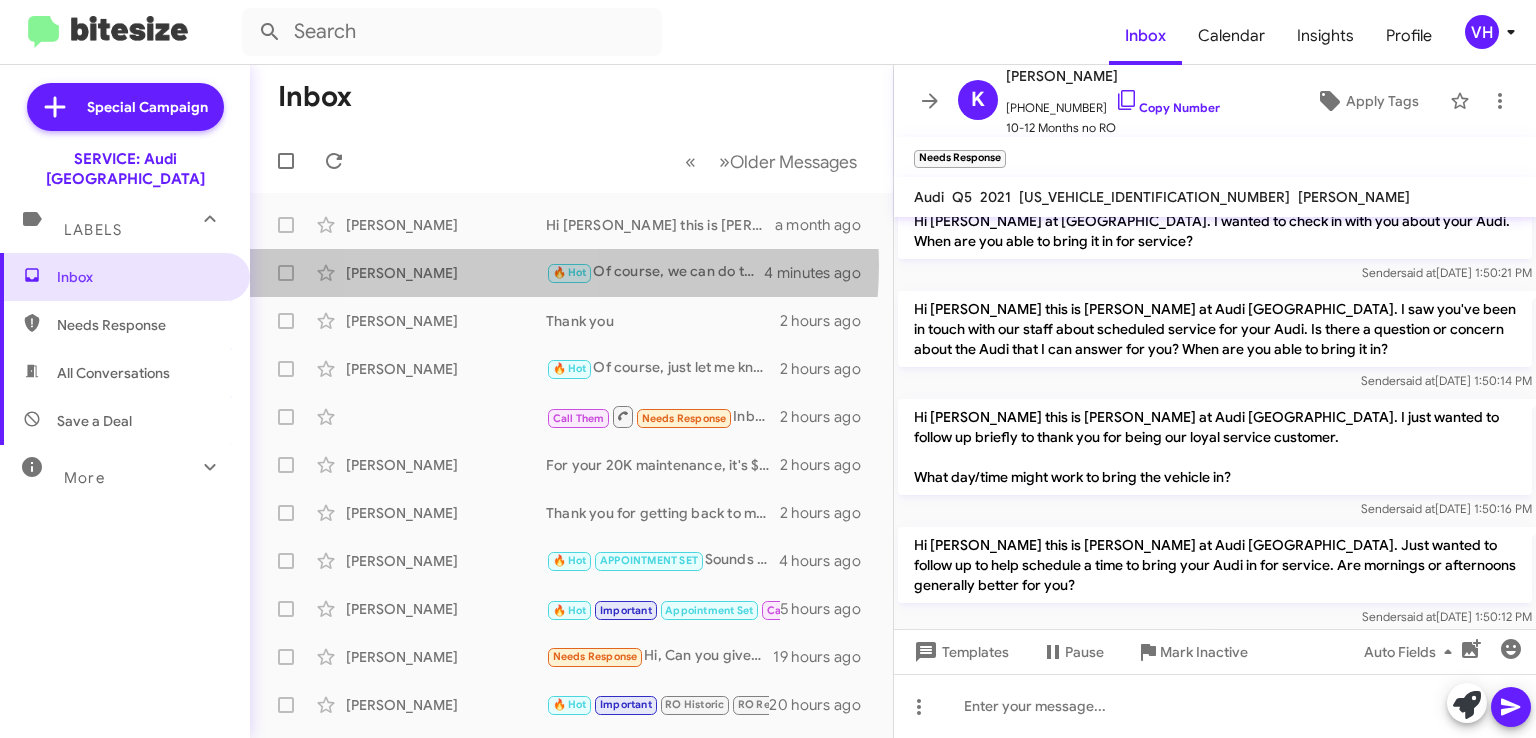 click on "[PERSON_NAME]" 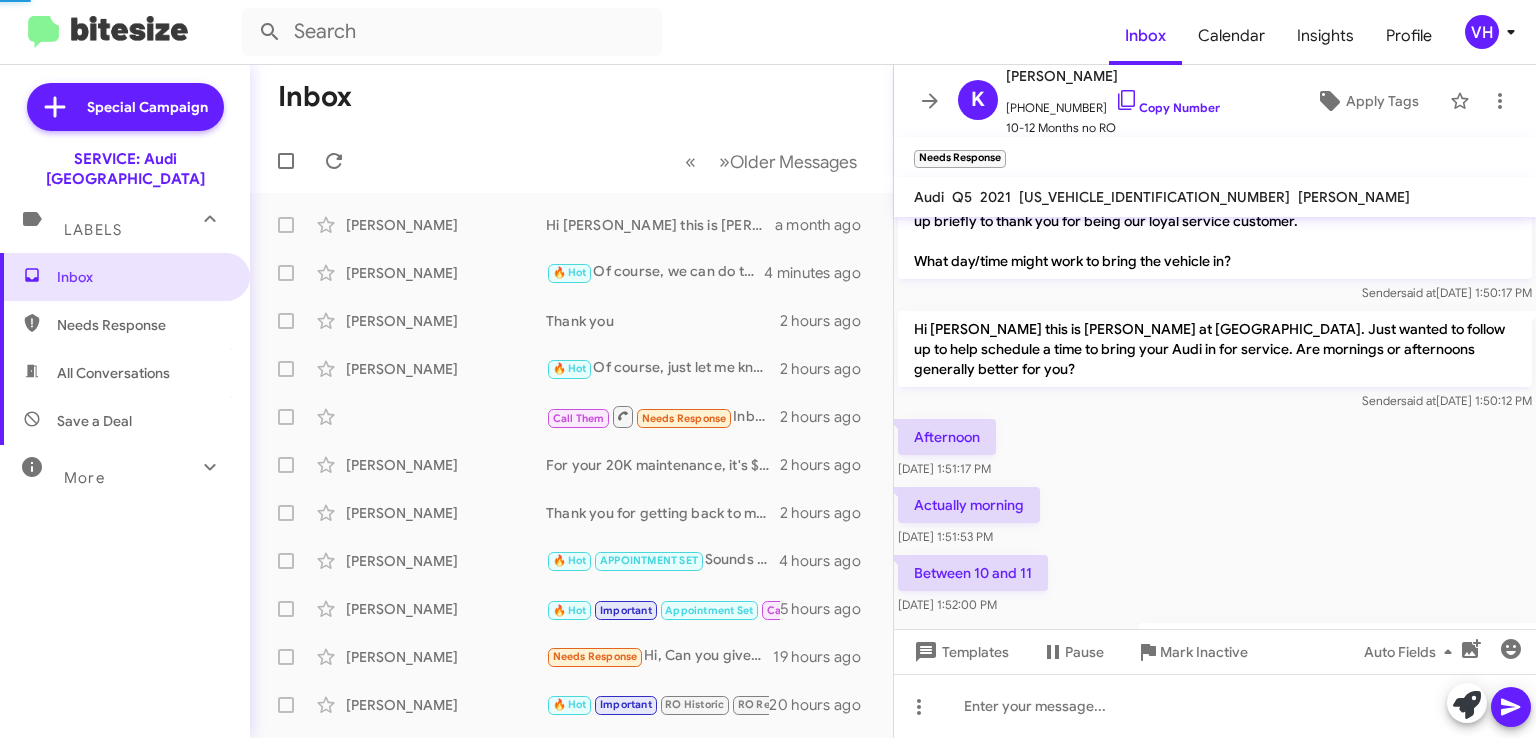 scroll, scrollTop: 319, scrollLeft: 0, axis: vertical 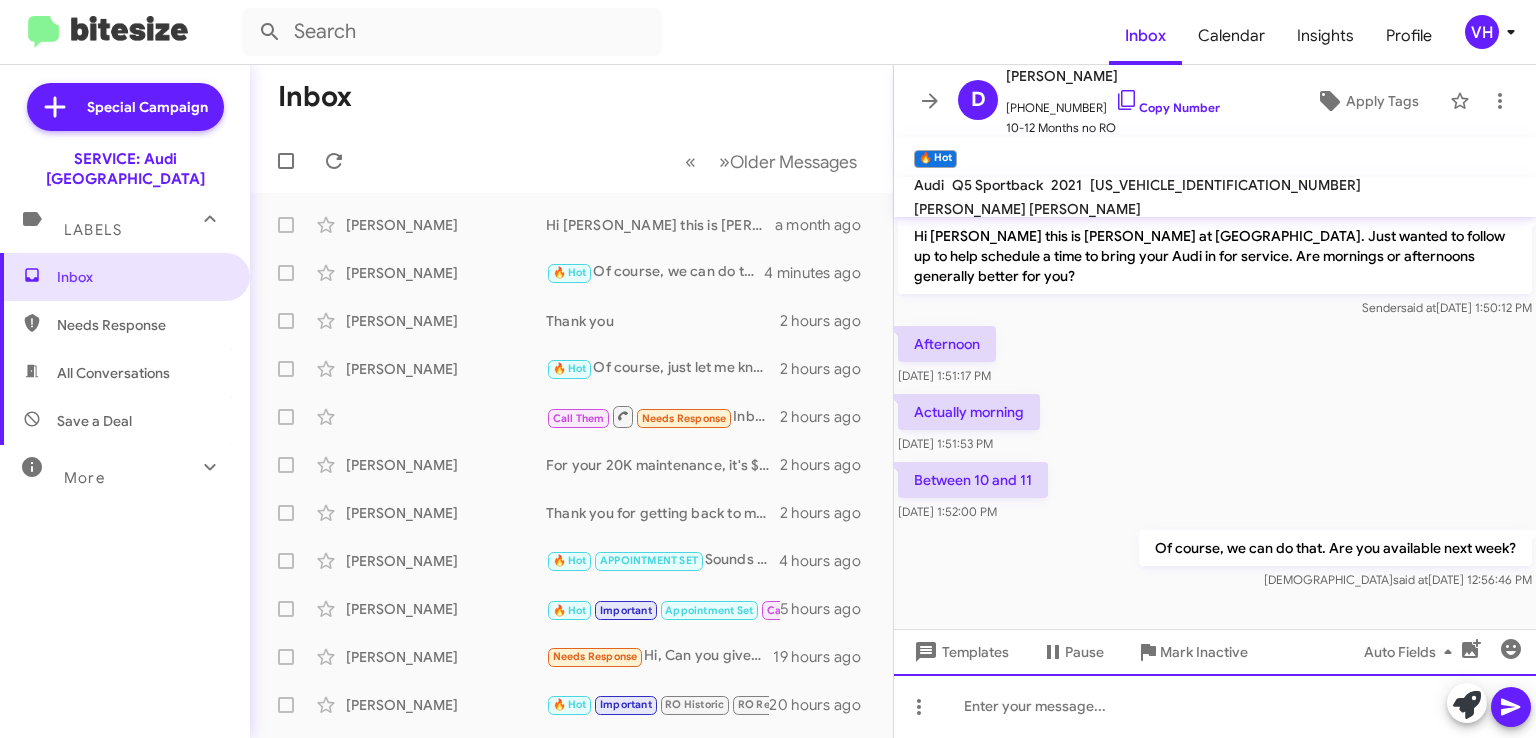click 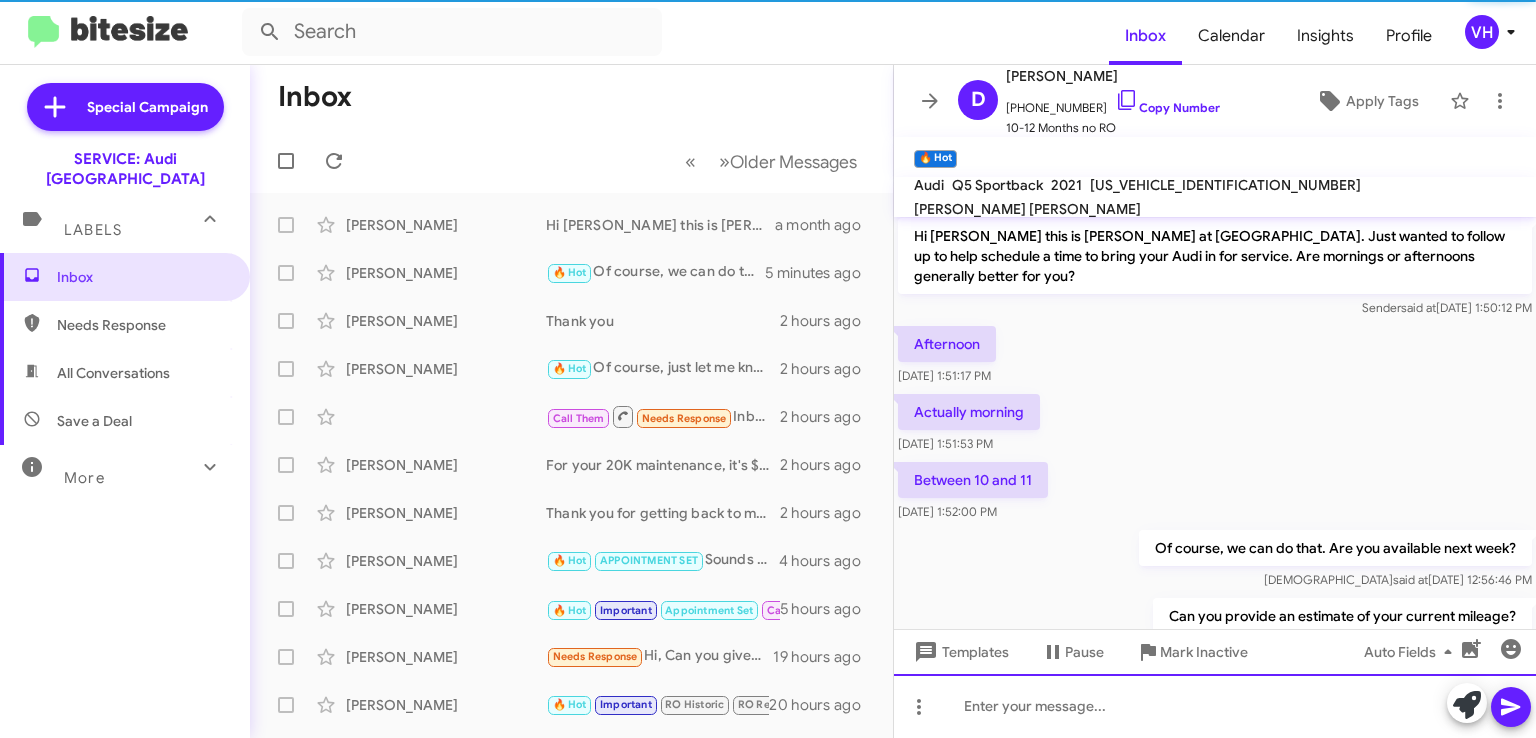 scroll, scrollTop: 0, scrollLeft: 0, axis: both 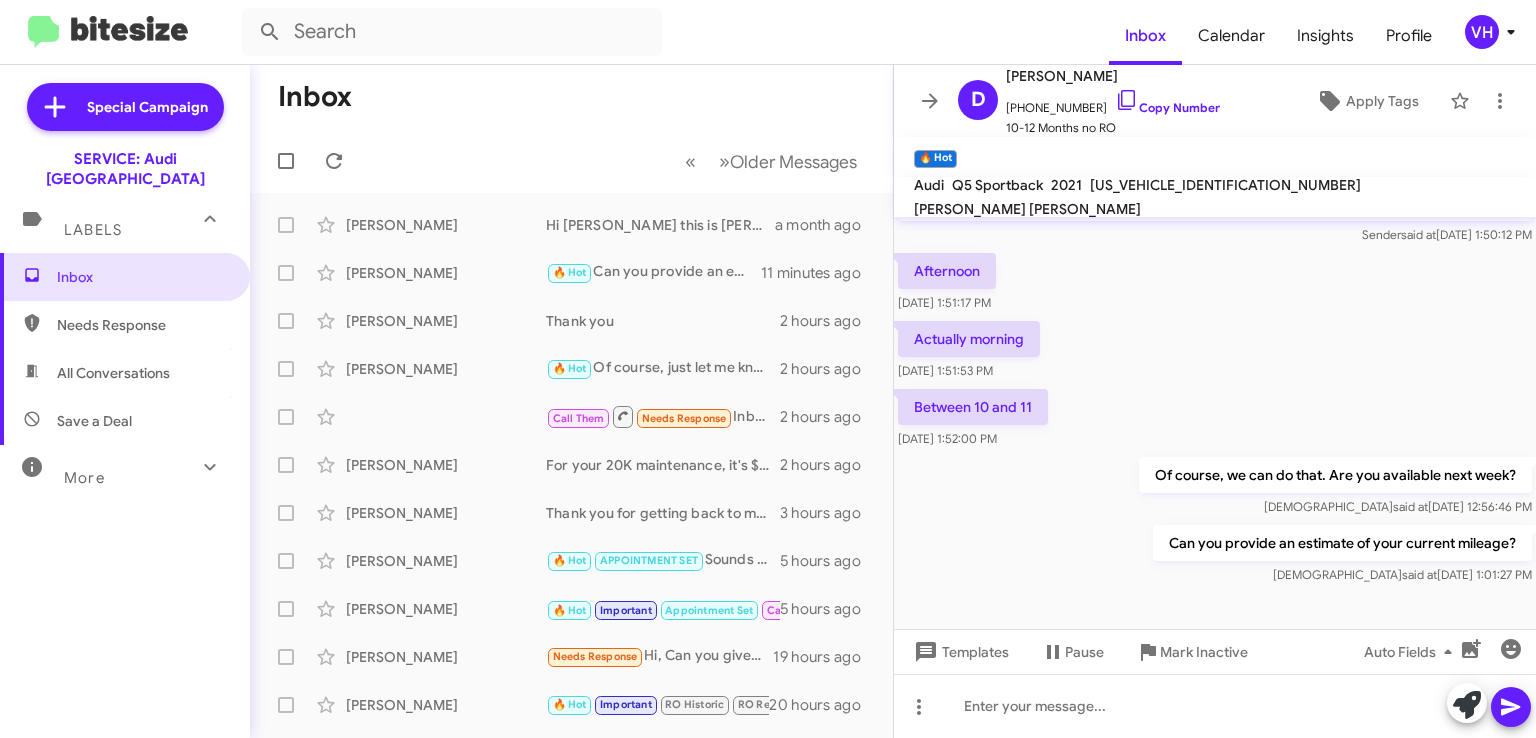 click on "[PERSON_NAME]" 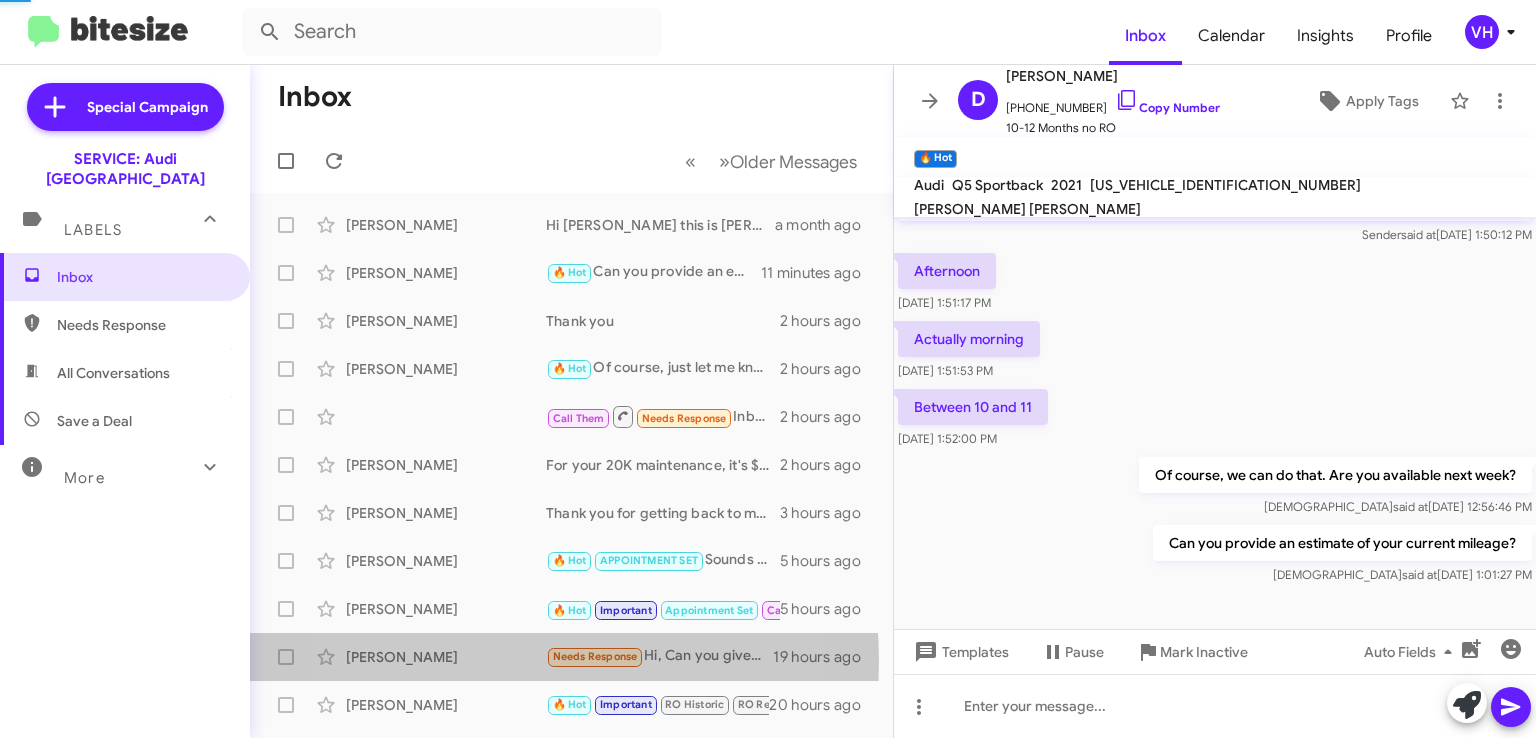 scroll, scrollTop: 266, scrollLeft: 0, axis: vertical 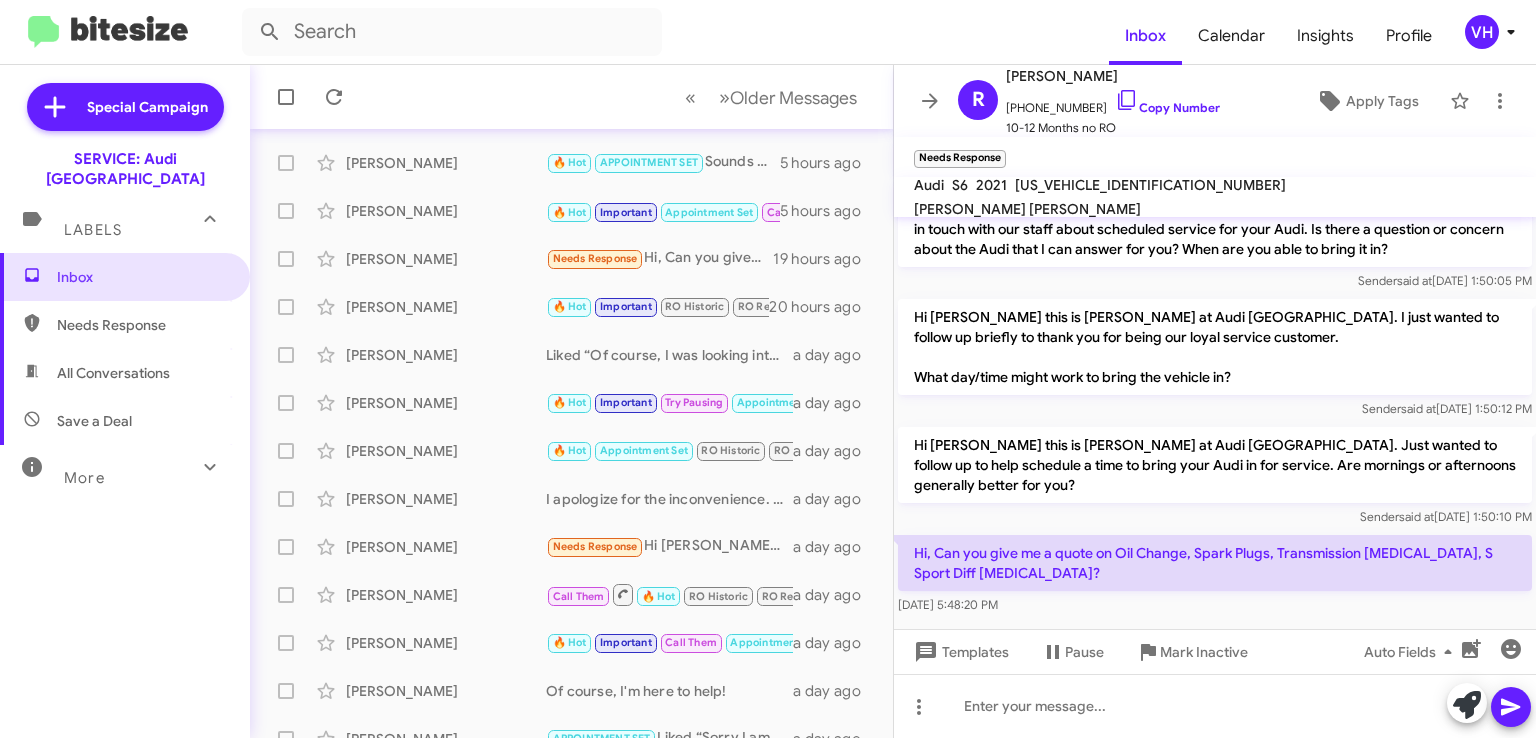 click on "Kelly Howard  Needs Response   Hi Steve - what services are due?   a day ago" 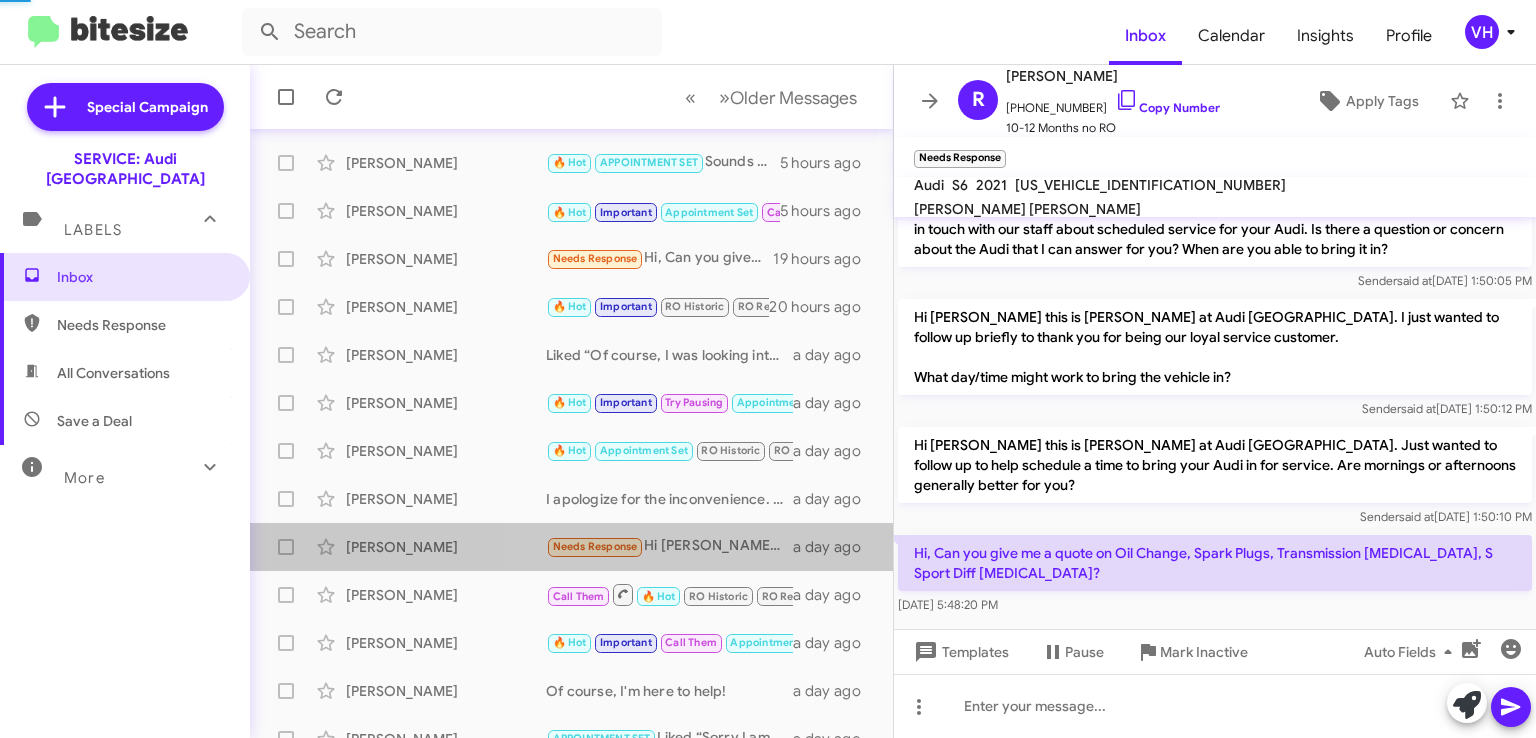 scroll, scrollTop: 306, scrollLeft: 0, axis: vertical 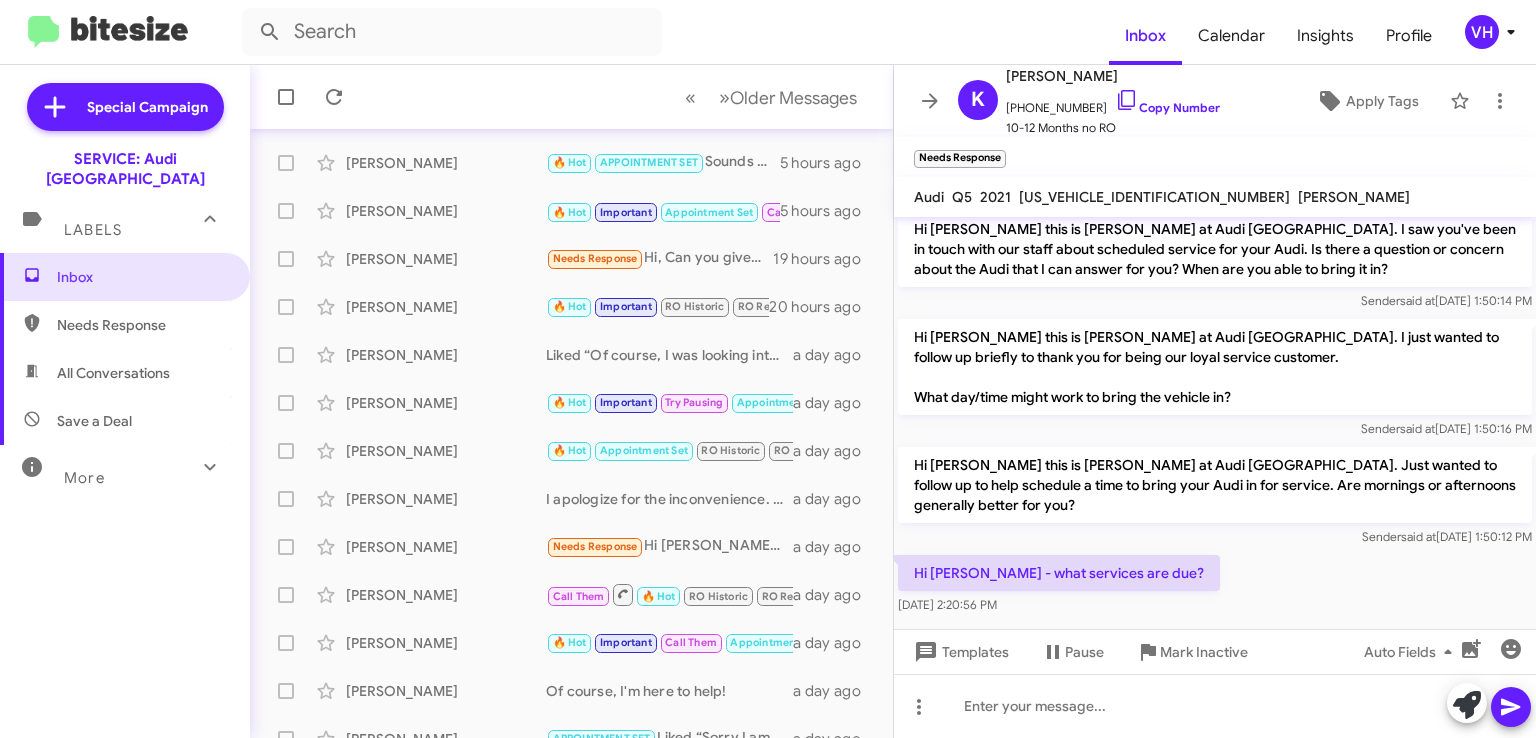 click on "[US_VEHICLE_IDENTIFICATION_NUMBER]" 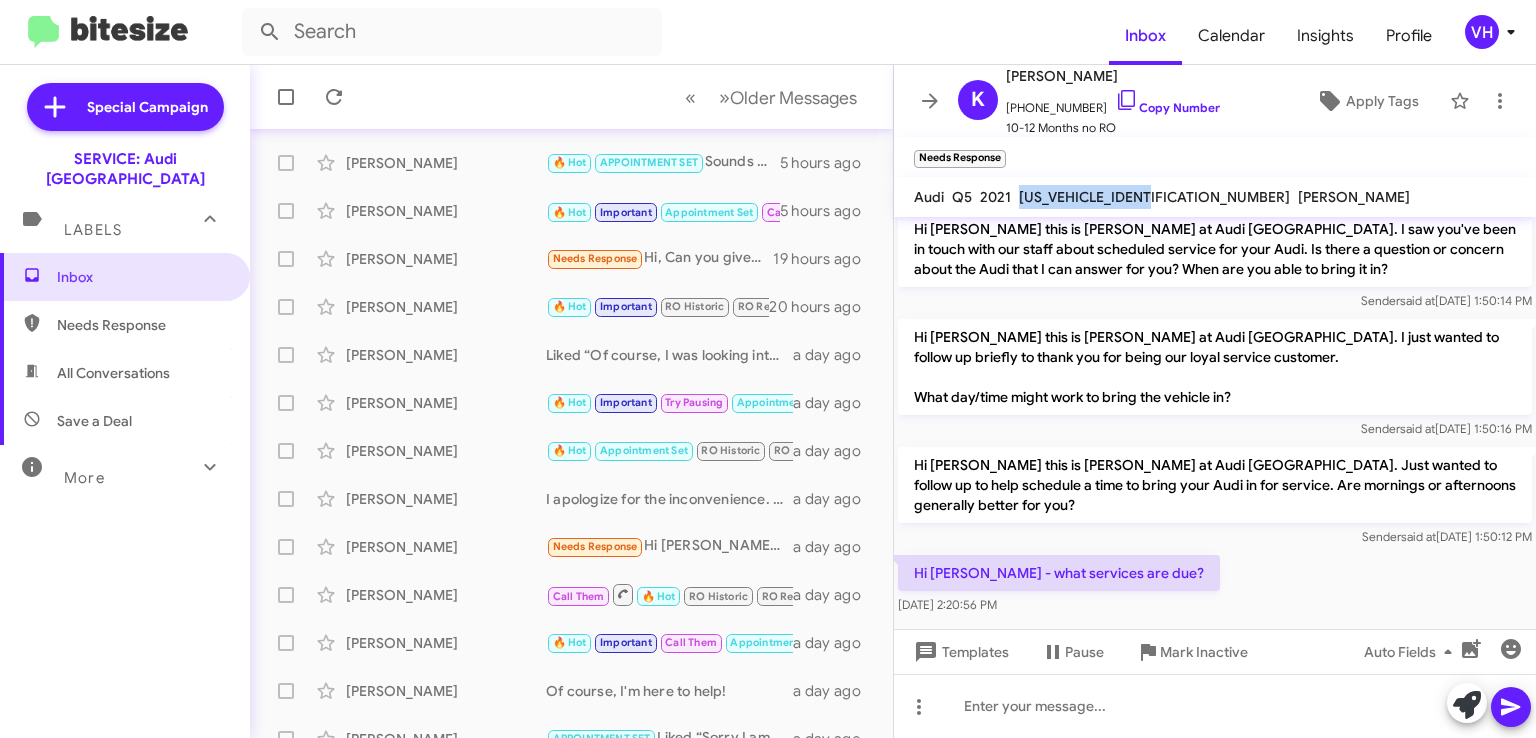 click on "[US_VEHICLE_IDENTIFICATION_NUMBER]" 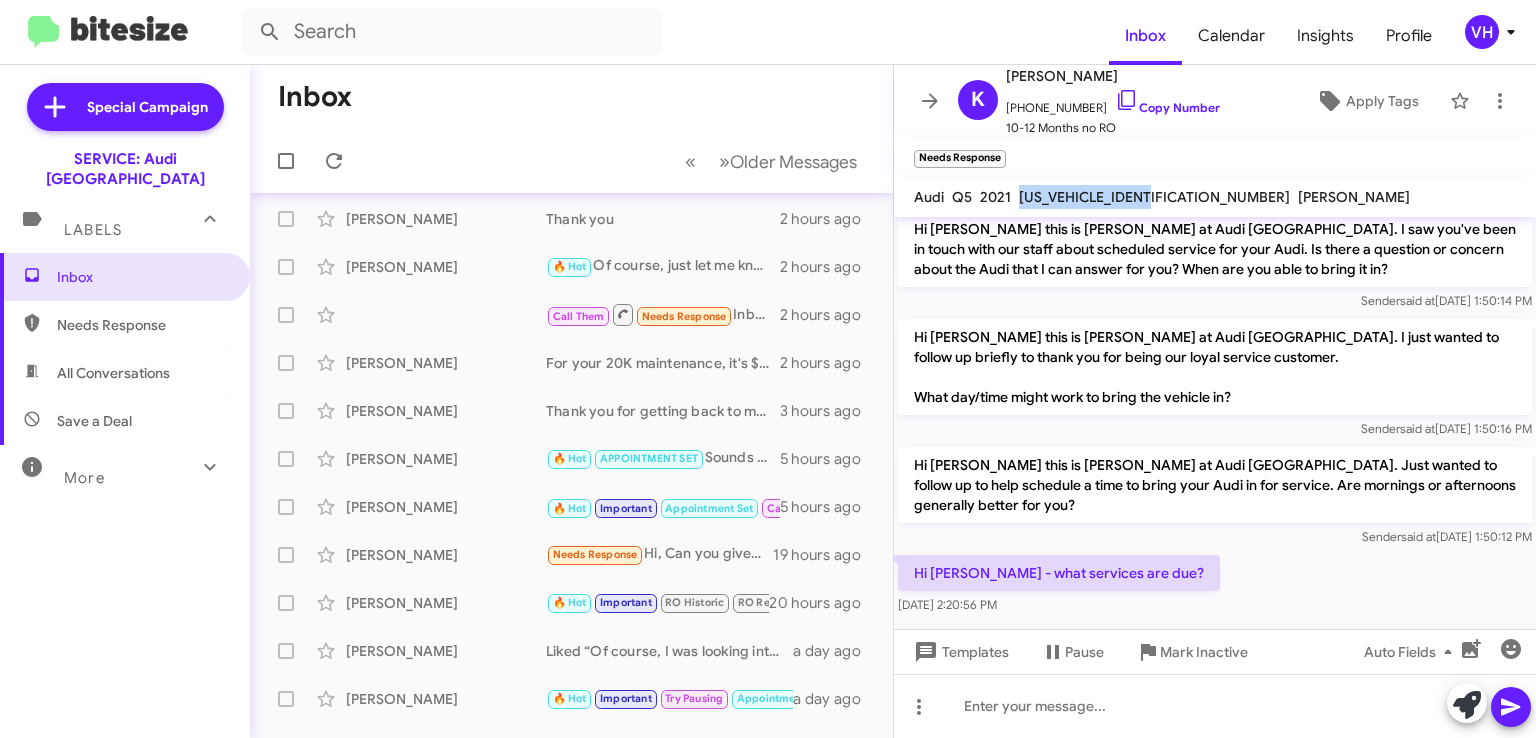scroll, scrollTop: 0, scrollLeft: 0, axis: both 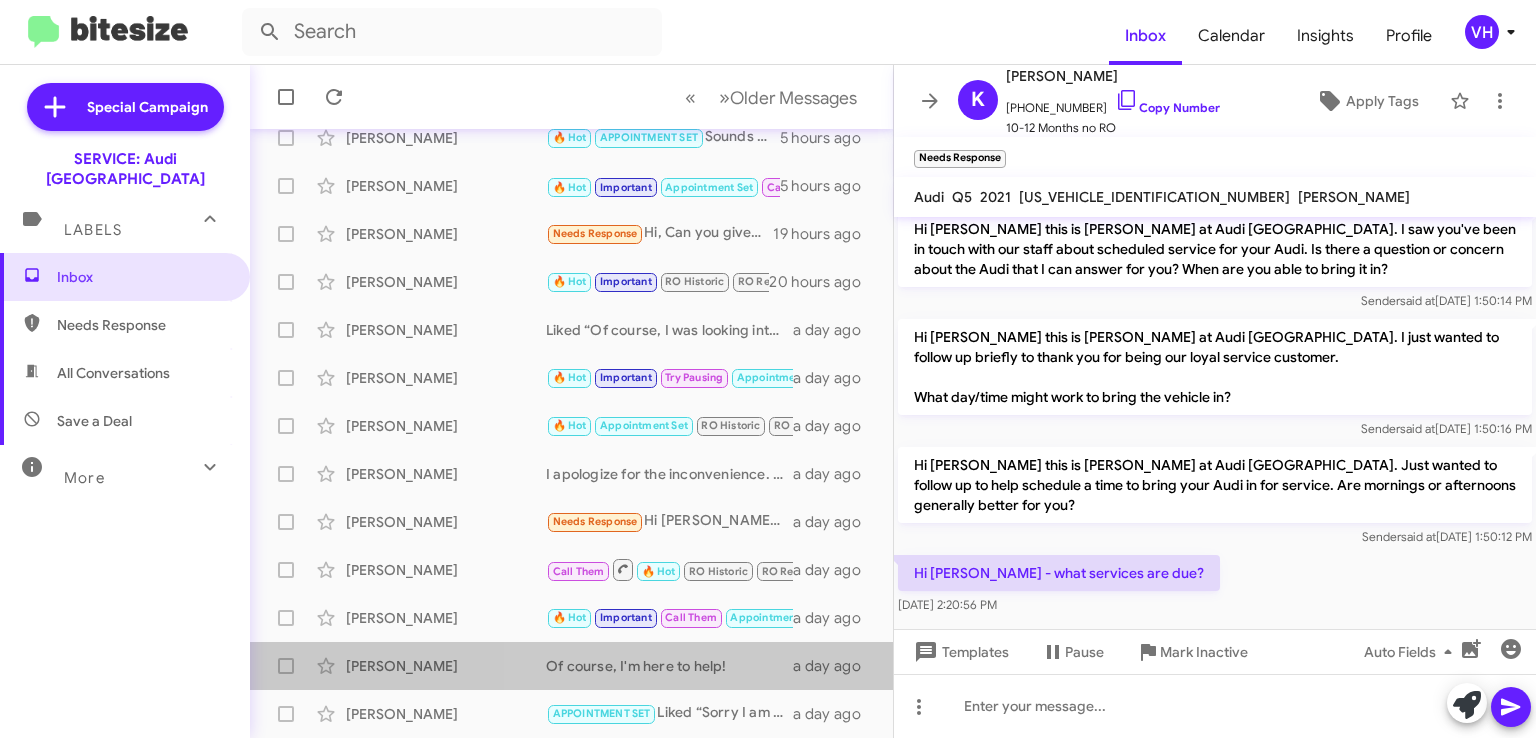 click on "Of course, I'm here to help!" 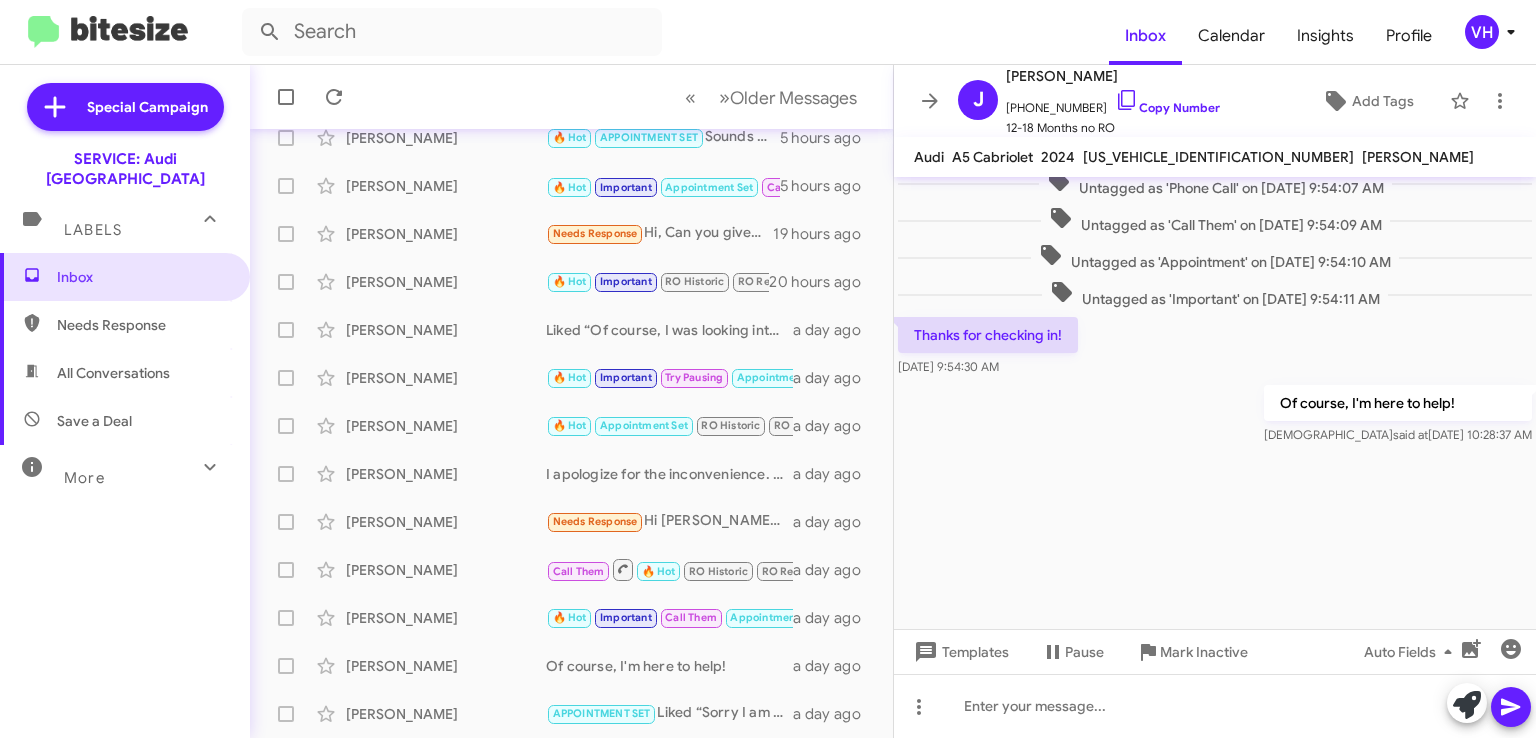 scroll, scrollTop: 2201, scrollLeft: 0, axis: vertical 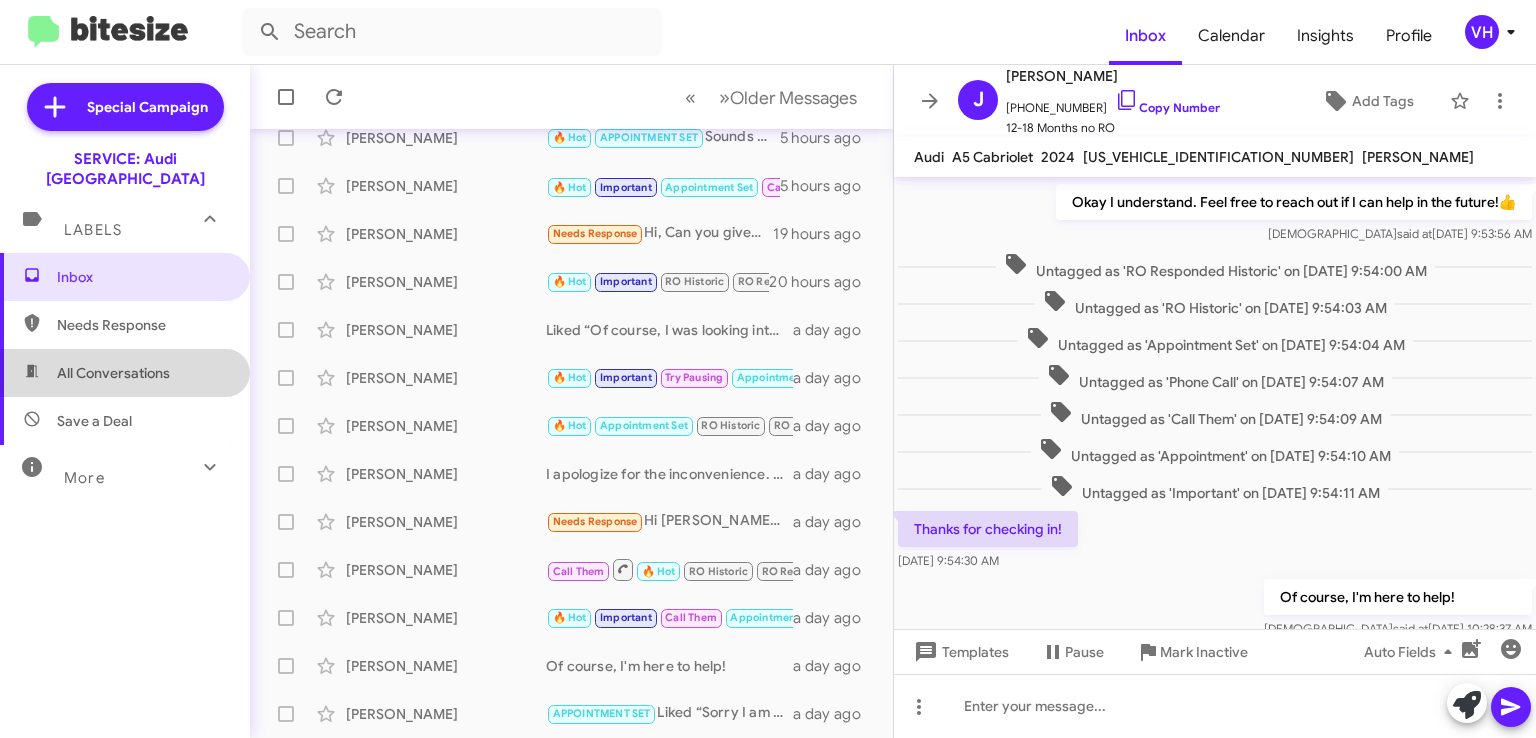 click on "All Conversations" at bounding box center [113, 373] 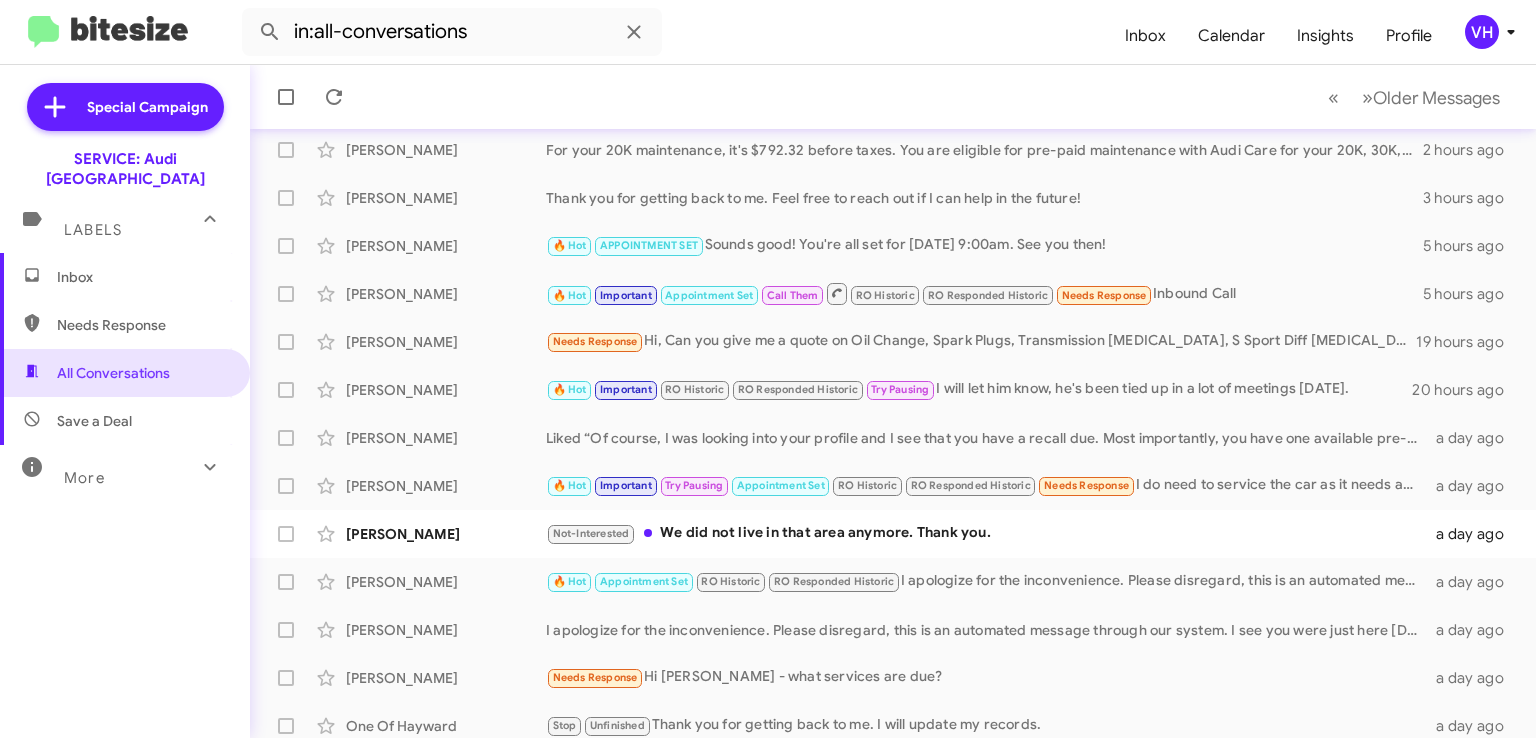 scroll, scrollTop: 423, scrollLeft: 0, axis: vertical 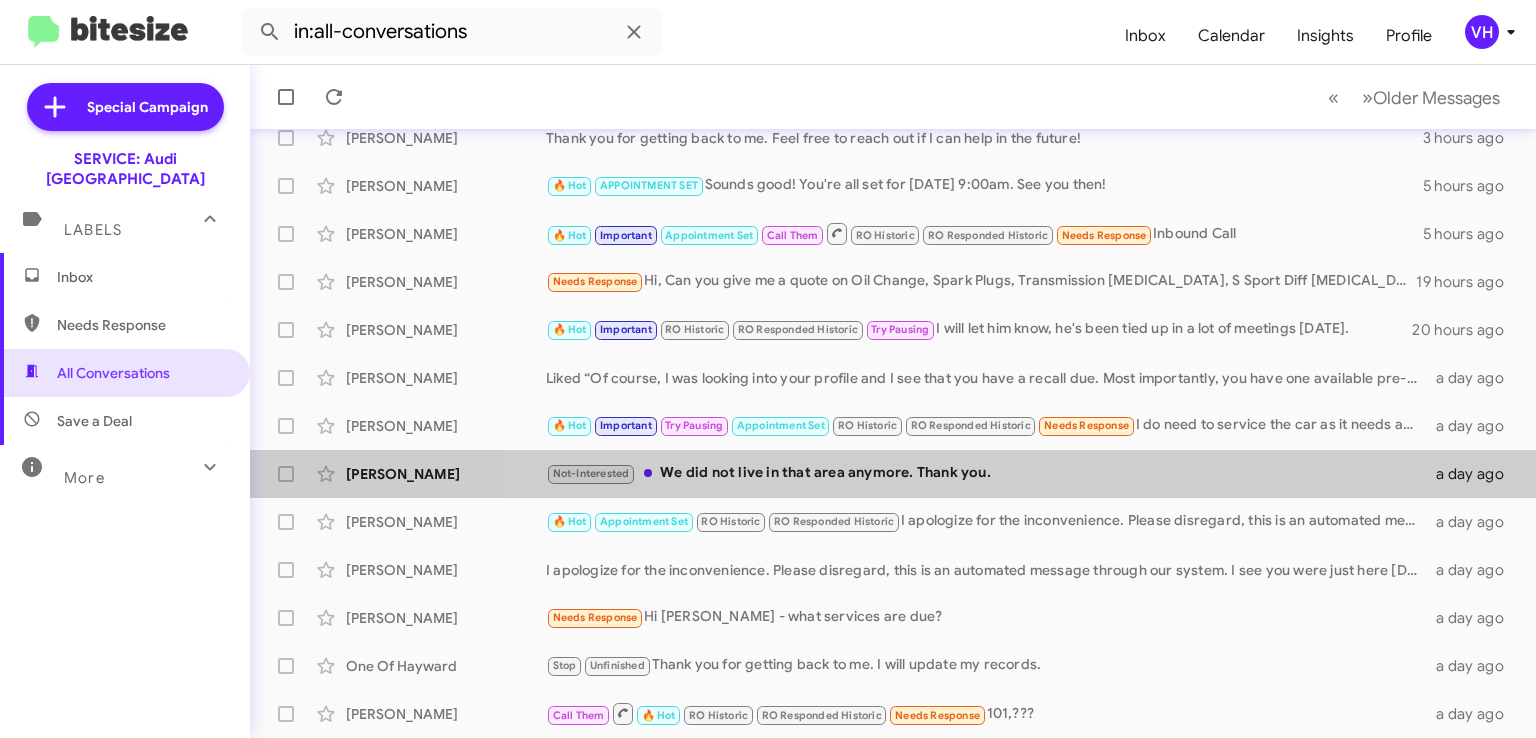 click on "Not-Interested   We did not live in that area anymore. Thank you." 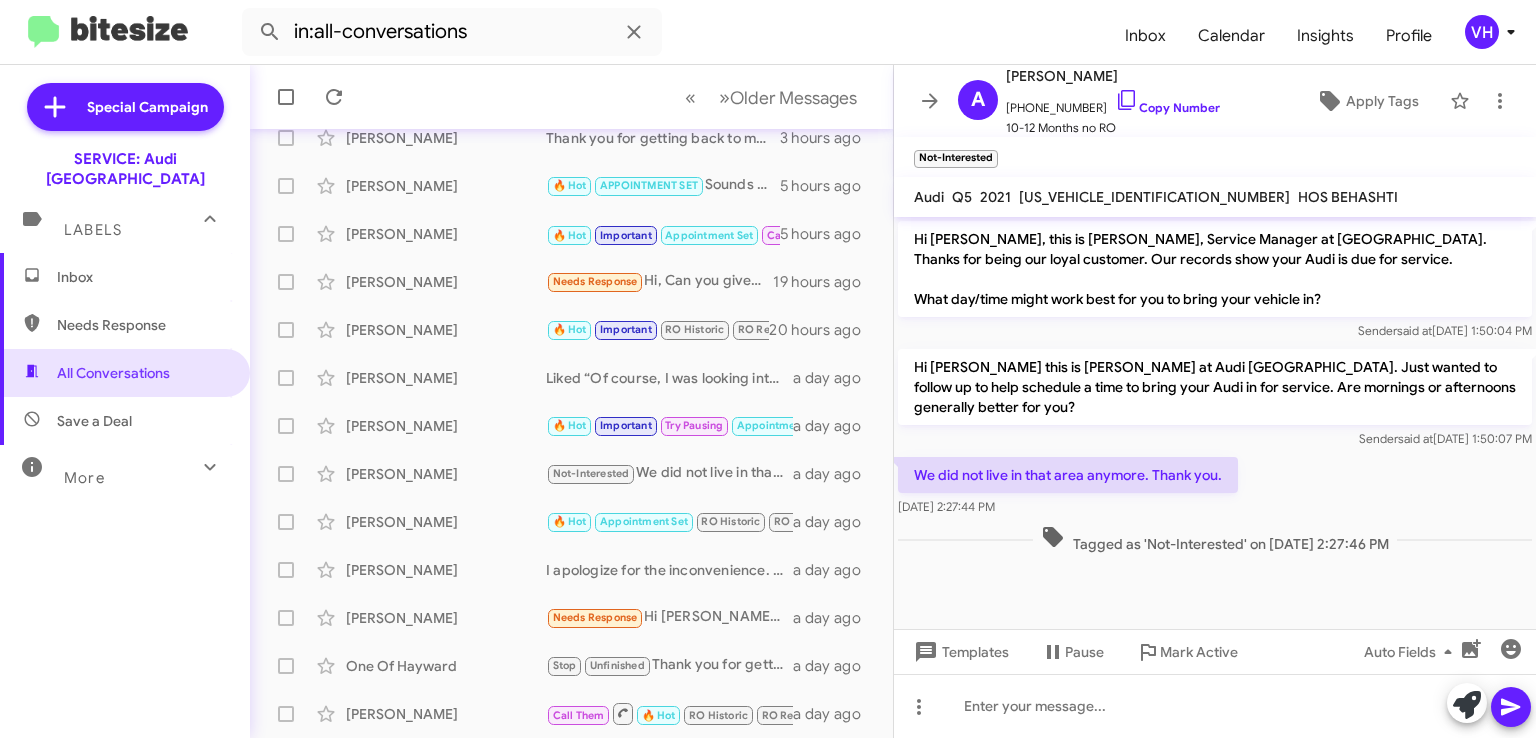 click on "Templates" 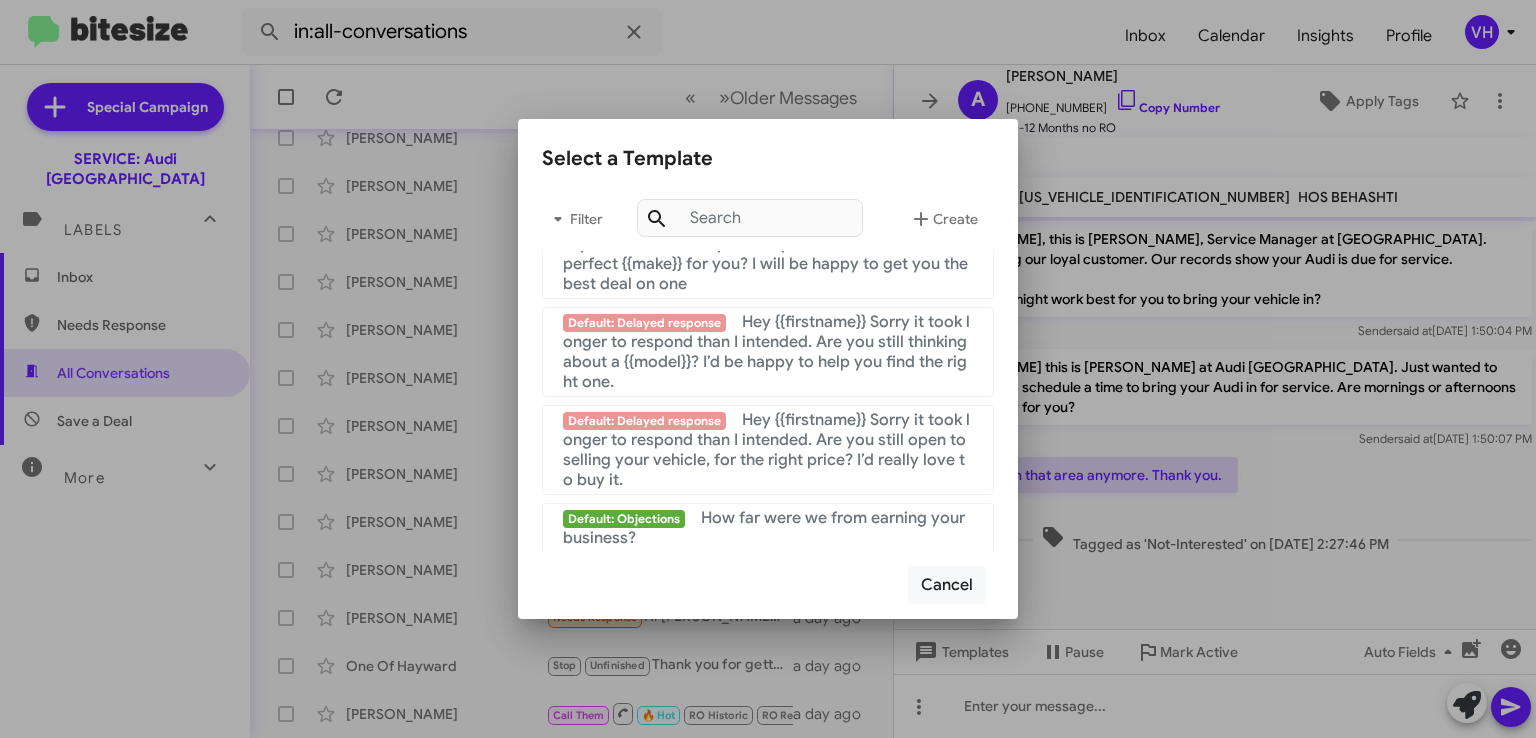 scroll, scrollTop: 1345, scrollLeft: 0, axis: vertical 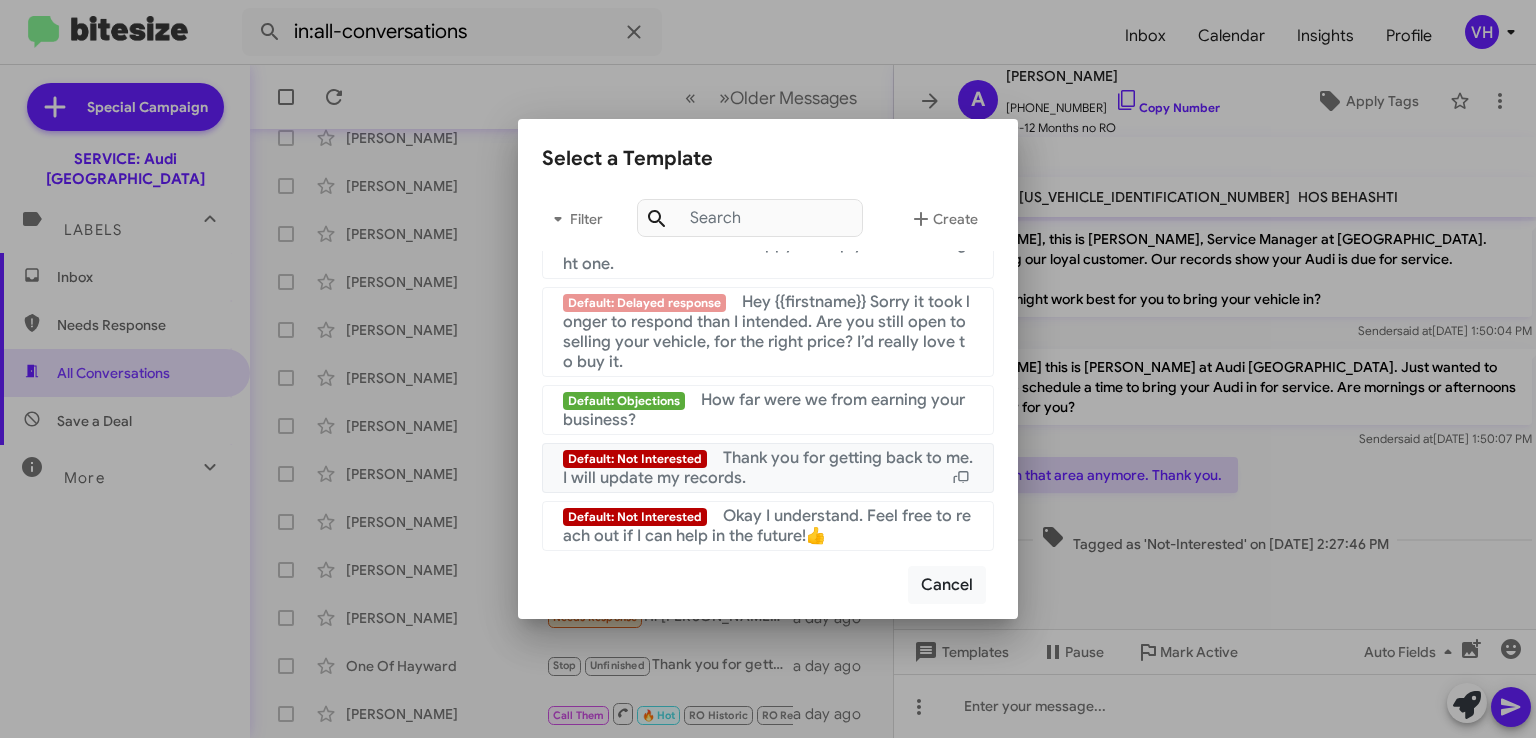 click on "Default: Not Interested  Thank you for getting back to me. I will update my records." at bounding box center [768, 468] 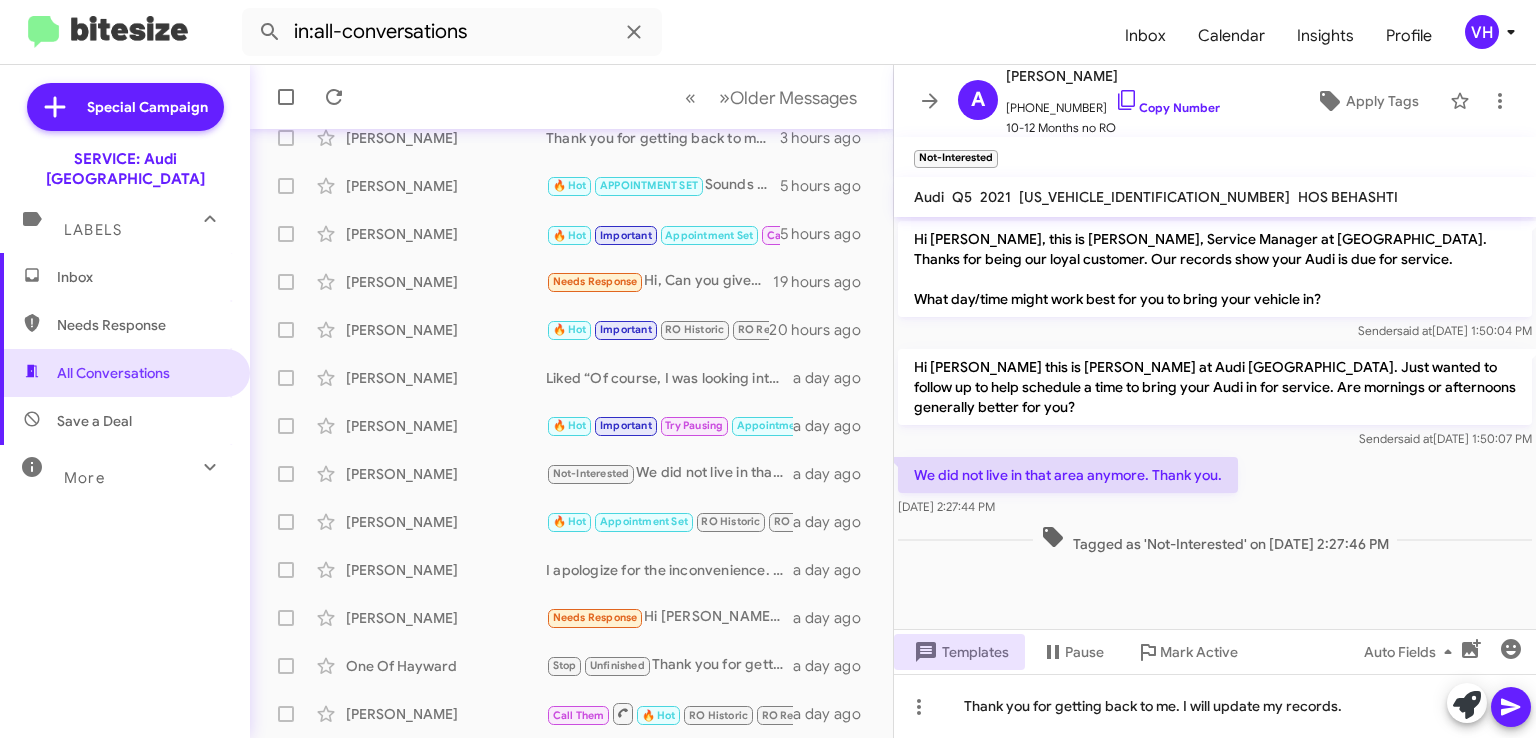 click 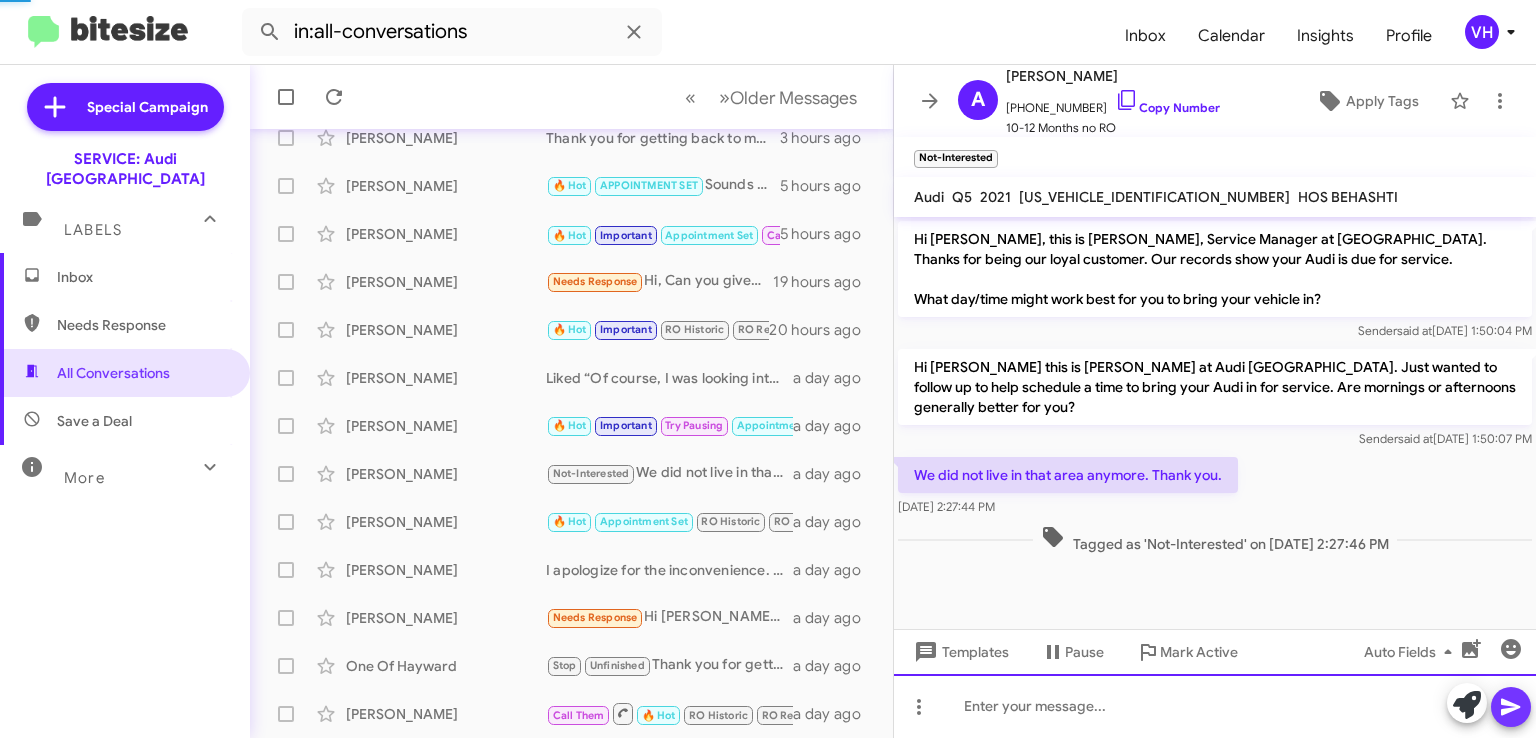 scroll, scrollTop: 22, scrollLeft: 0, axis: vertical 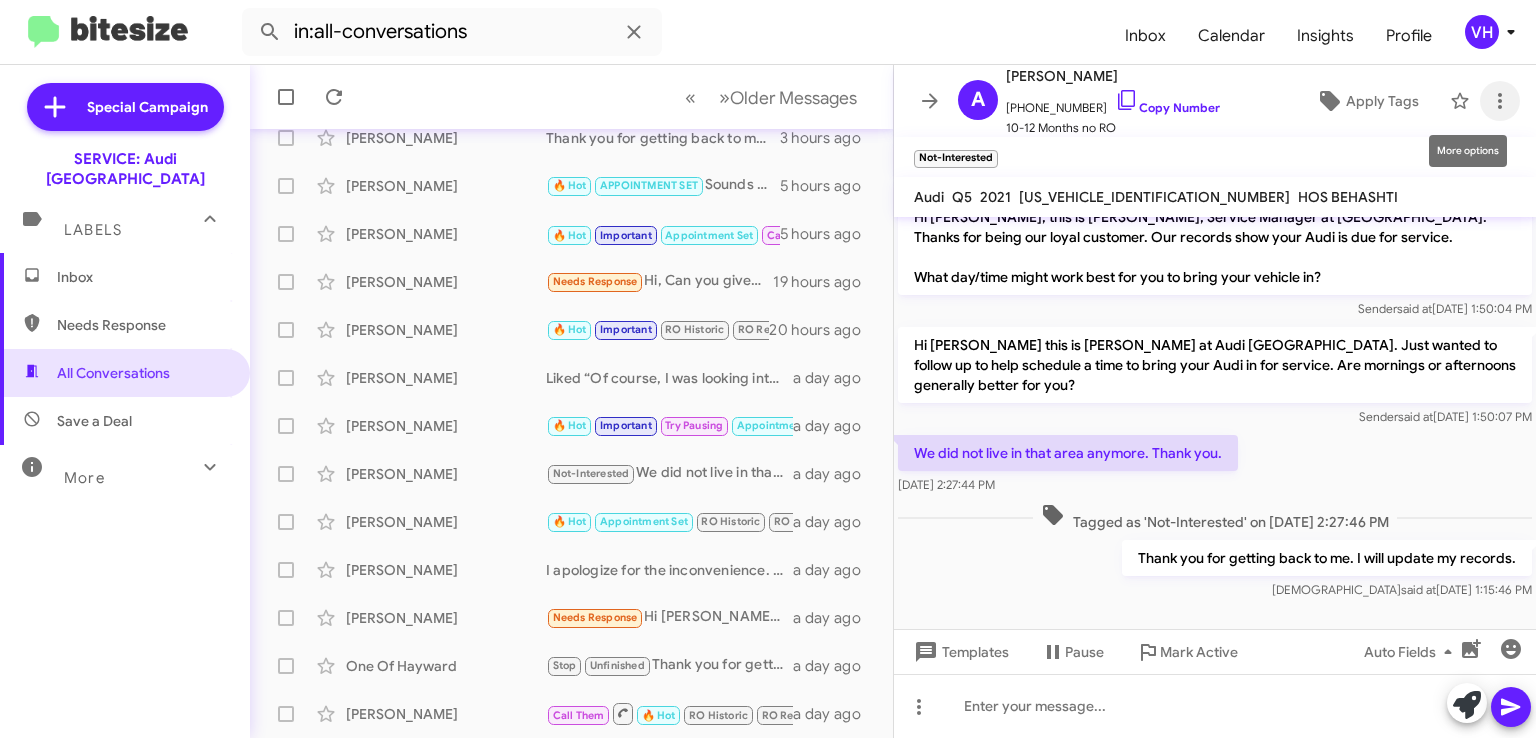 click 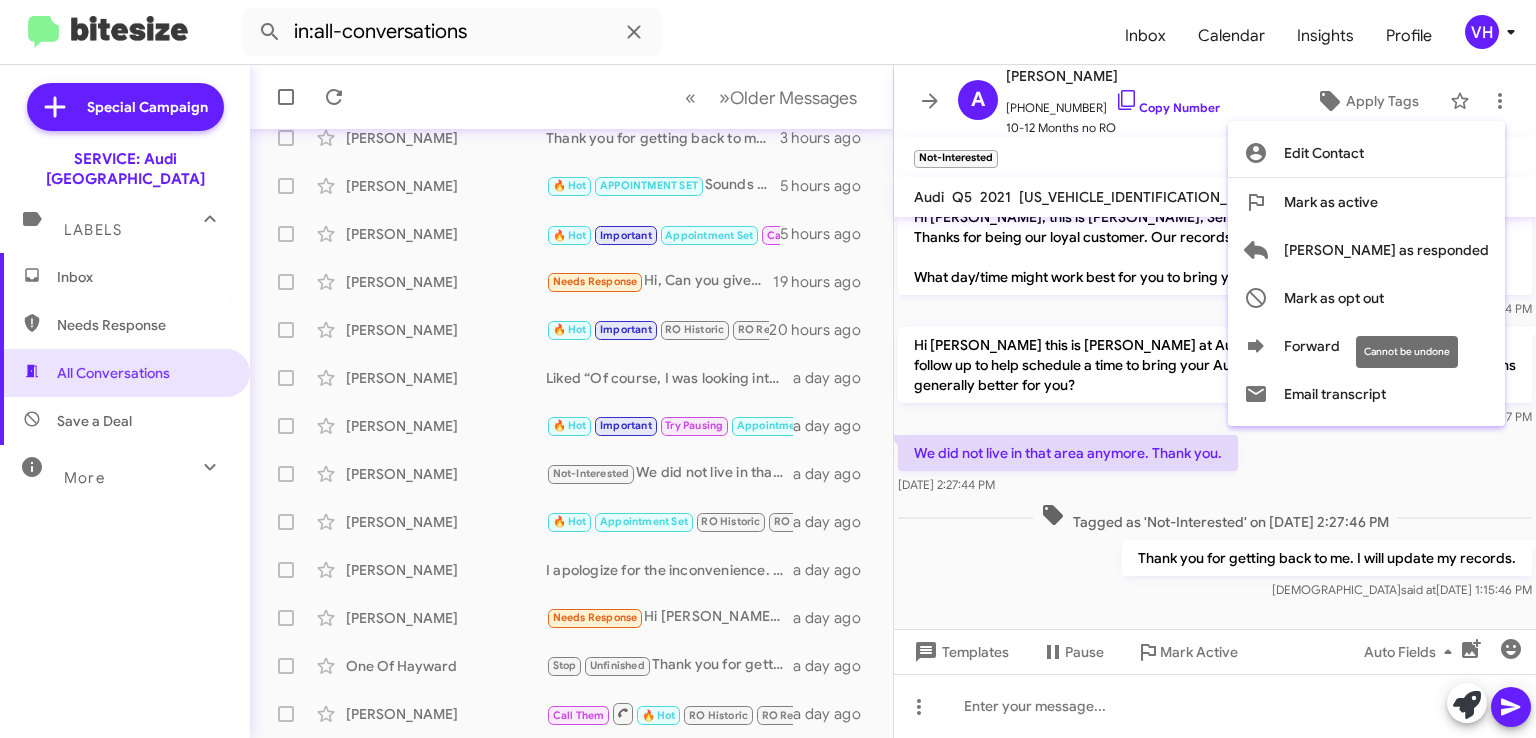 click on "Mark as opt out" at bounding box center (1334, 298) 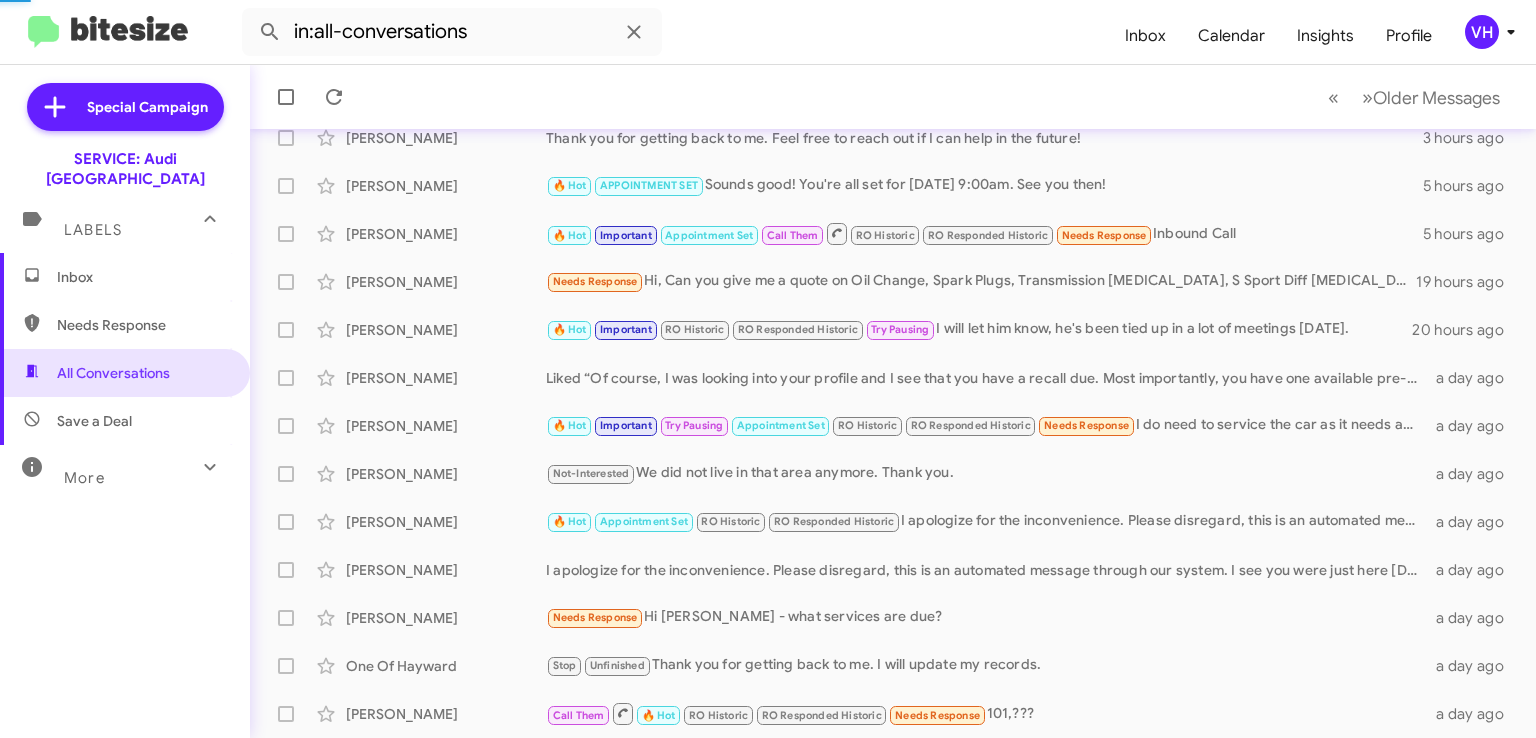 scroll, scrollTop: 375, scrollLeft: 0, axis: vertical 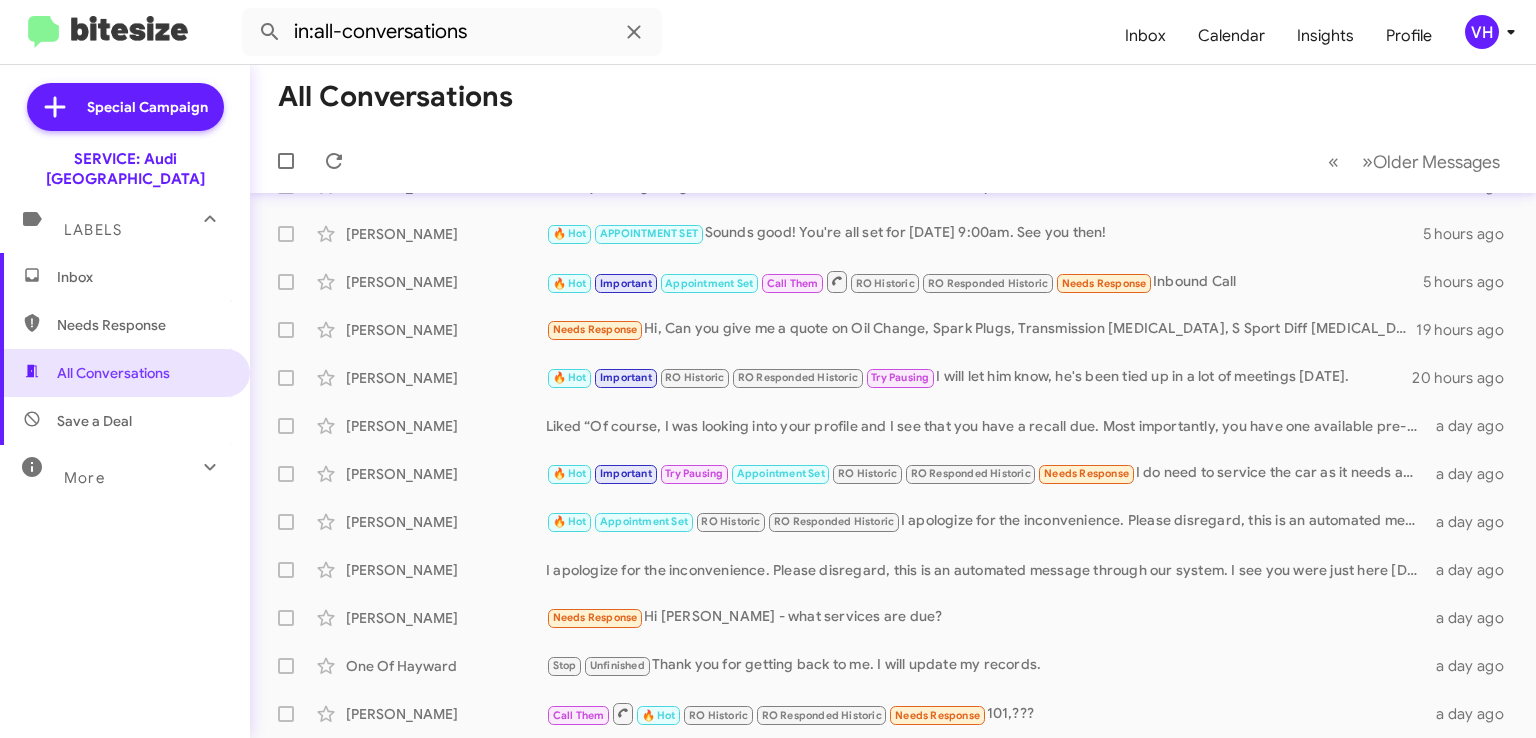 click on "All Conversations" at bounding box center (113, 373) 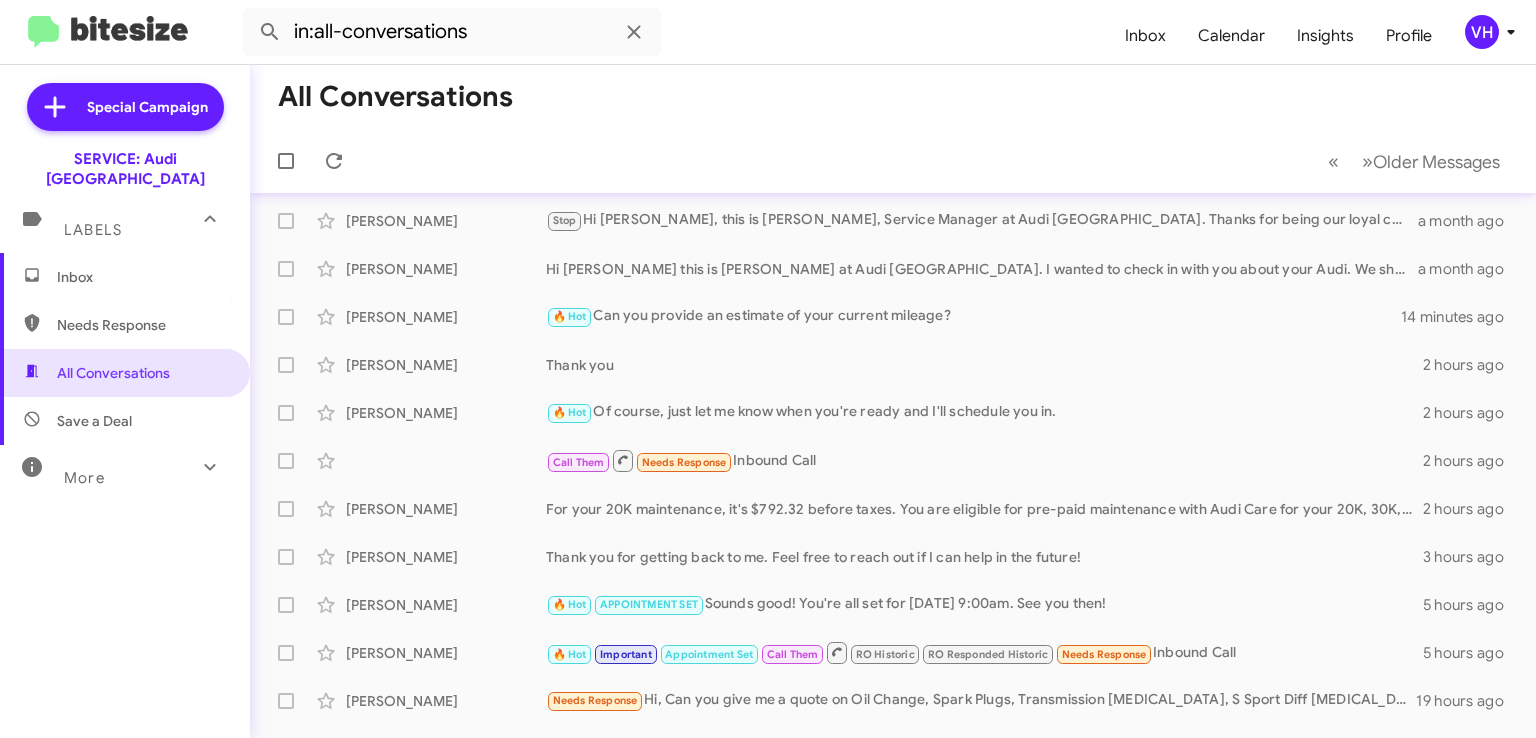 scroll, scrollTop: 0, scrollLeft: 0, axis: both 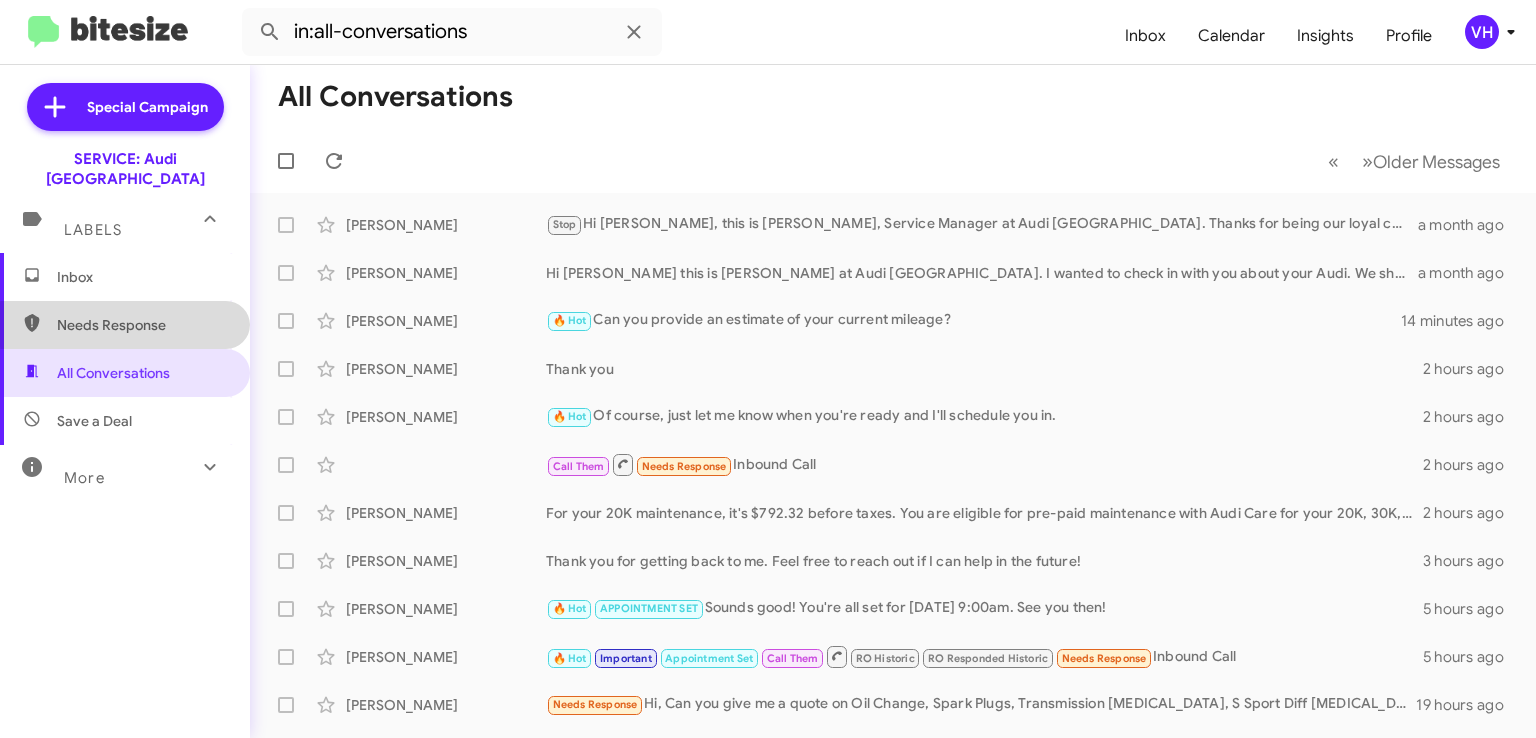 click on "Needs Response" at bounding box center [142, 325] 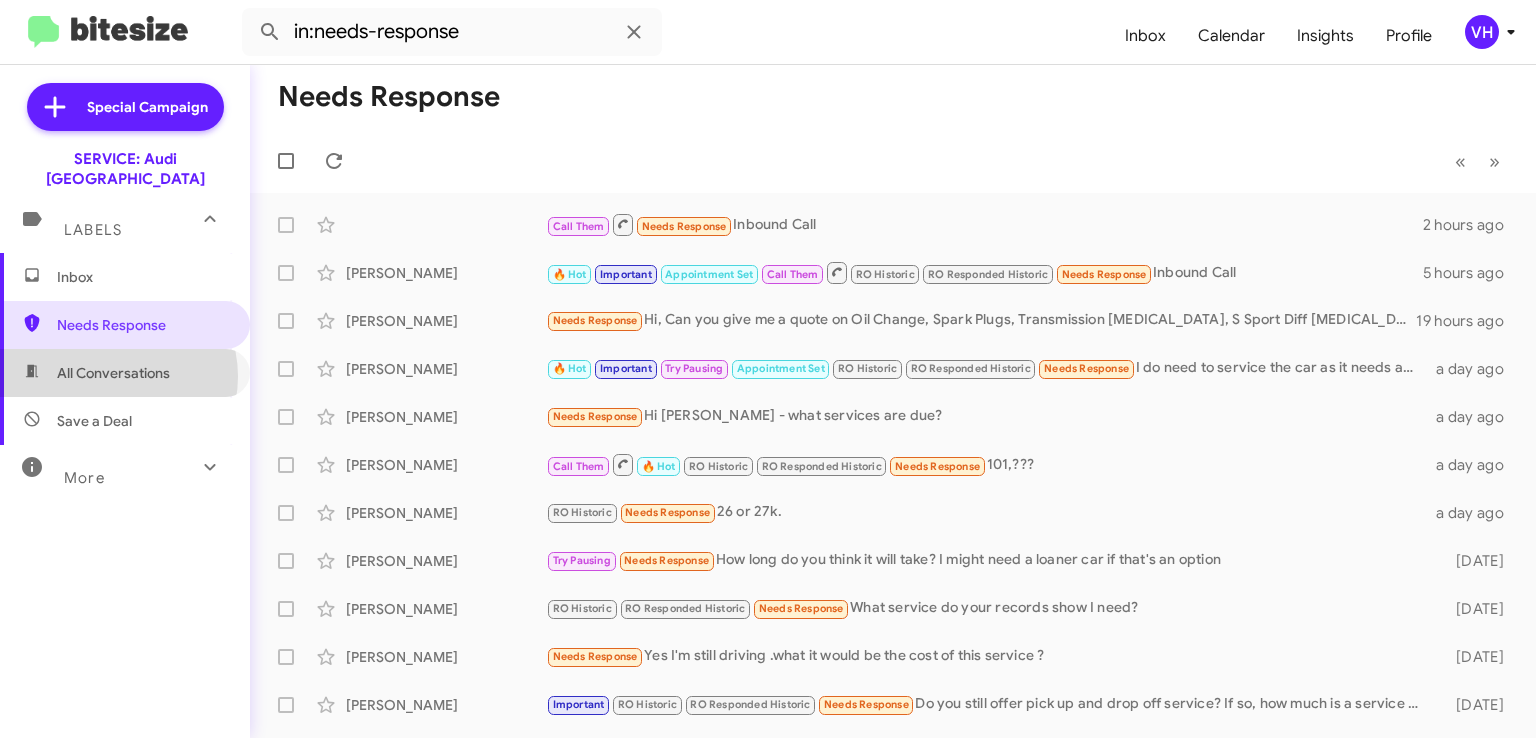 click on "All Conversations" at bounding box center [113, 373] 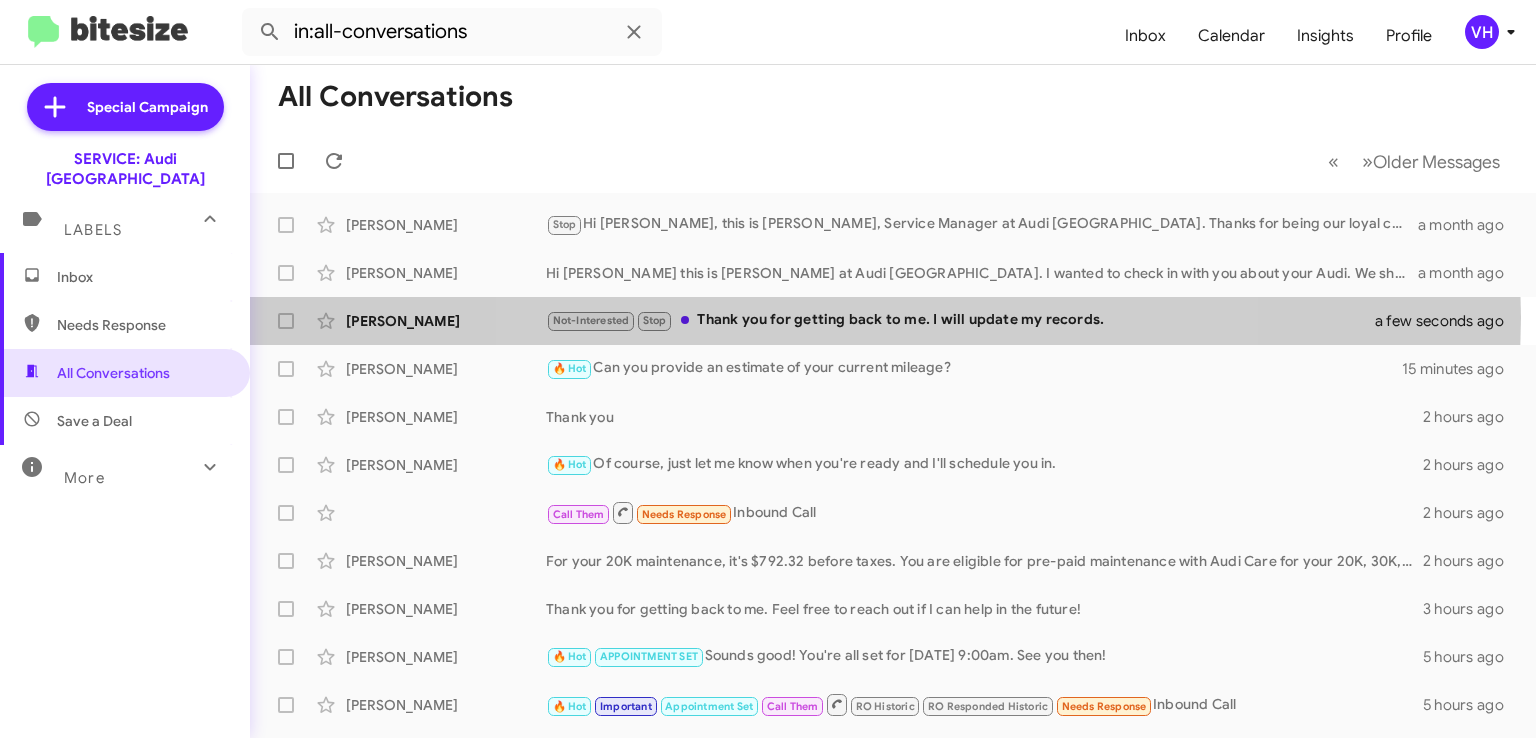click on "Not-Interested   Stop   Thank you for getting back to me. I will update my records." 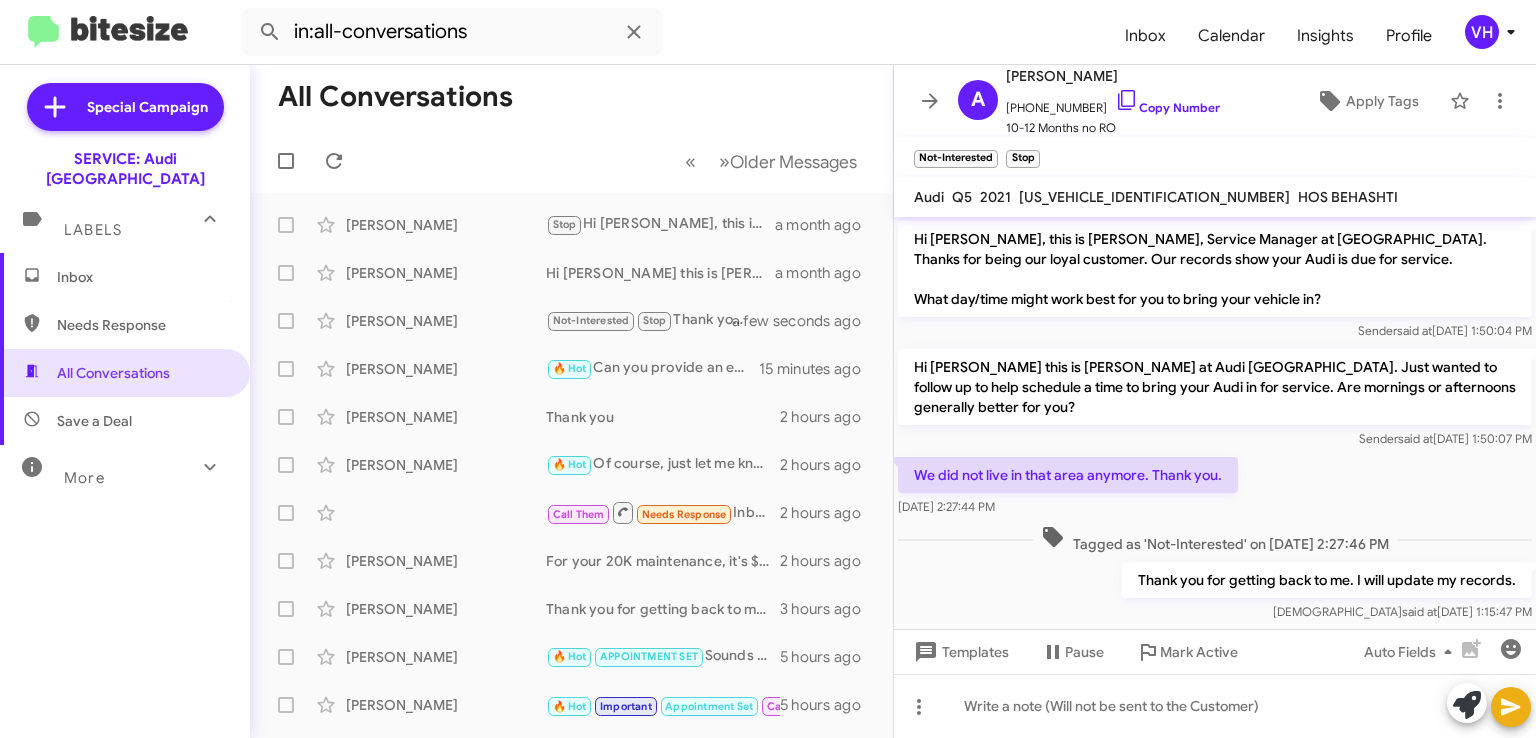 click on "Arthur Cuen" 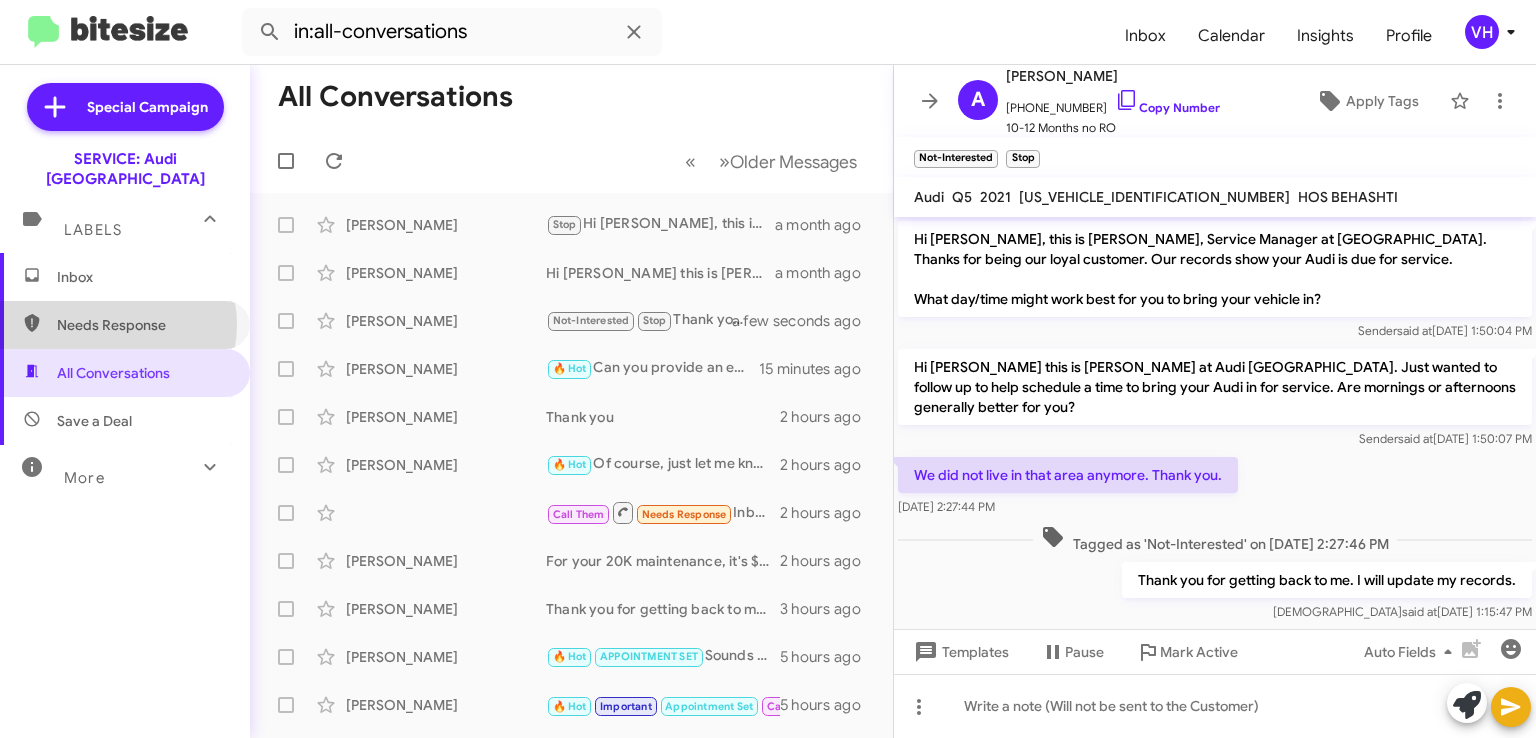 click on "Needs Response" at bounding box center [142, 325] 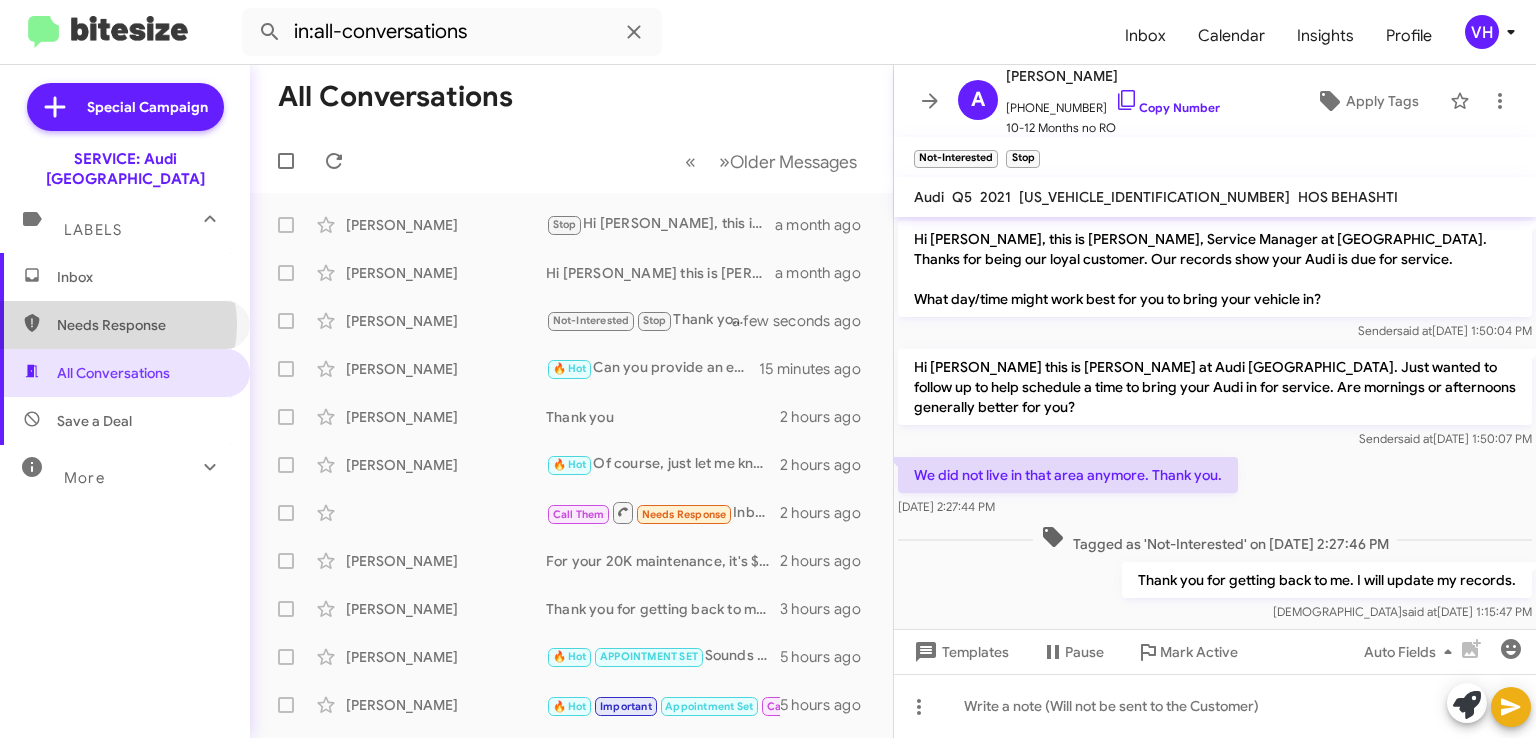 type on "in:needs-response" 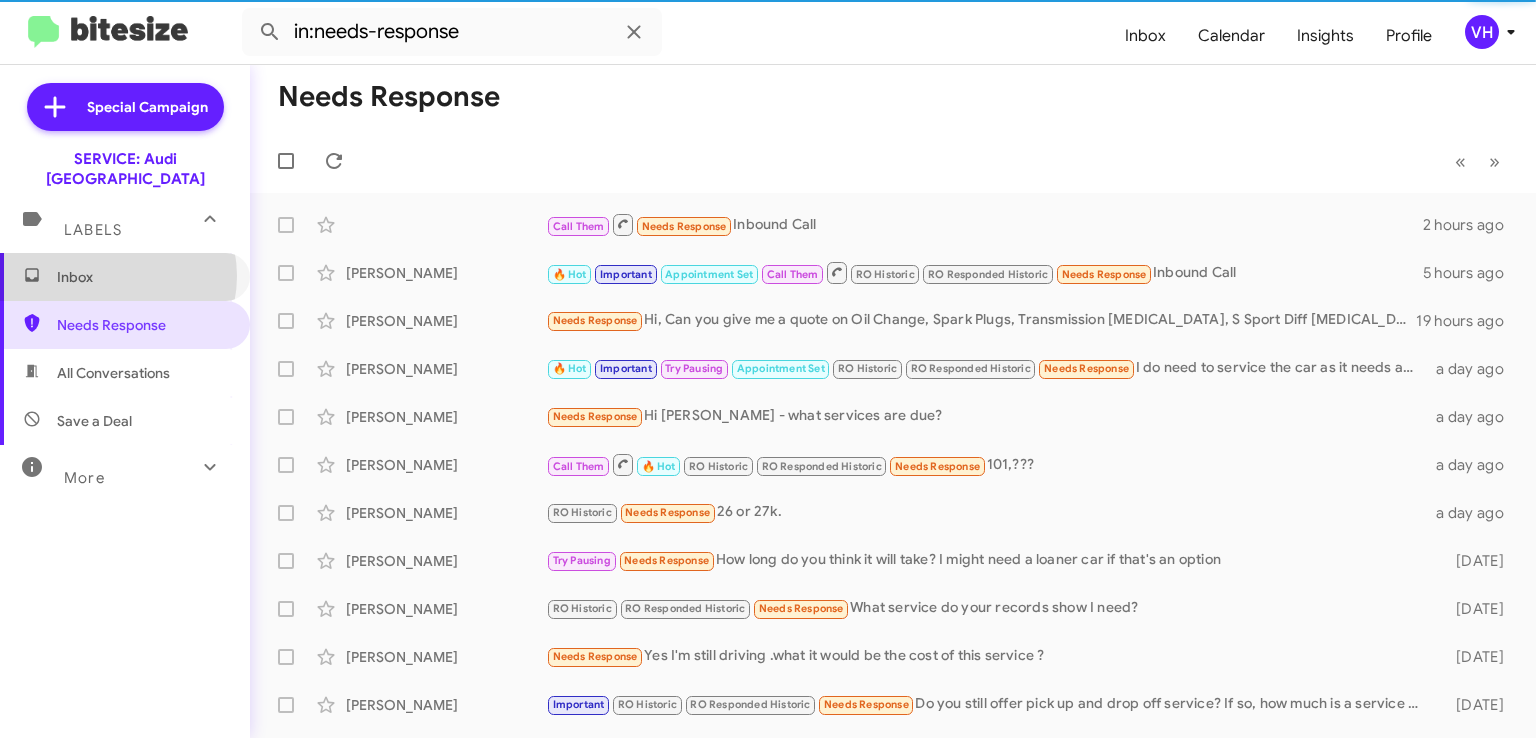 click on "Inbox" at bounding box center [142, 277] 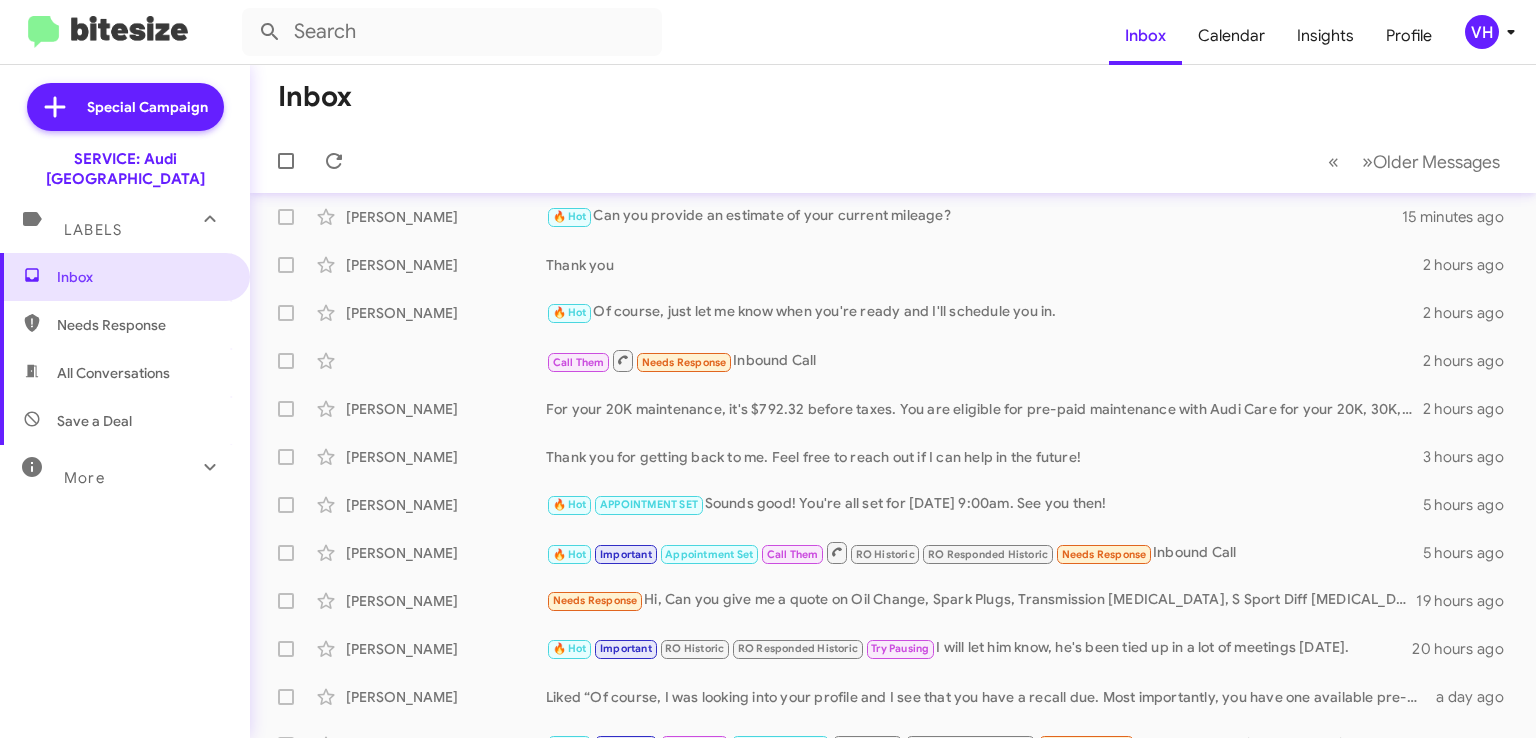 scroll, scrollTop: 0, scrollLeft: 0, axis: both 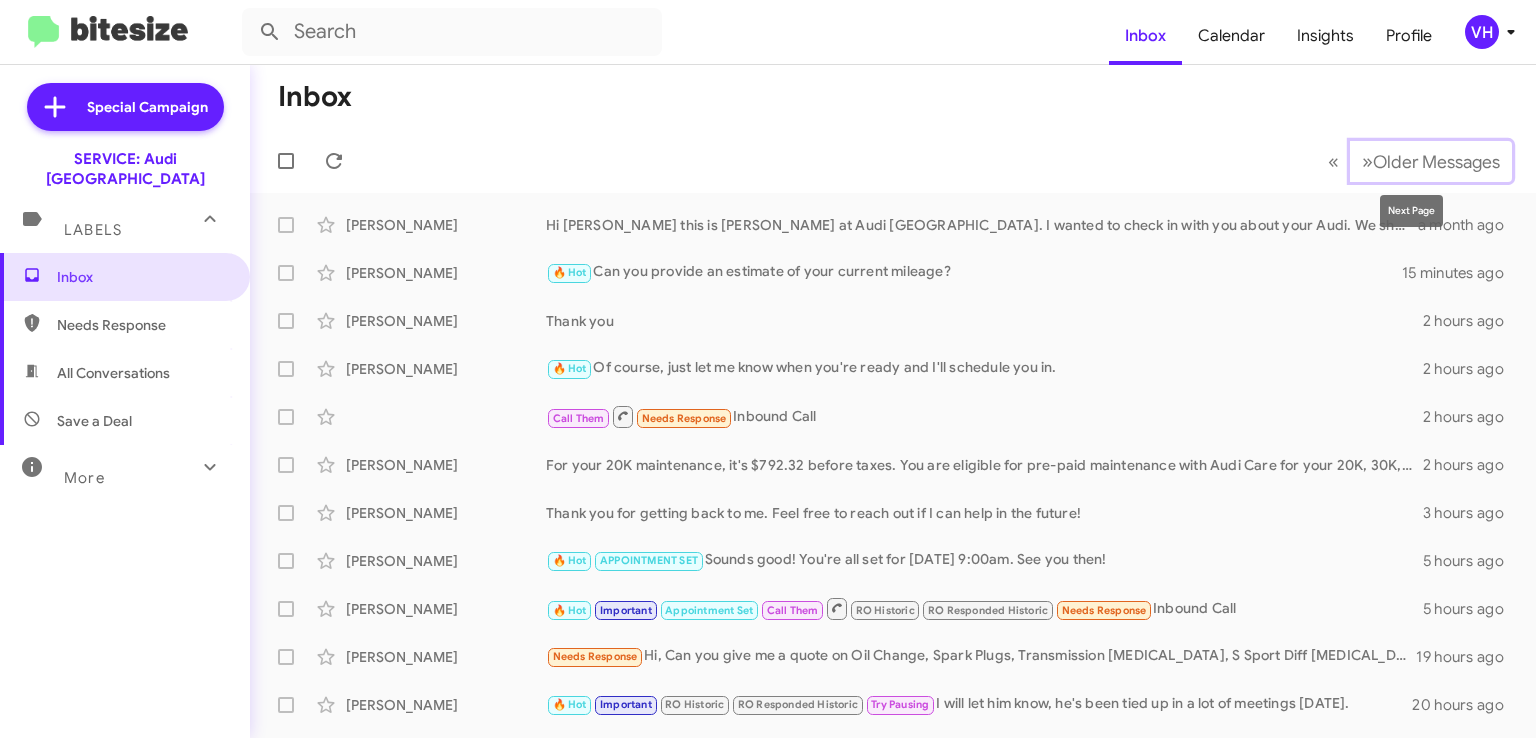 click on "Older Messages" 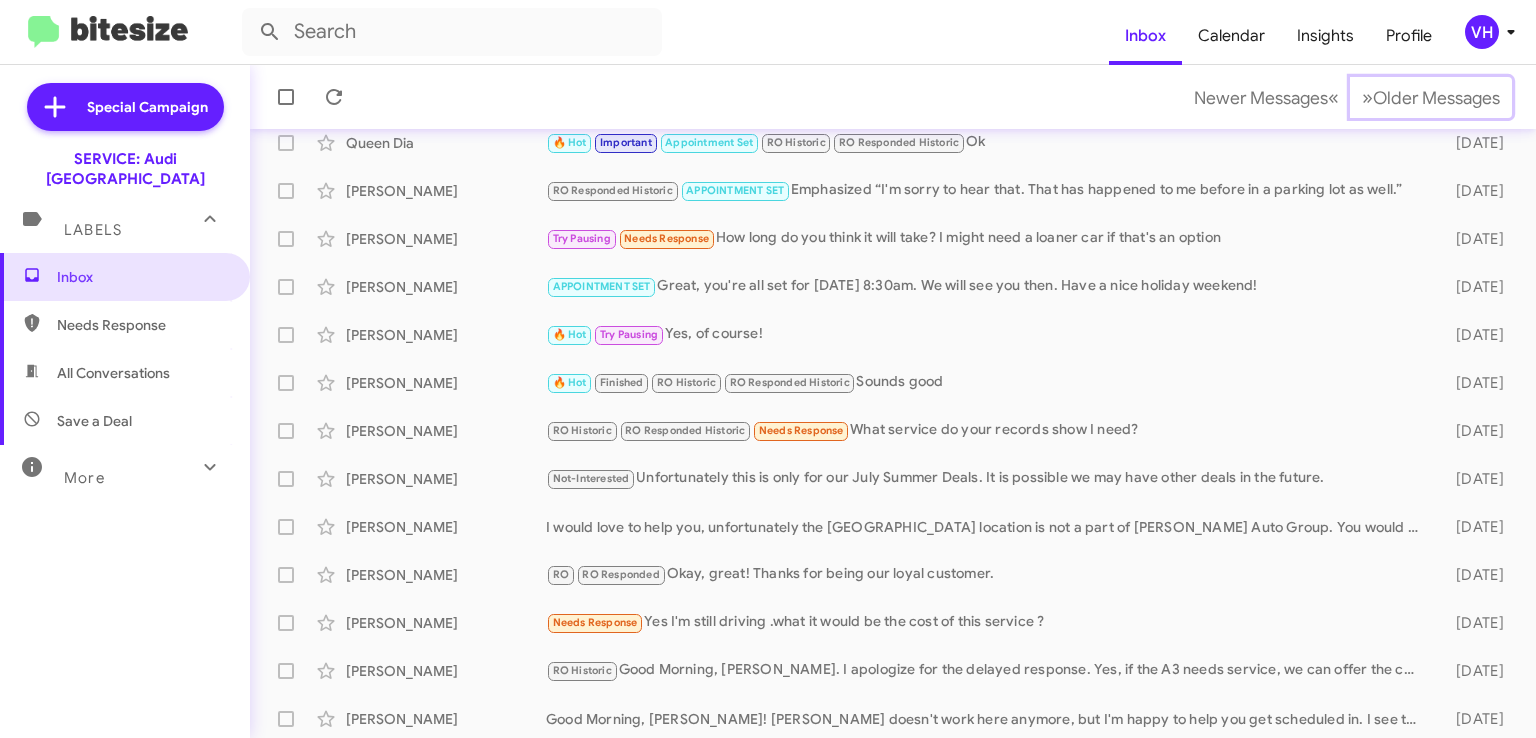 scroll, scrollTop: 423, scrollLeft: 0, axis: vertical 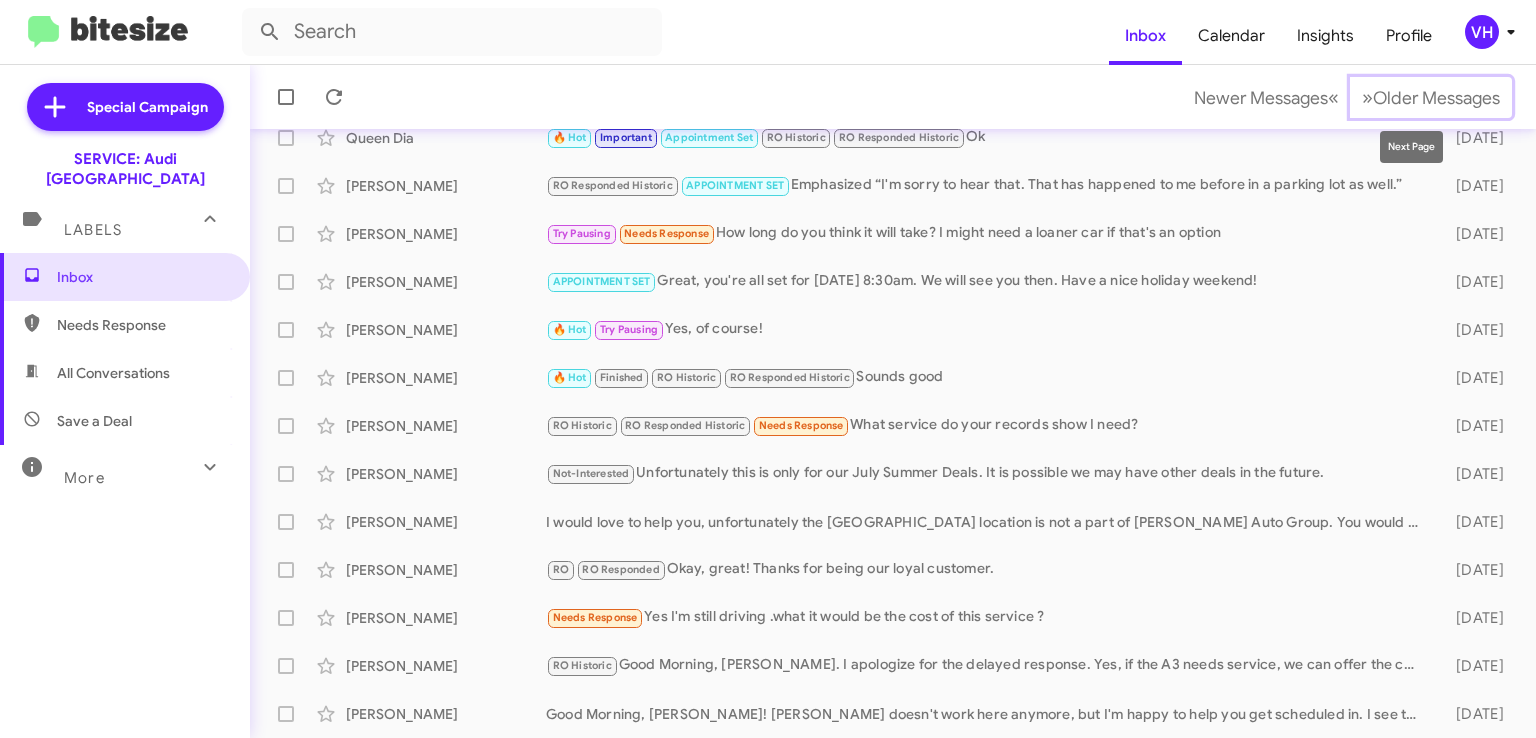 click on "»" 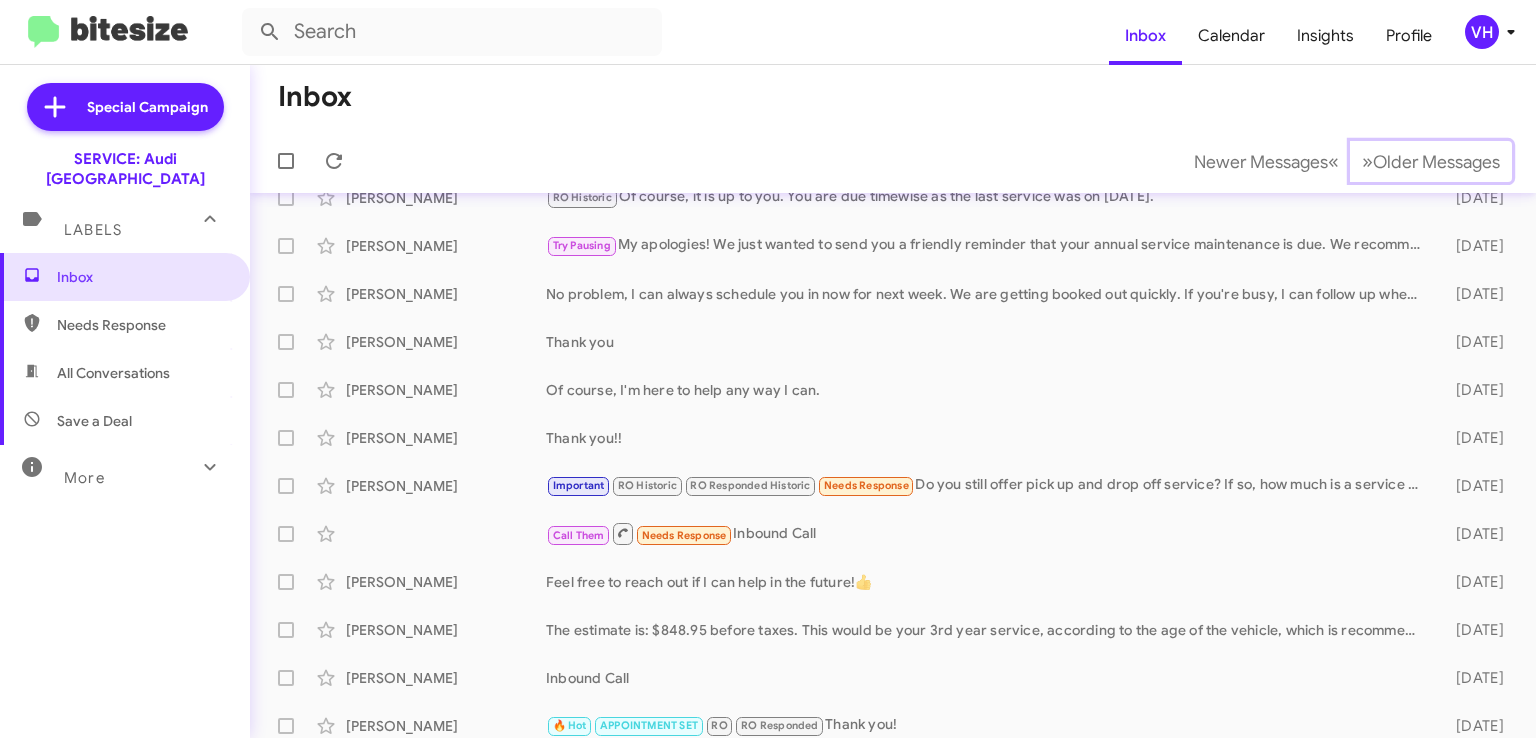 scroll, scrollTop: 0, scrollLeft: 0, axis: both 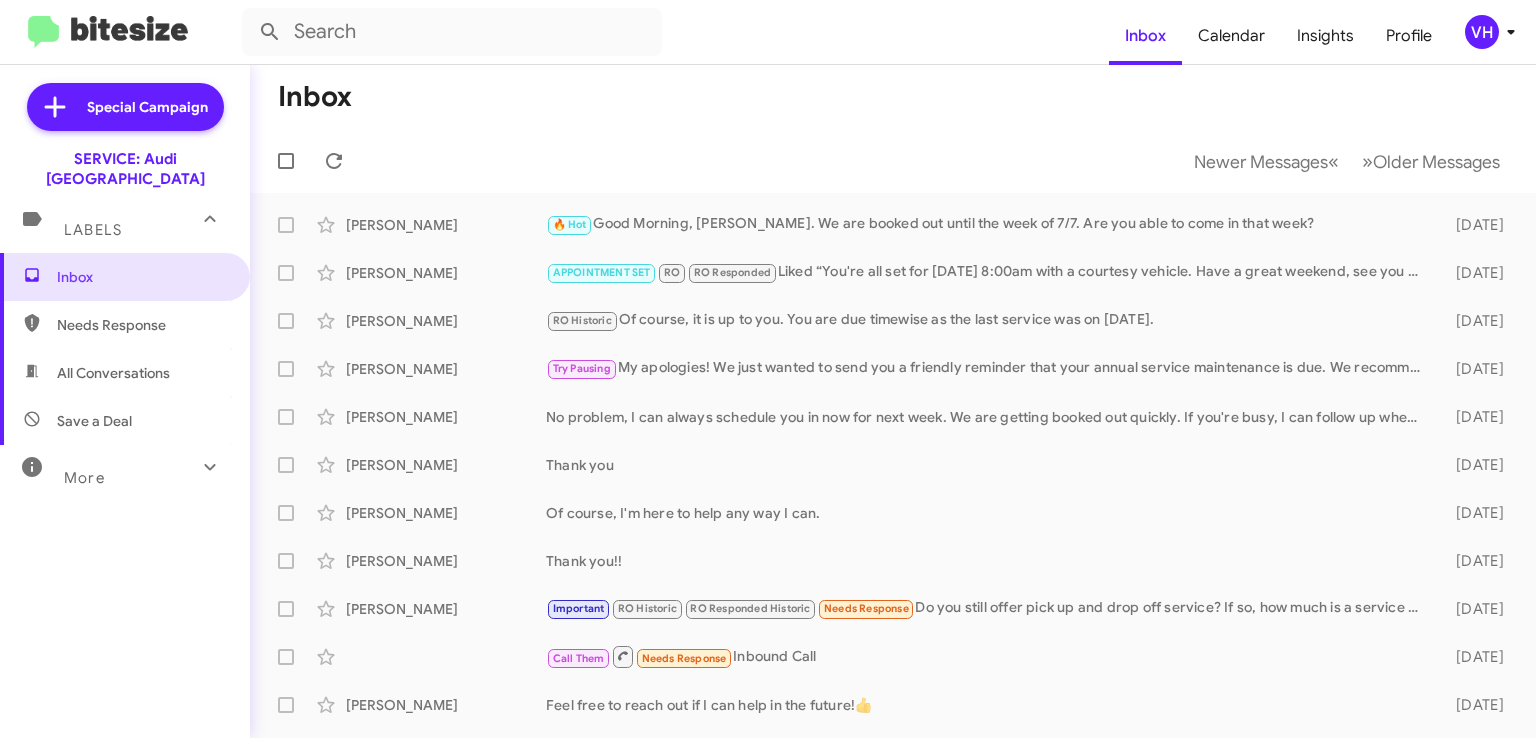 click on "RO Historic   Of course, it is up to you. You are due timewise as the last service was on 5/25/24." 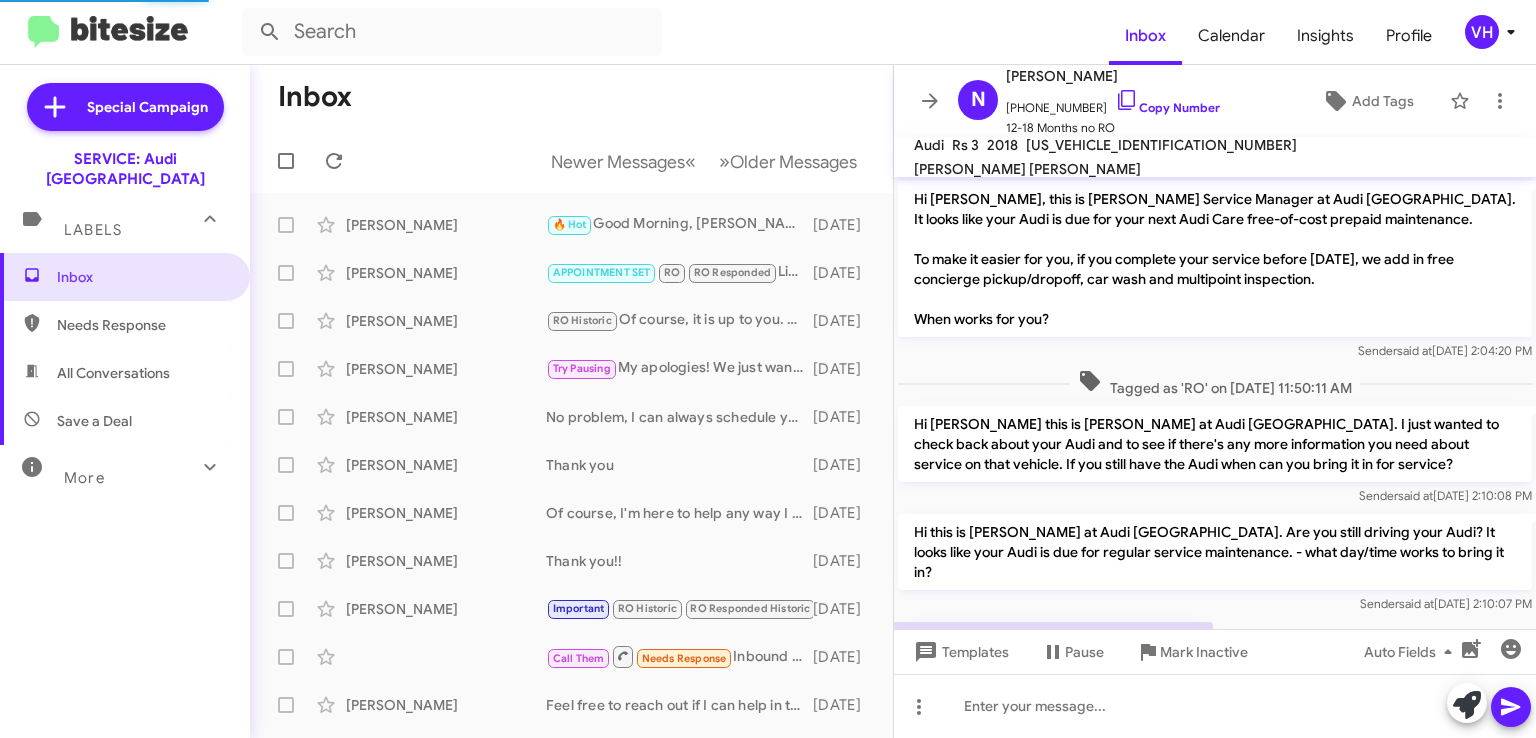 scroll, scrollTop: 468, scrollLeft: 0, axis: vertical 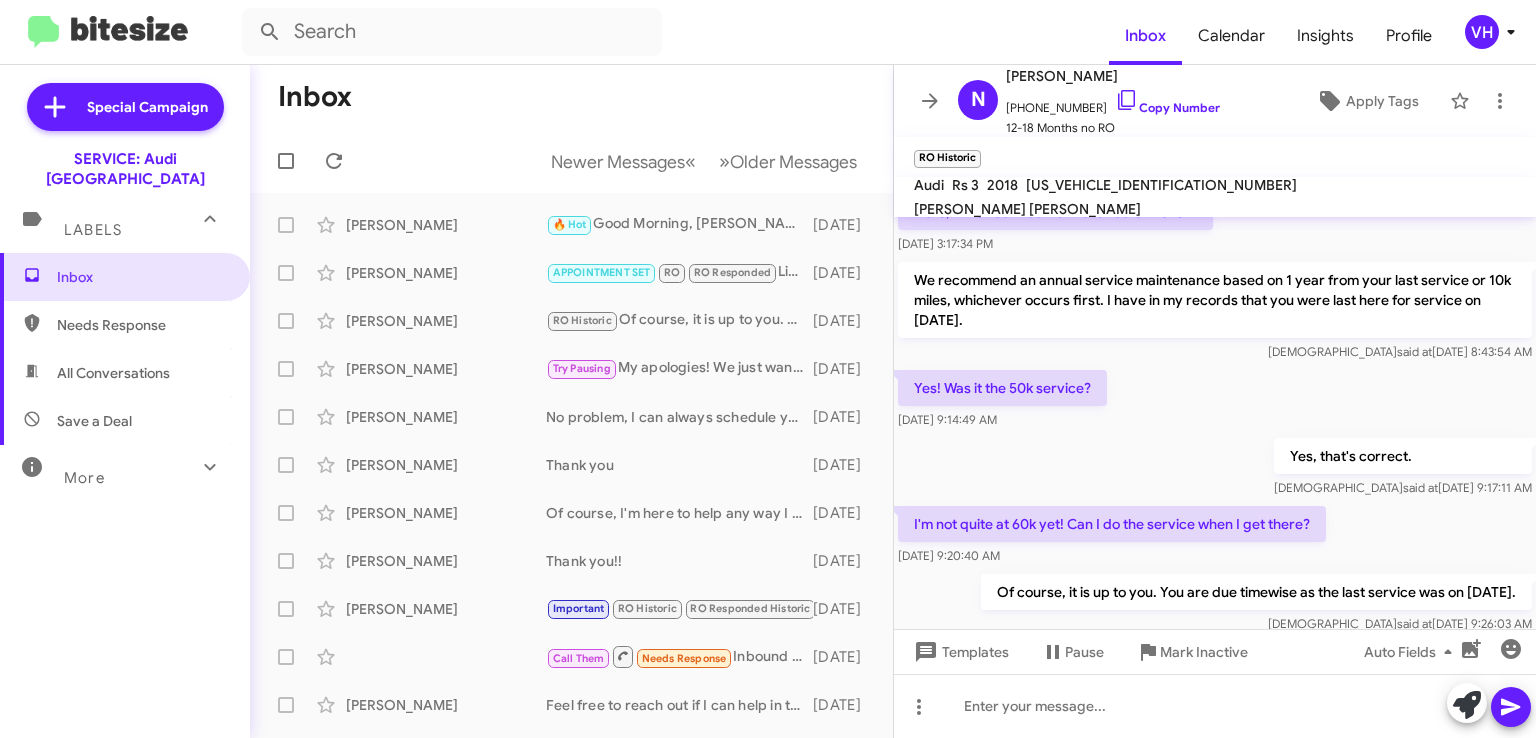 drag, startPoint x: 928, startPoint y: 304, endPoint x: 895, endPoint y: 261, distance: 54.20332 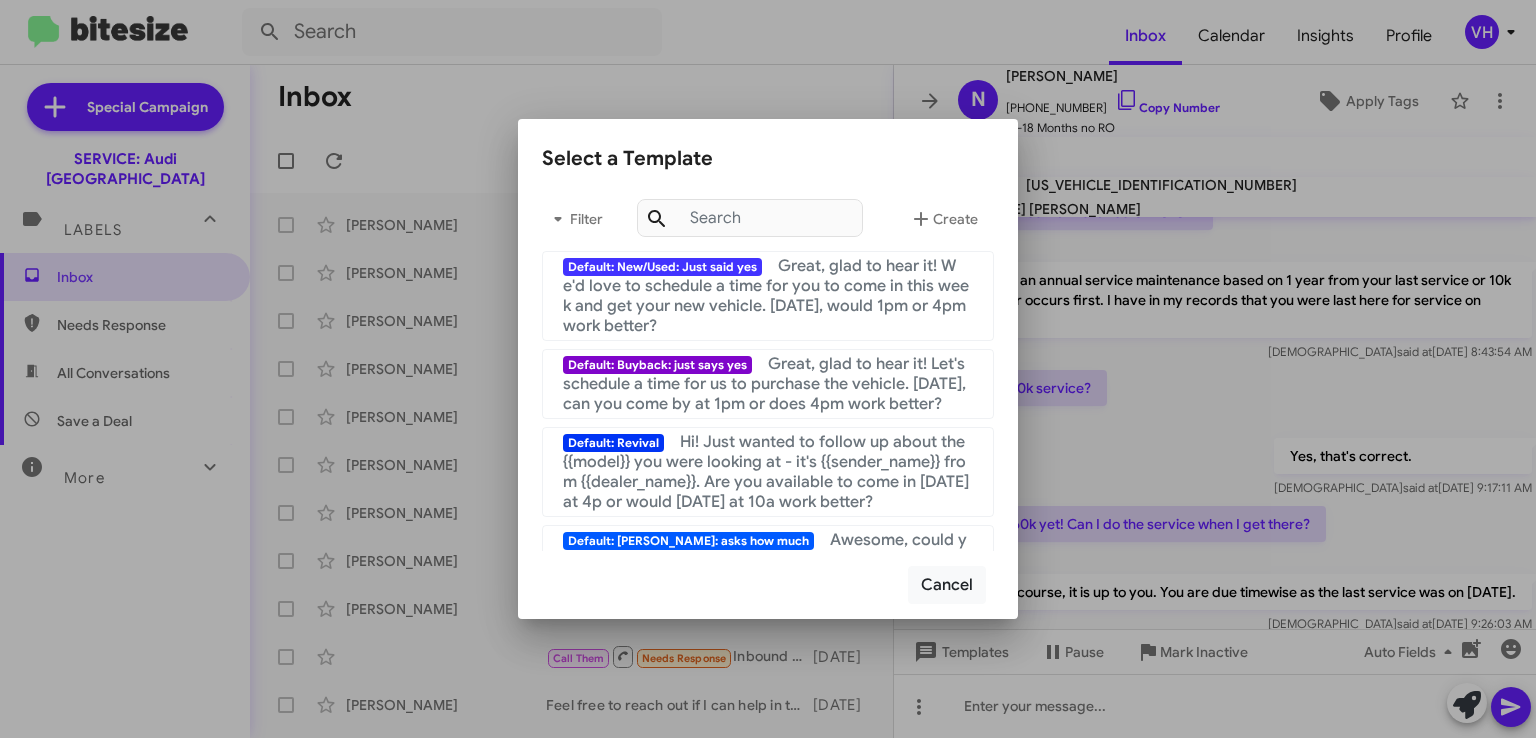 scroll, scrollTop: 0, scrollLeft: 0, axis: both 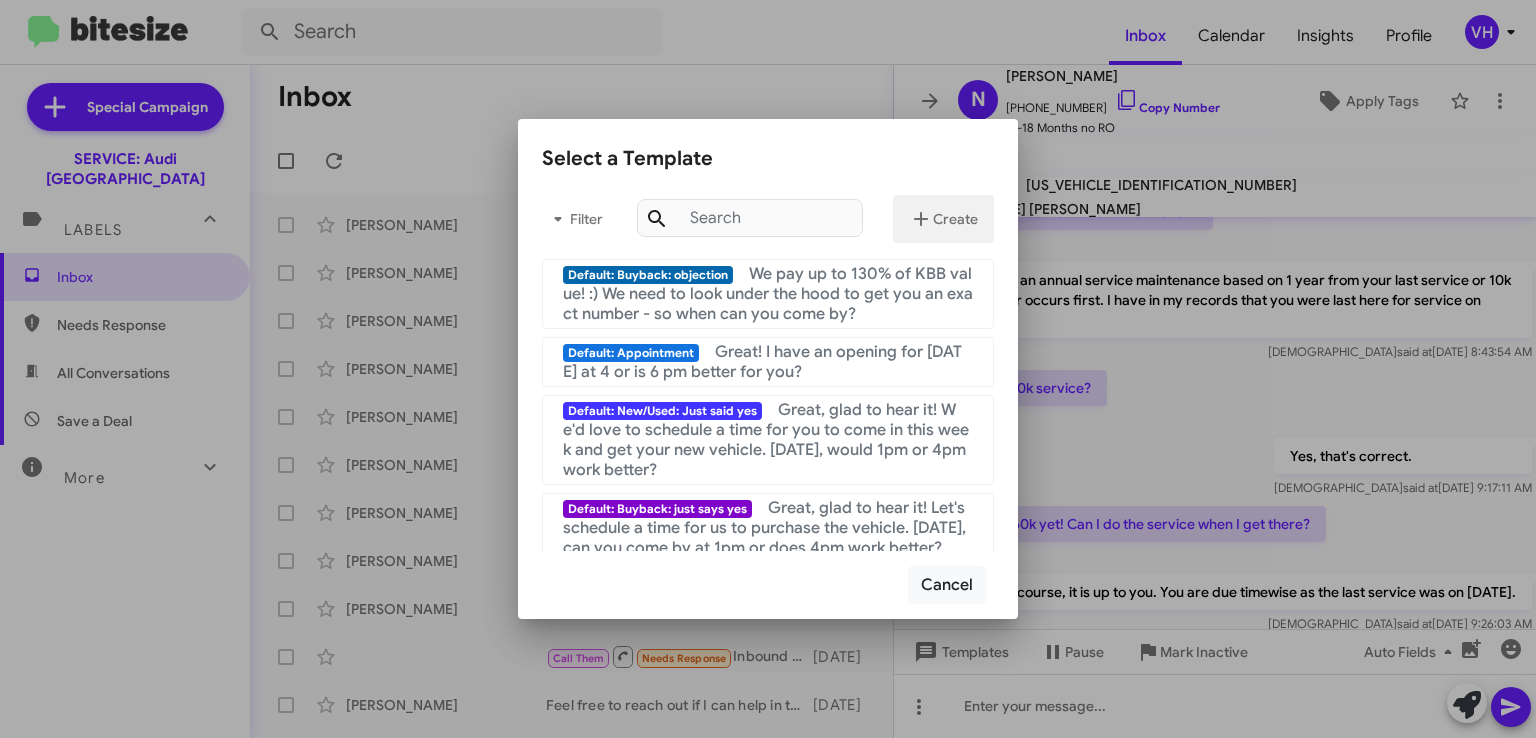 click 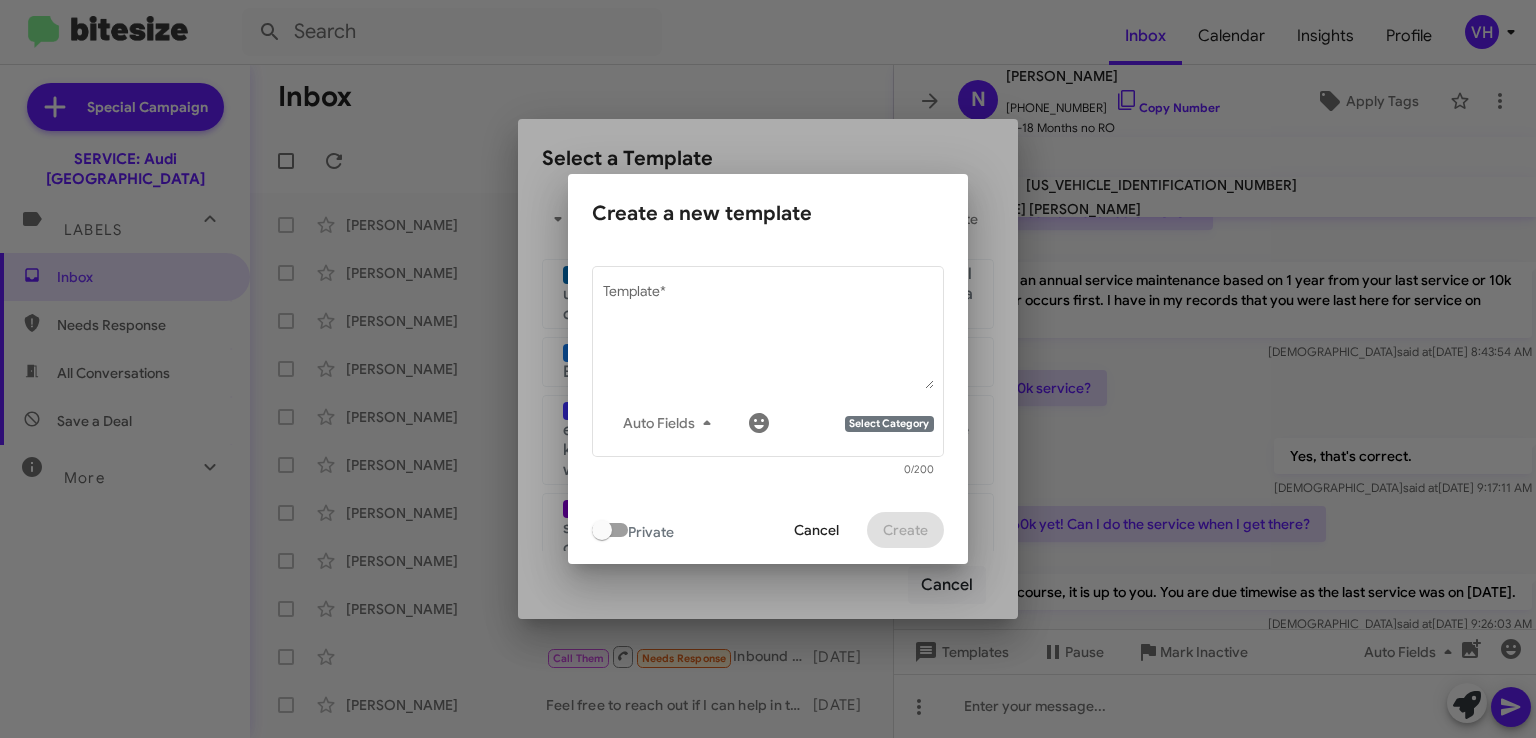 click on "Template  *" at bounding box center (768, 337) 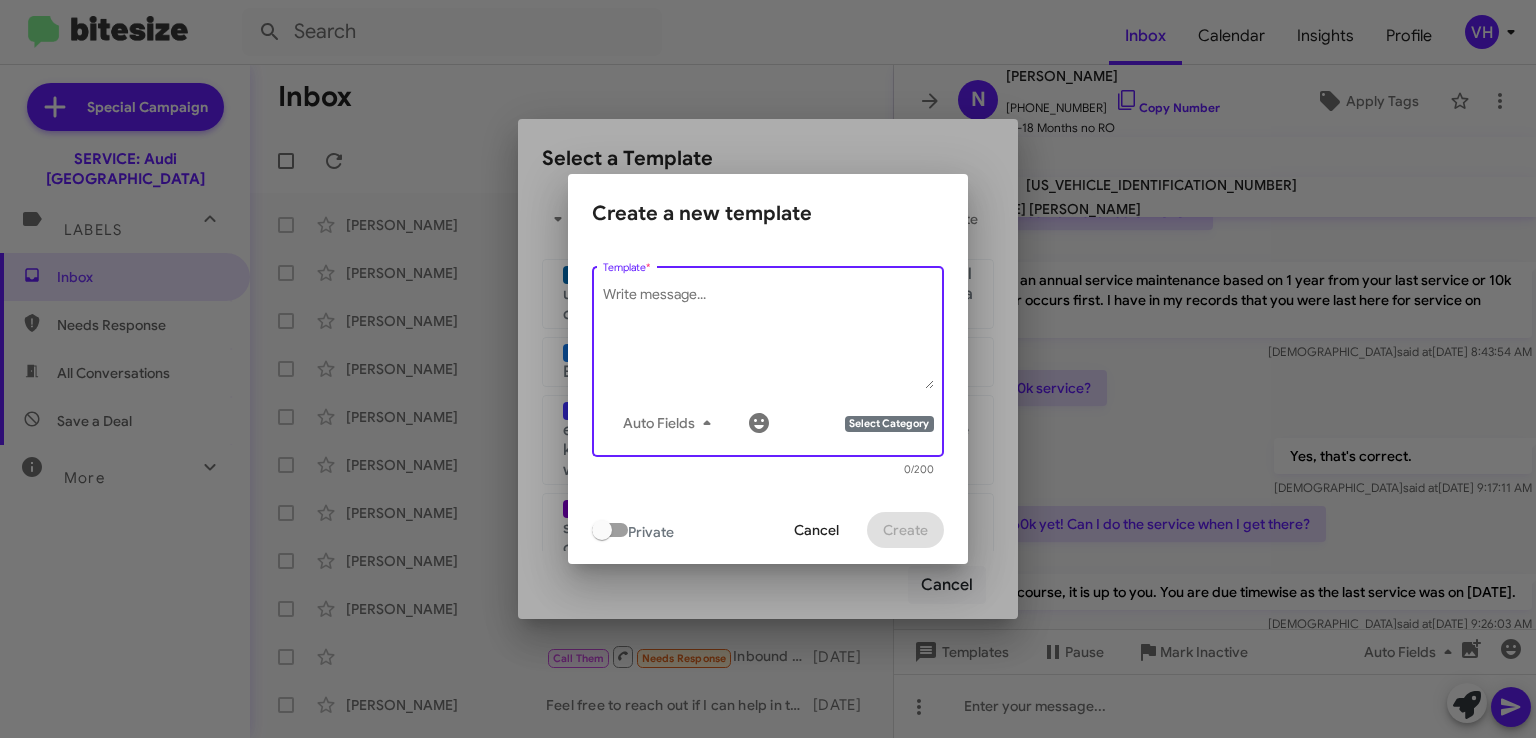 paste on "We recommend an annual service maintenance based on 1 year from your last service or 10k miles, whichever occurs first. I have in my records that you were last here for service on" 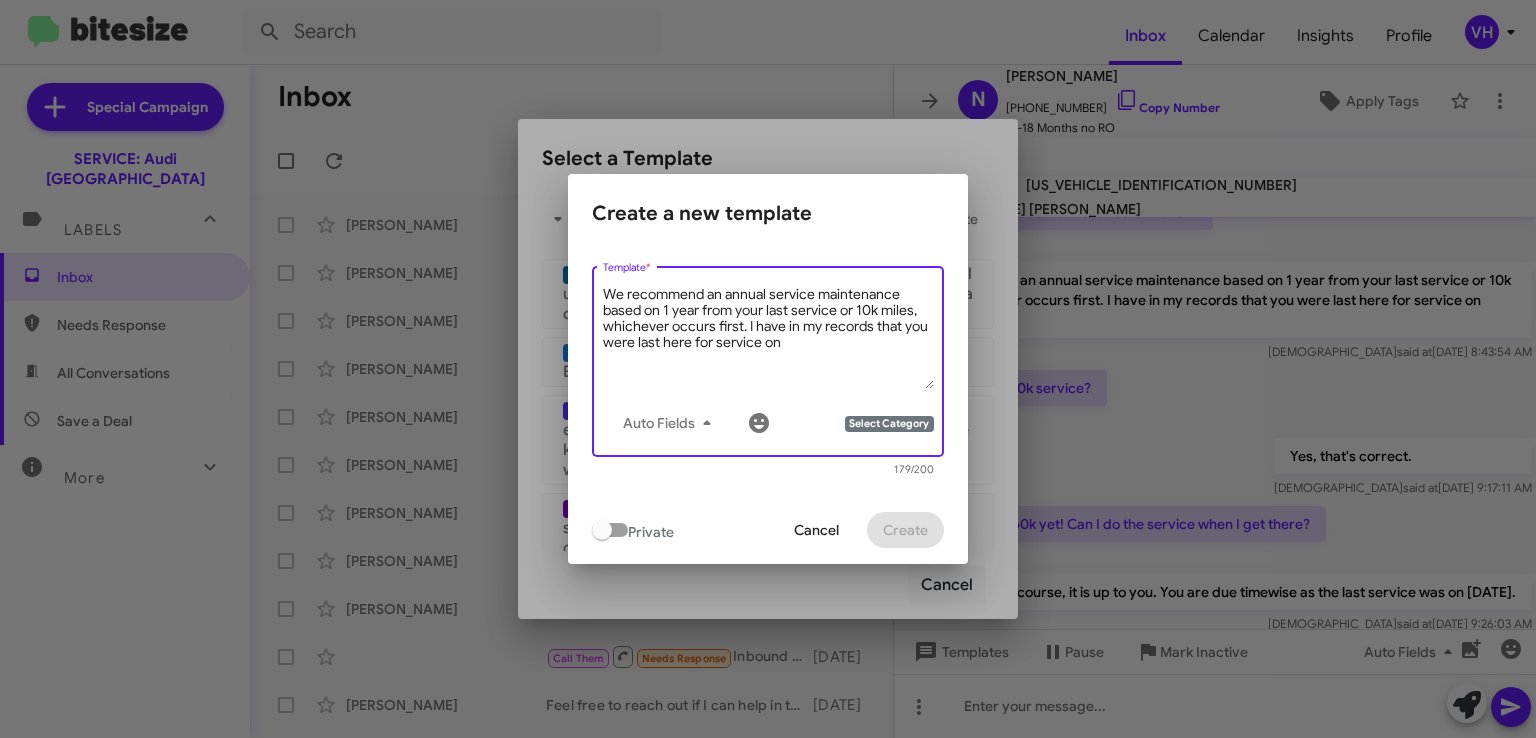 type on "We recommend an annual service maintenance based on 1 year from your last service or 10k miles, whichever occurs first. I have in my records that you were last here for service on" 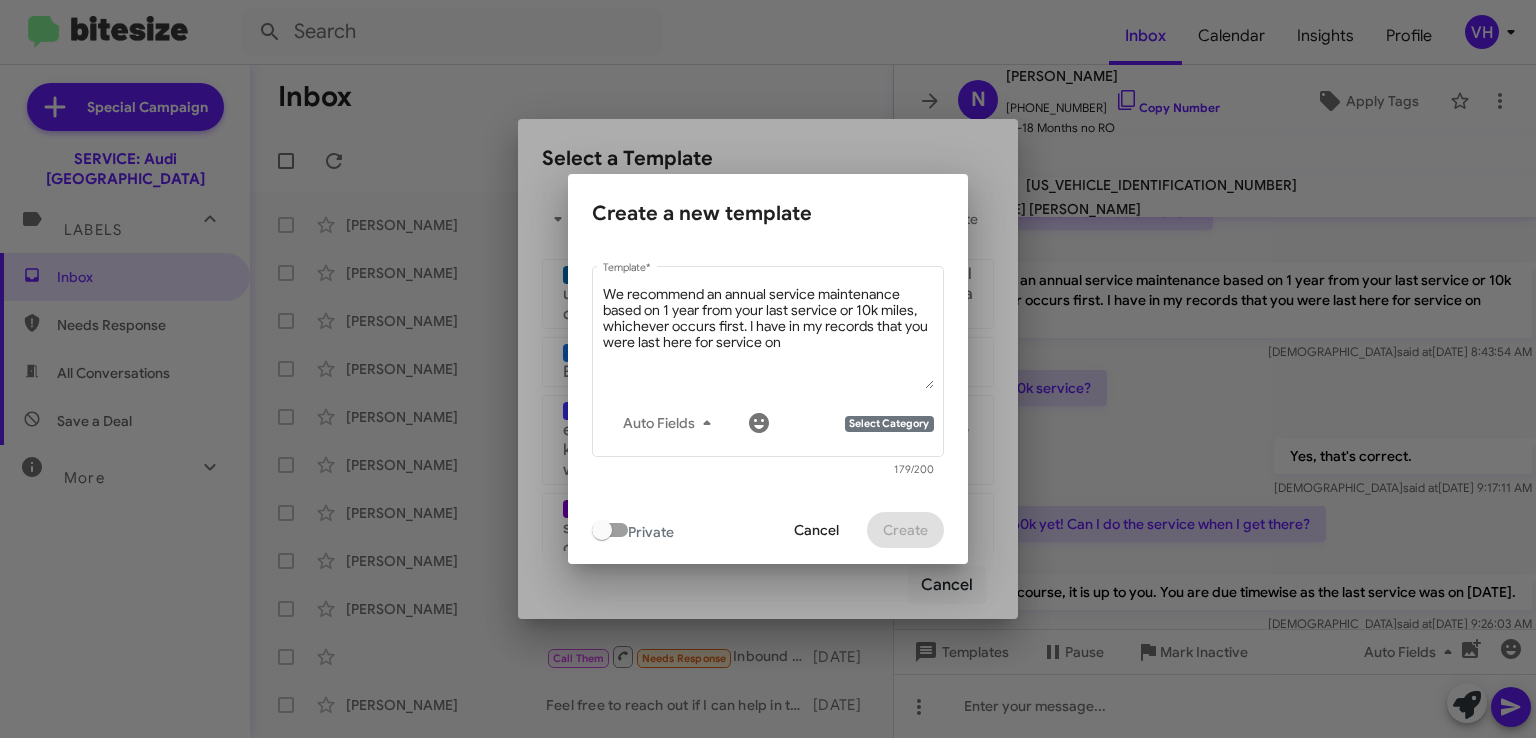 click on "Create a new template" at bounding box center [768, 214] 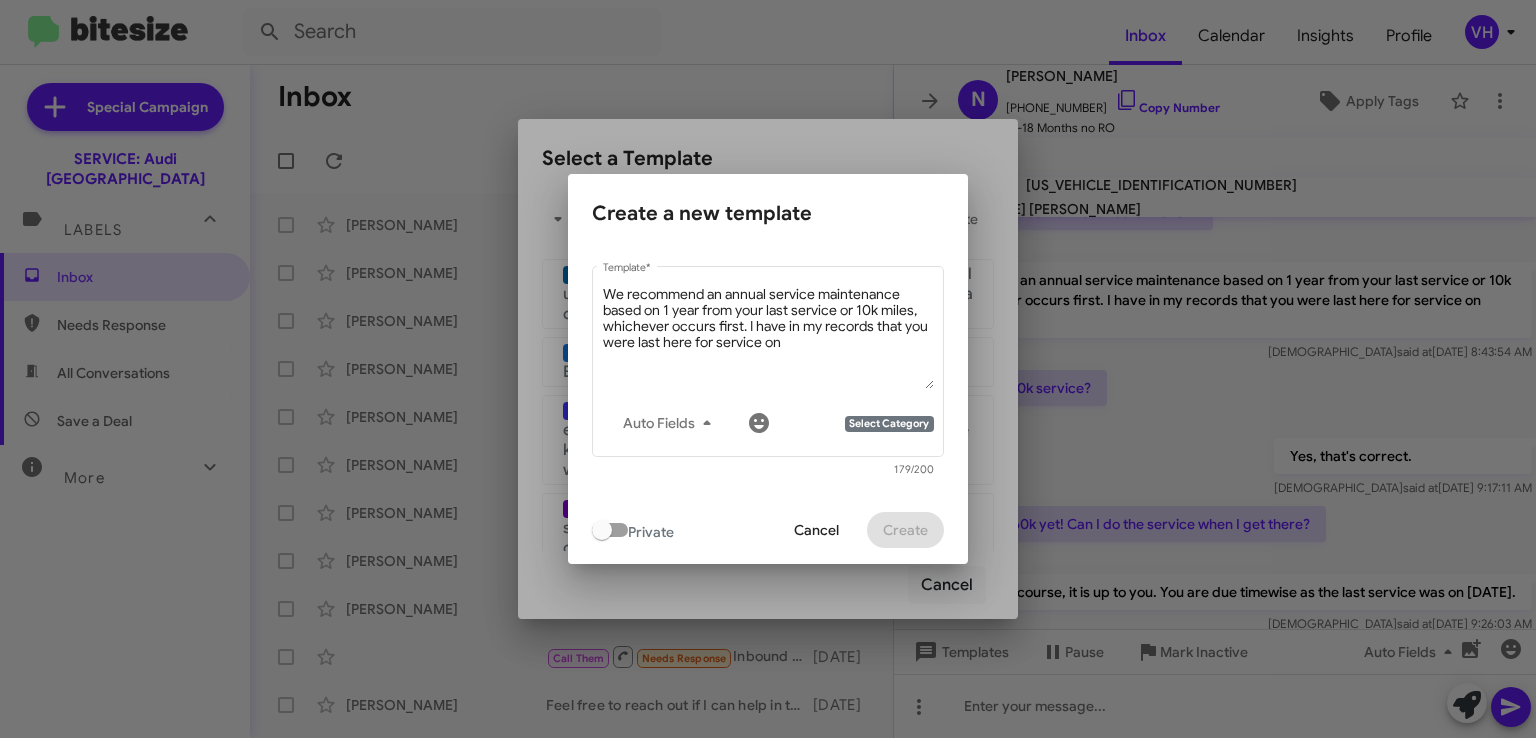 click on "Select Category" at bounding box center [889, 424] 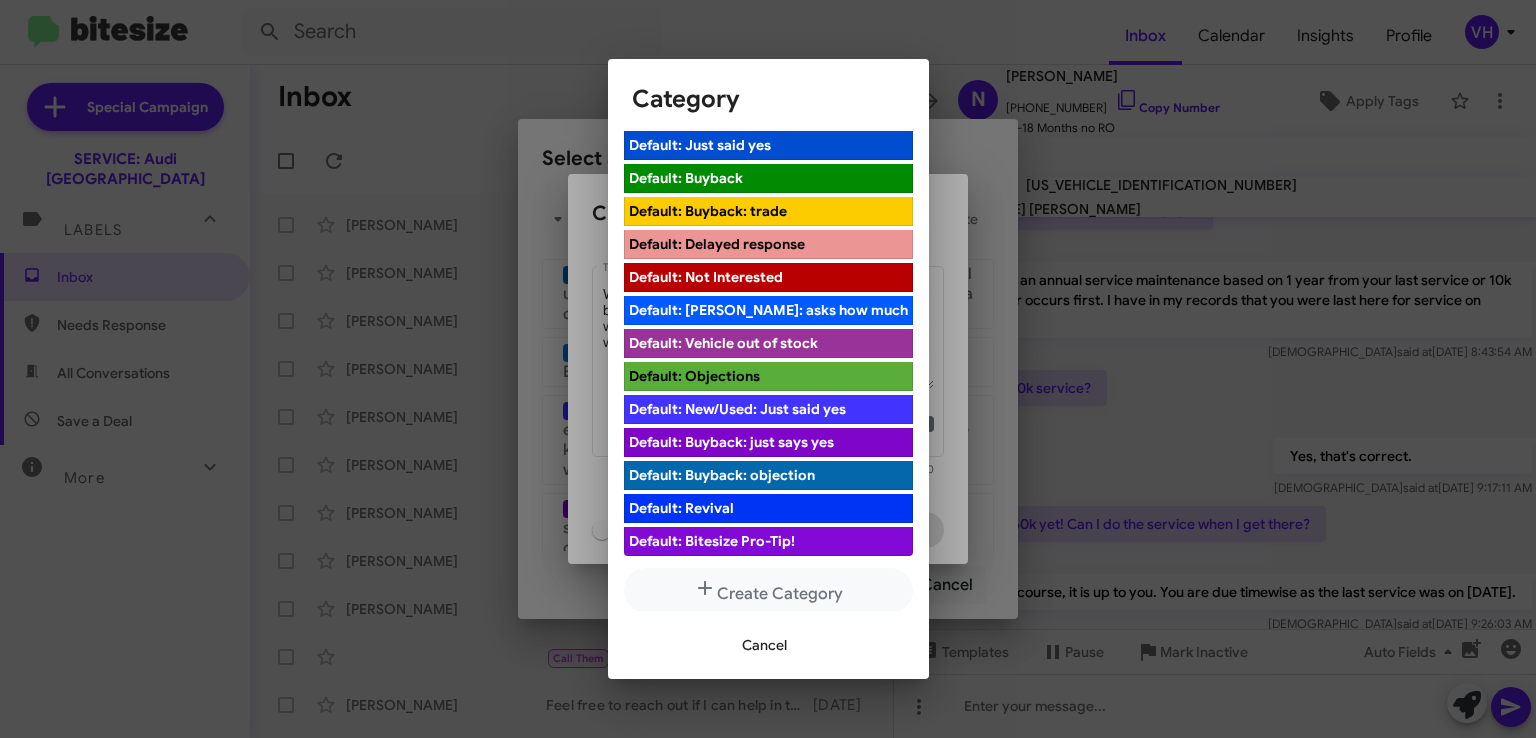 scroll, scrollTop: 131, scrollLeft: 0, axis: vertical 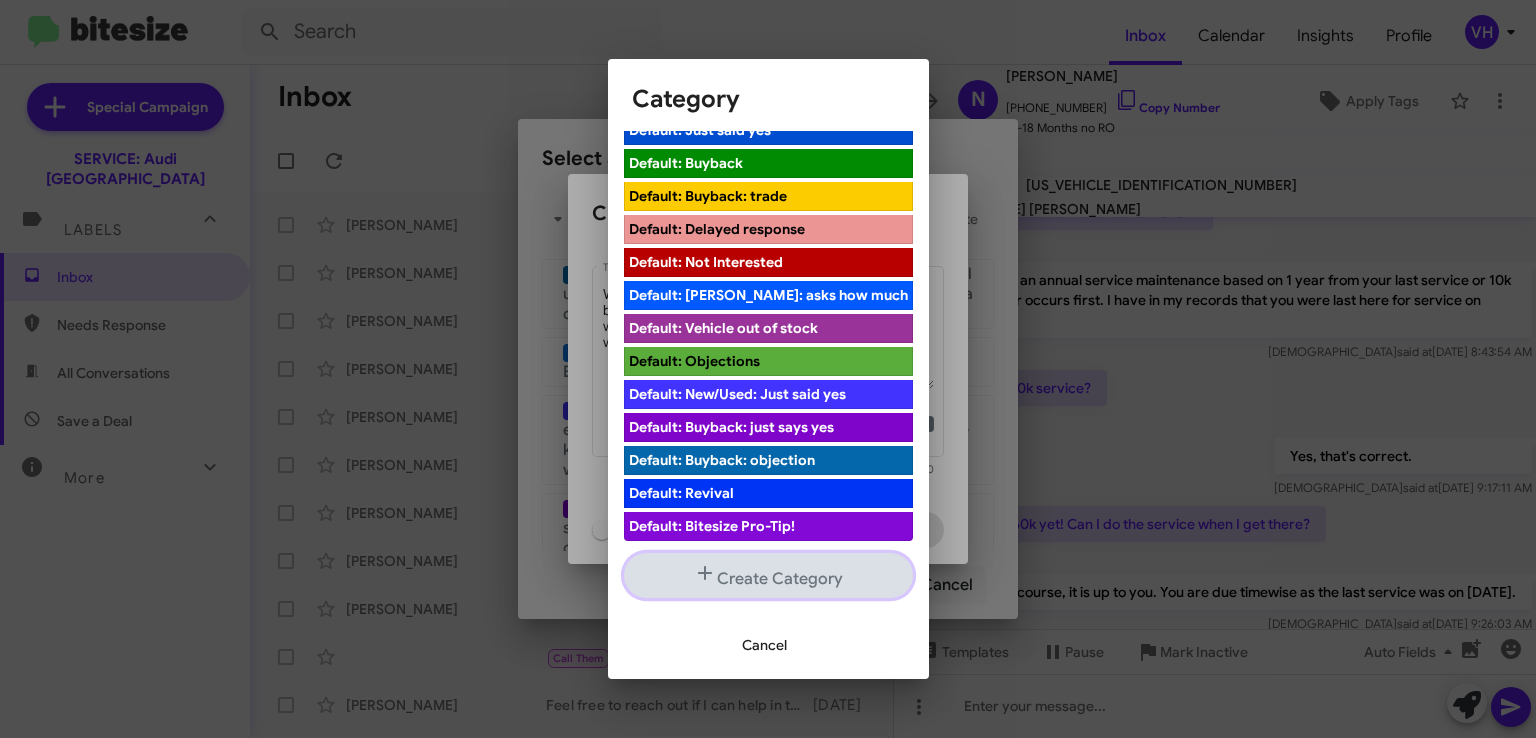 click on "Create Category" at bounding box center [768, 575] 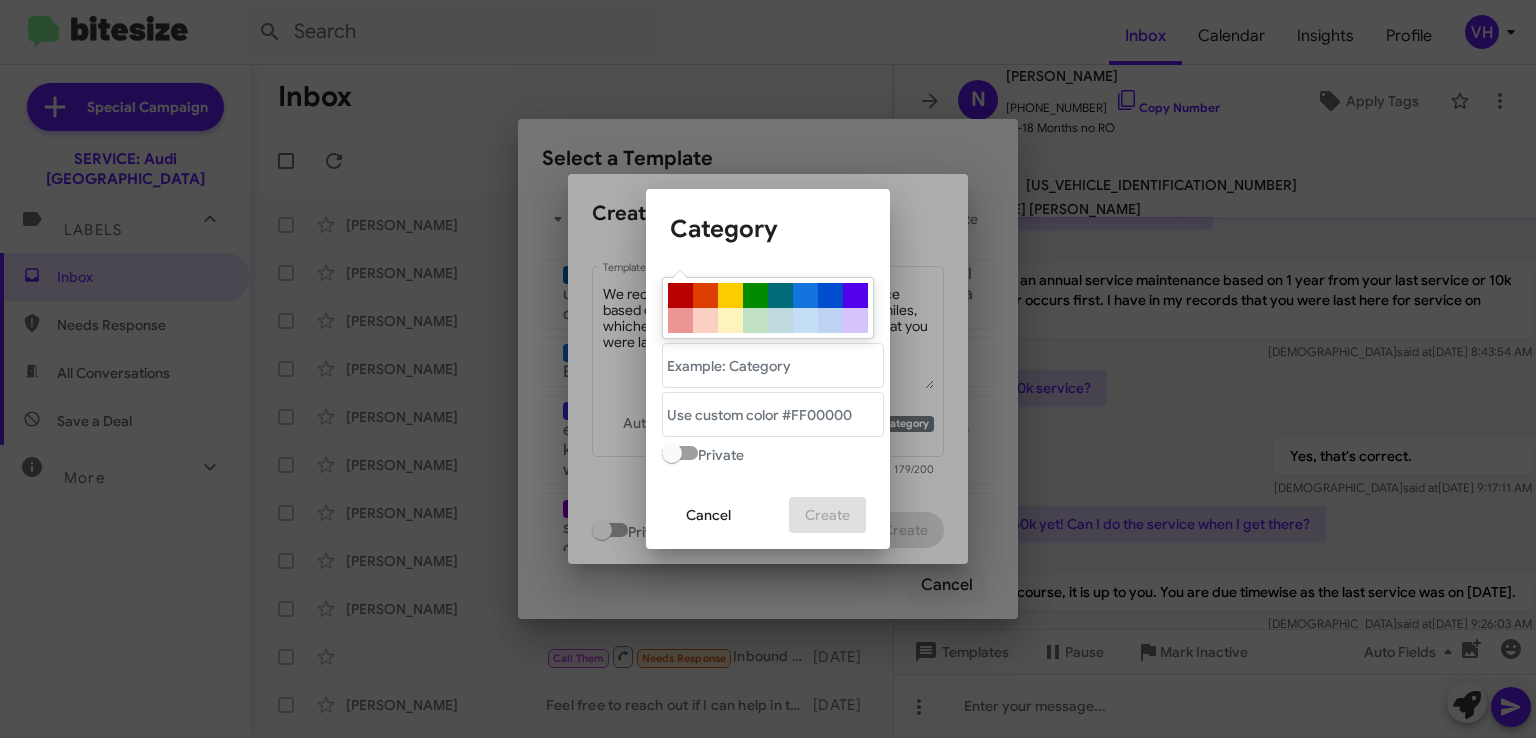 click at bounding box center (855, 320) 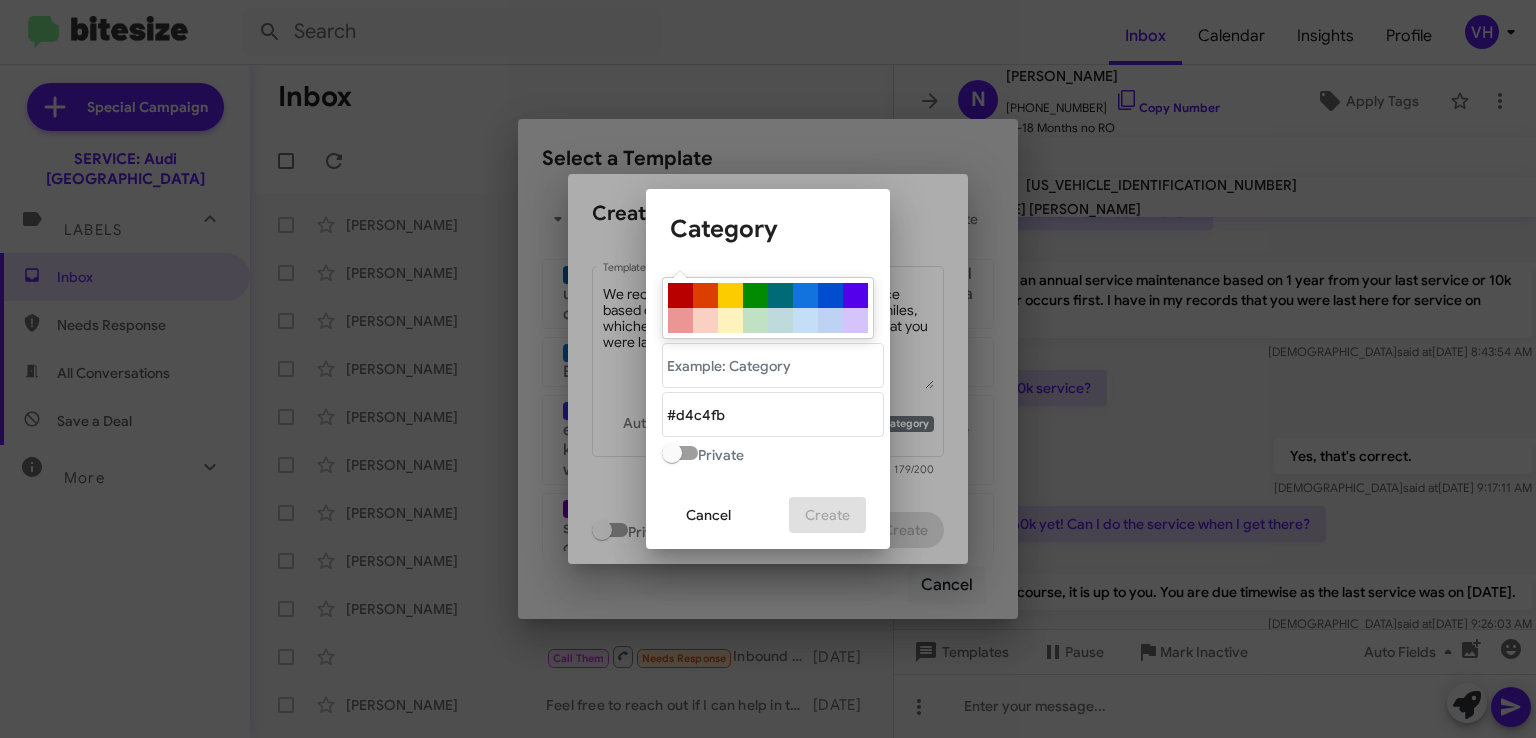 click on "Private" at bounding box center (703, 453) 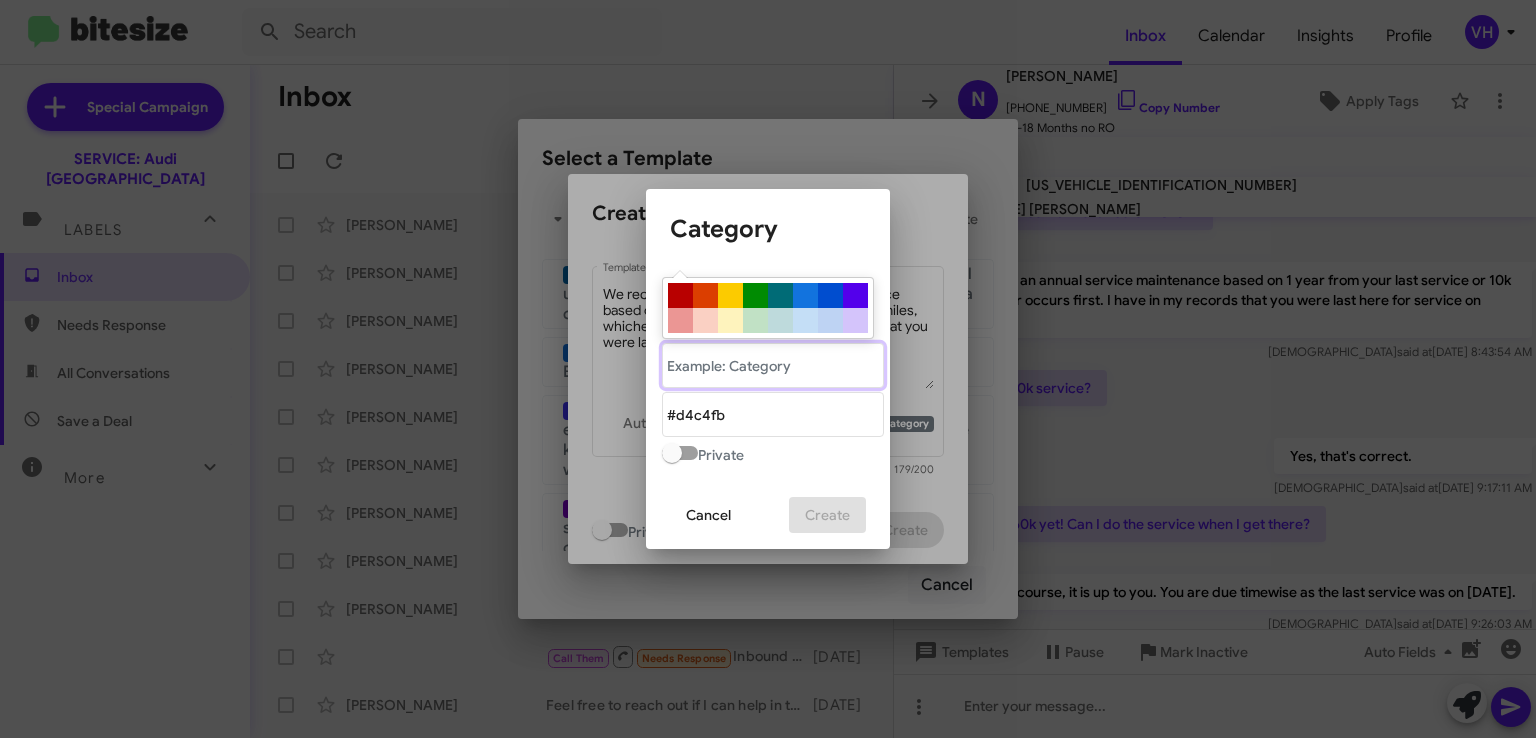 click at bounding box center [773, 365] 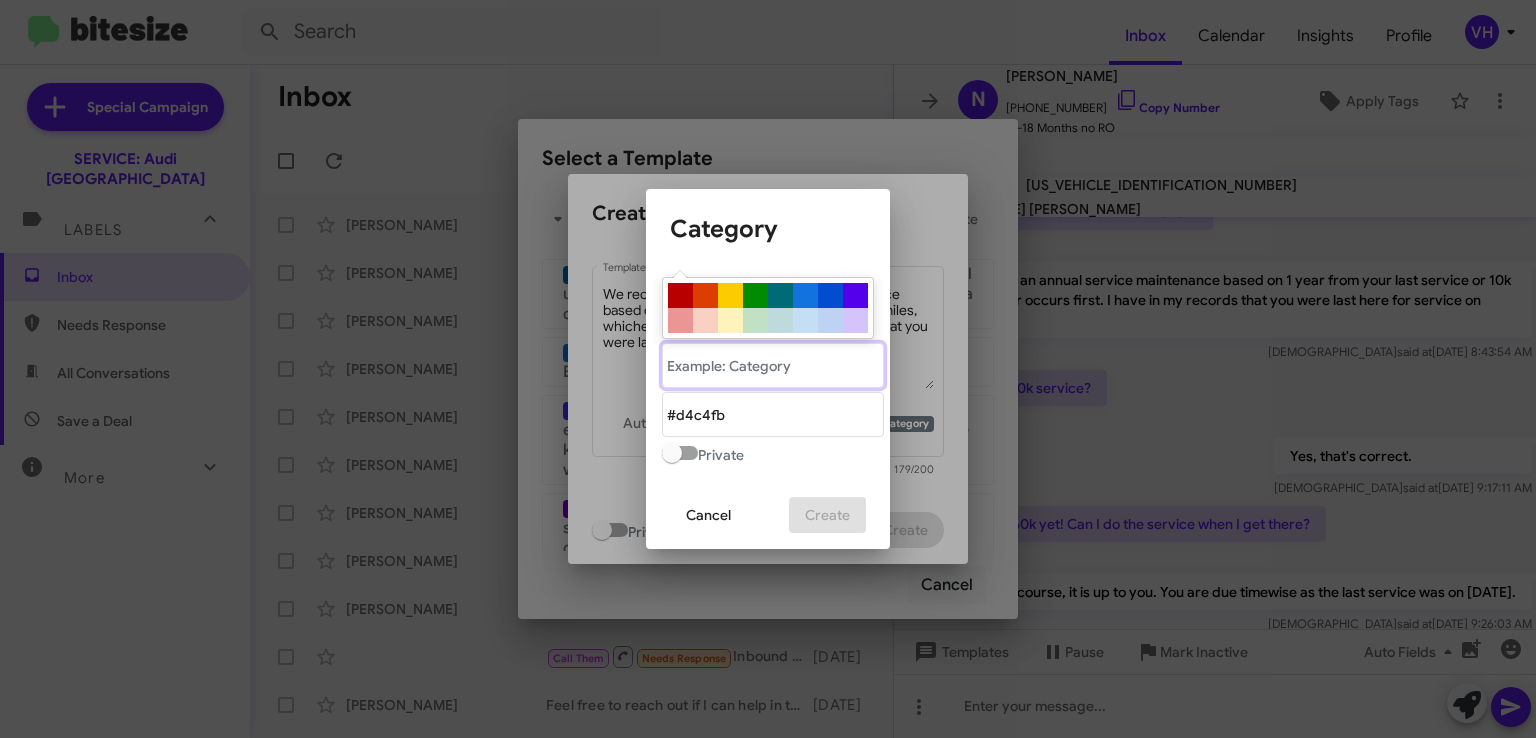 click at bounding box center (773, 365) 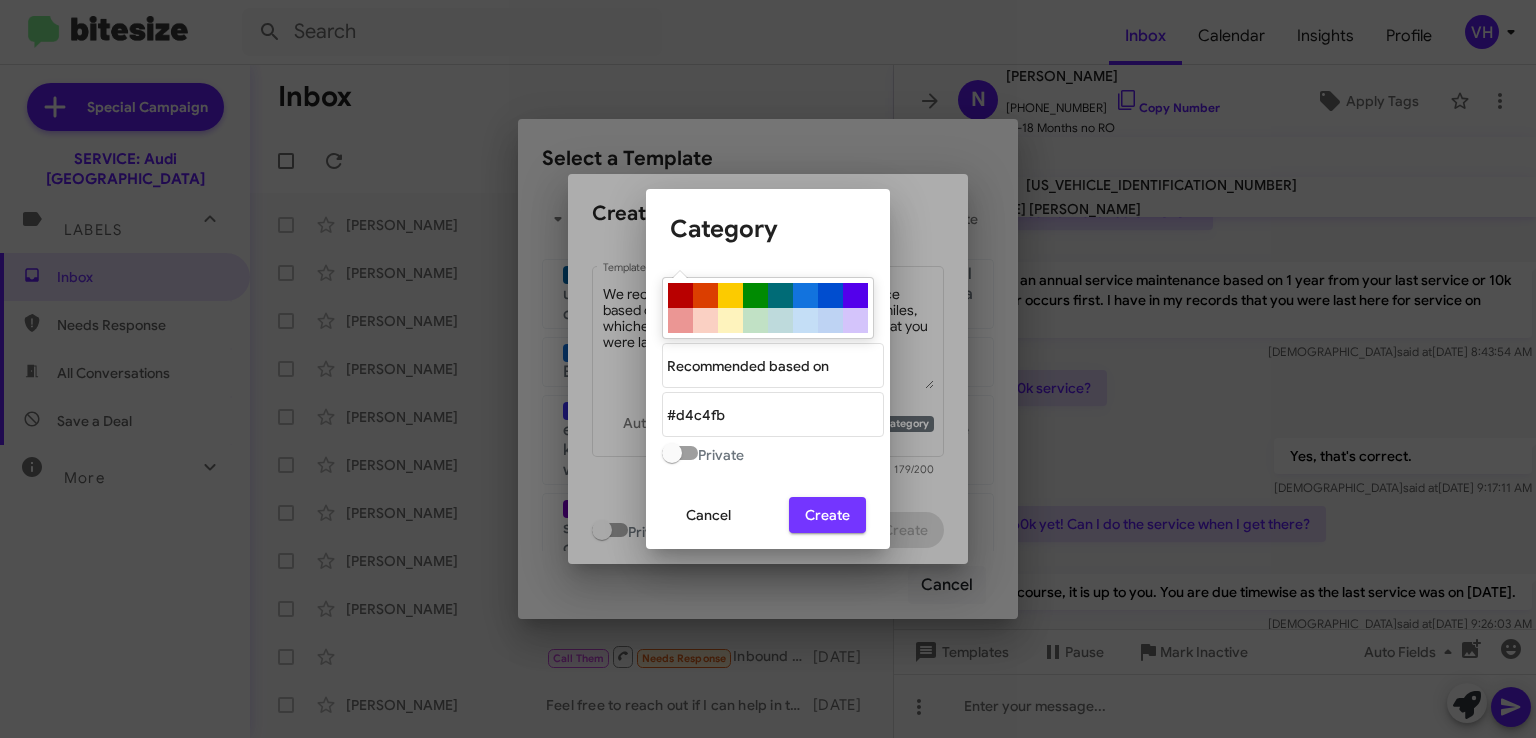 click on "Create" at bounding box center (827, 515) 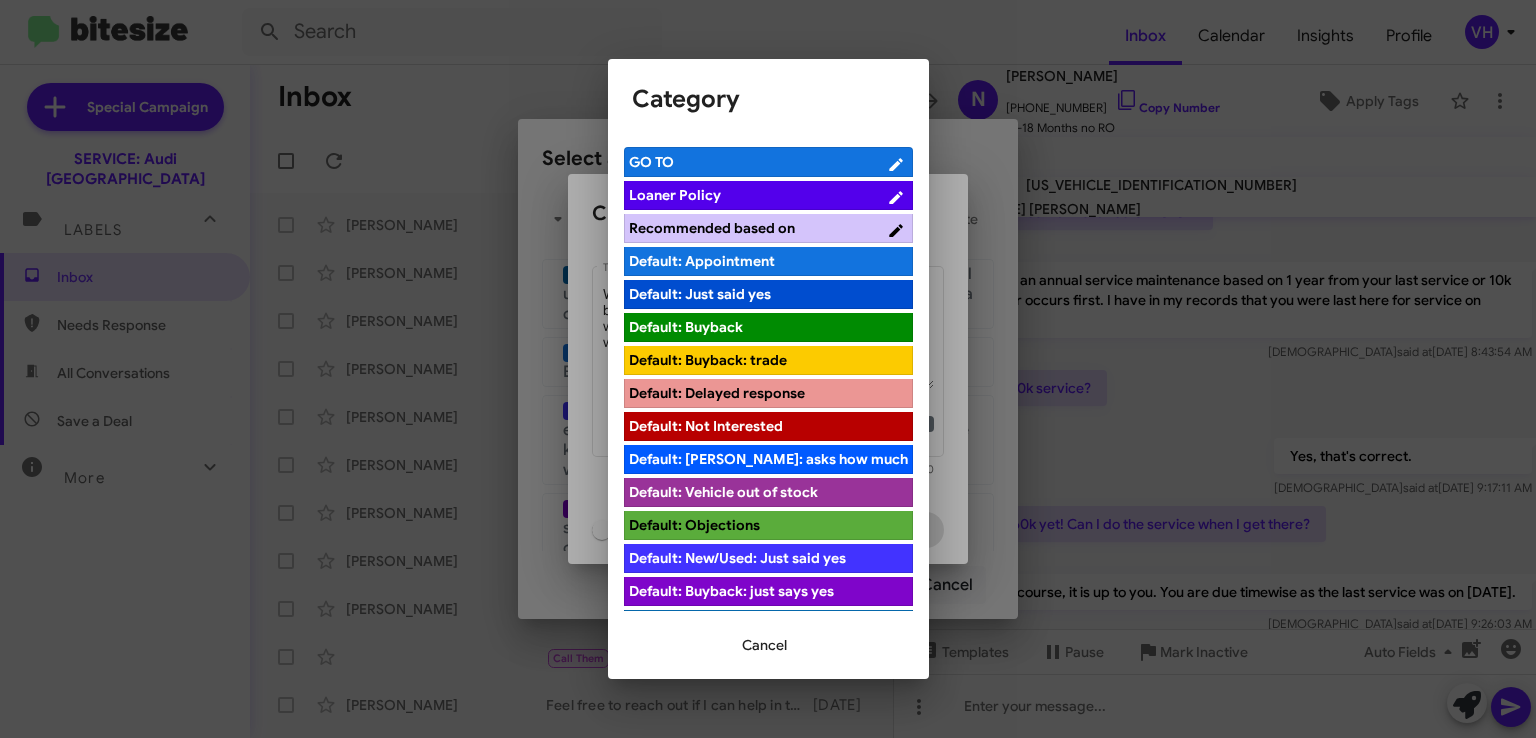 click on "Loaner Policy" at bounding box center (757, 195) 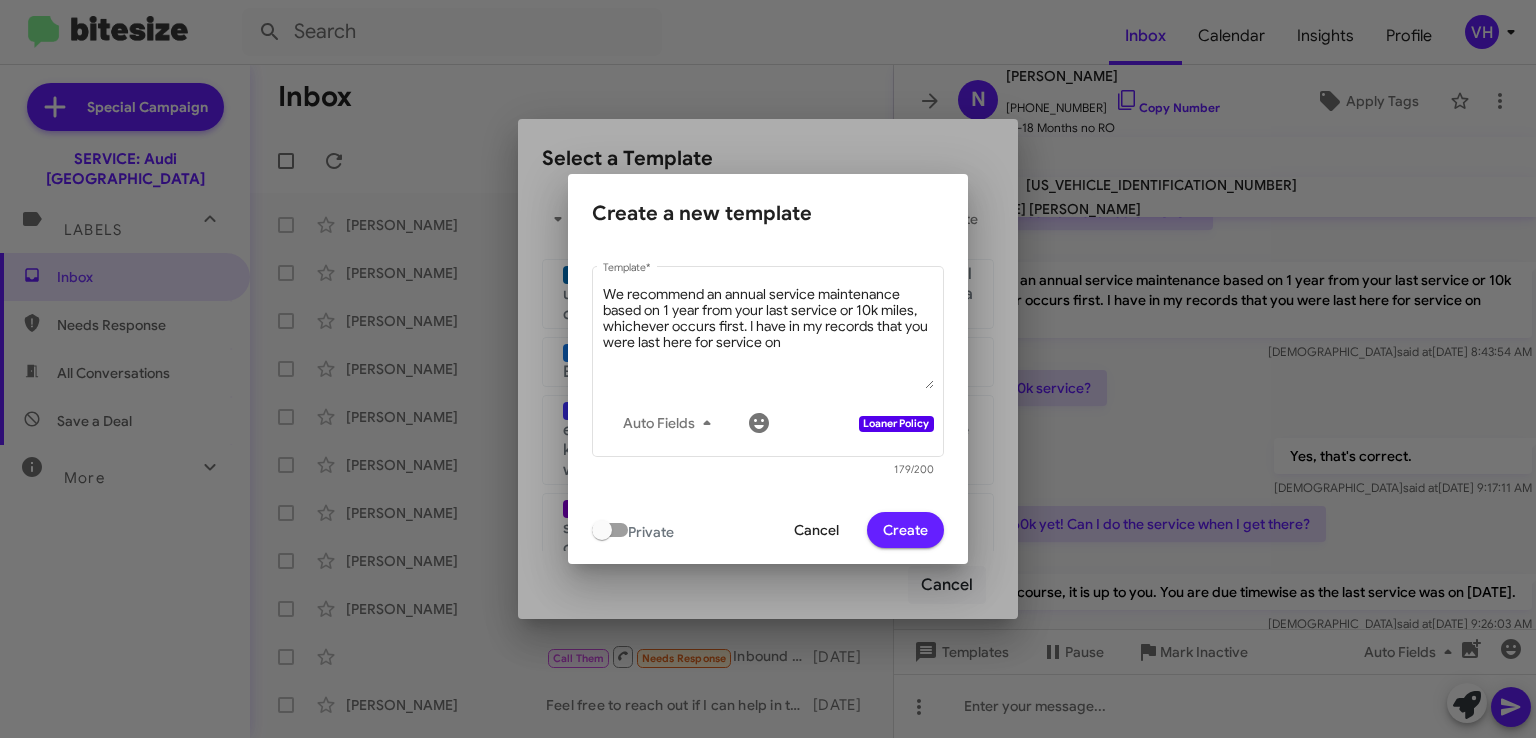 click on "Cancel" at bounding box center (816, 530) 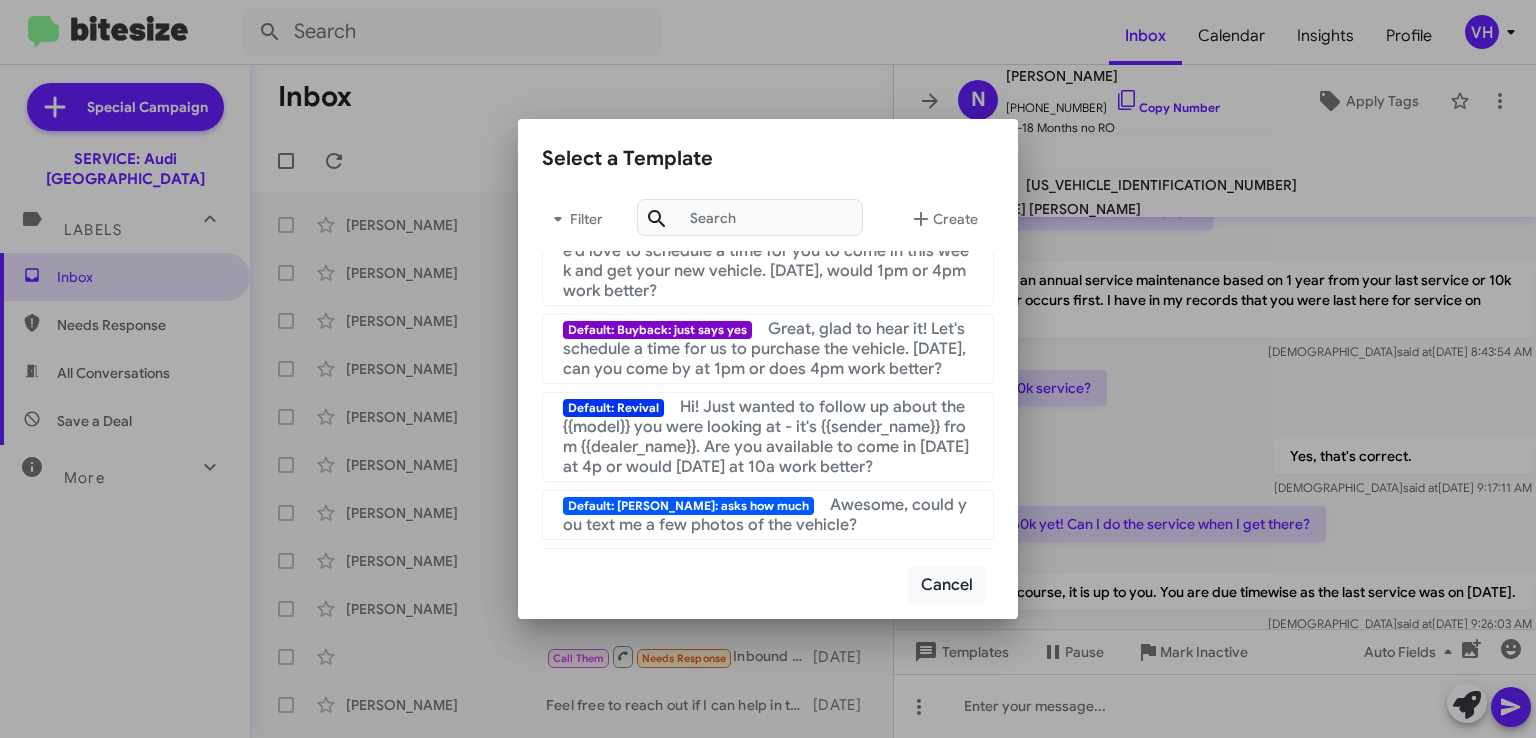 scroll, scrollTop: 0, scrollLeft: 0, axis: both 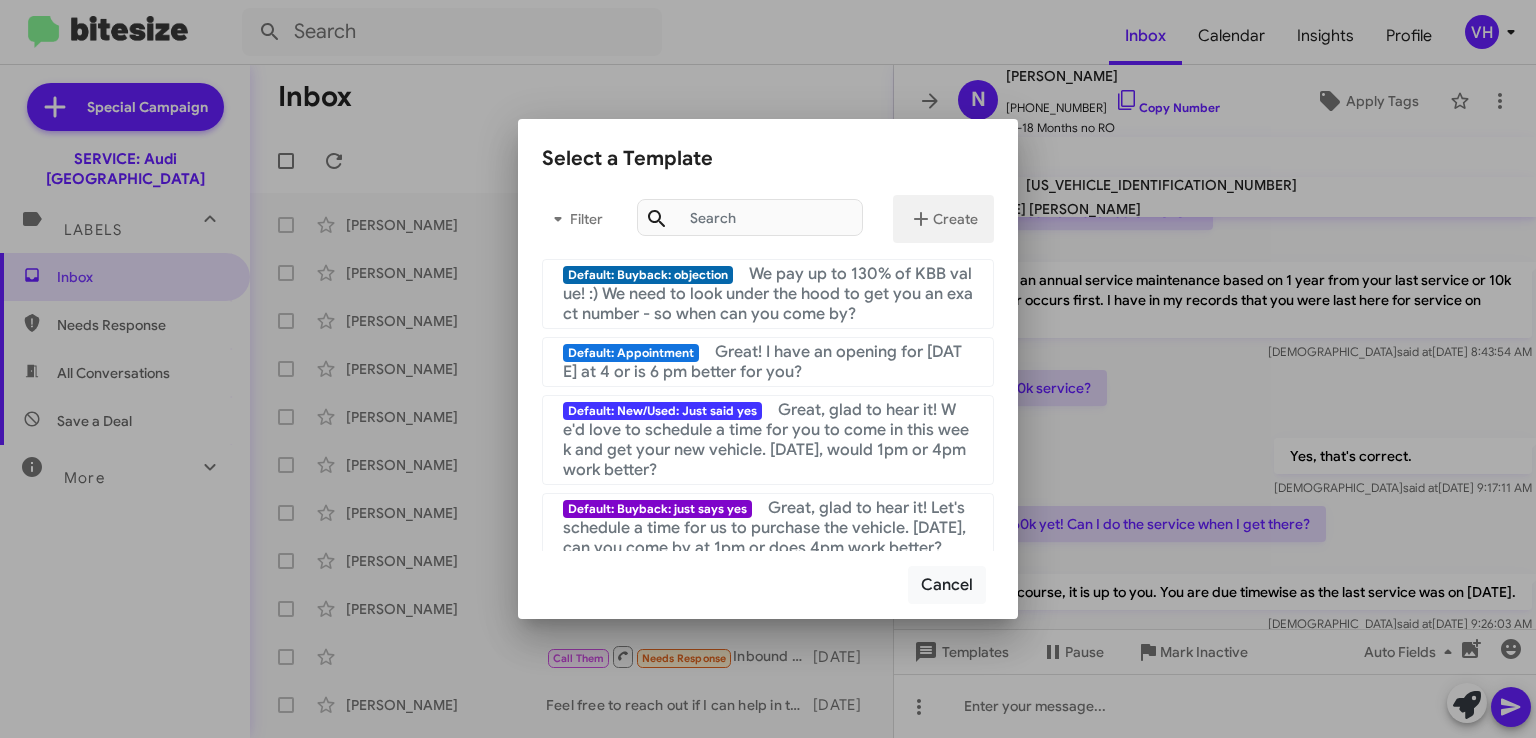 click on "Create" at bounding box center [943, 219] 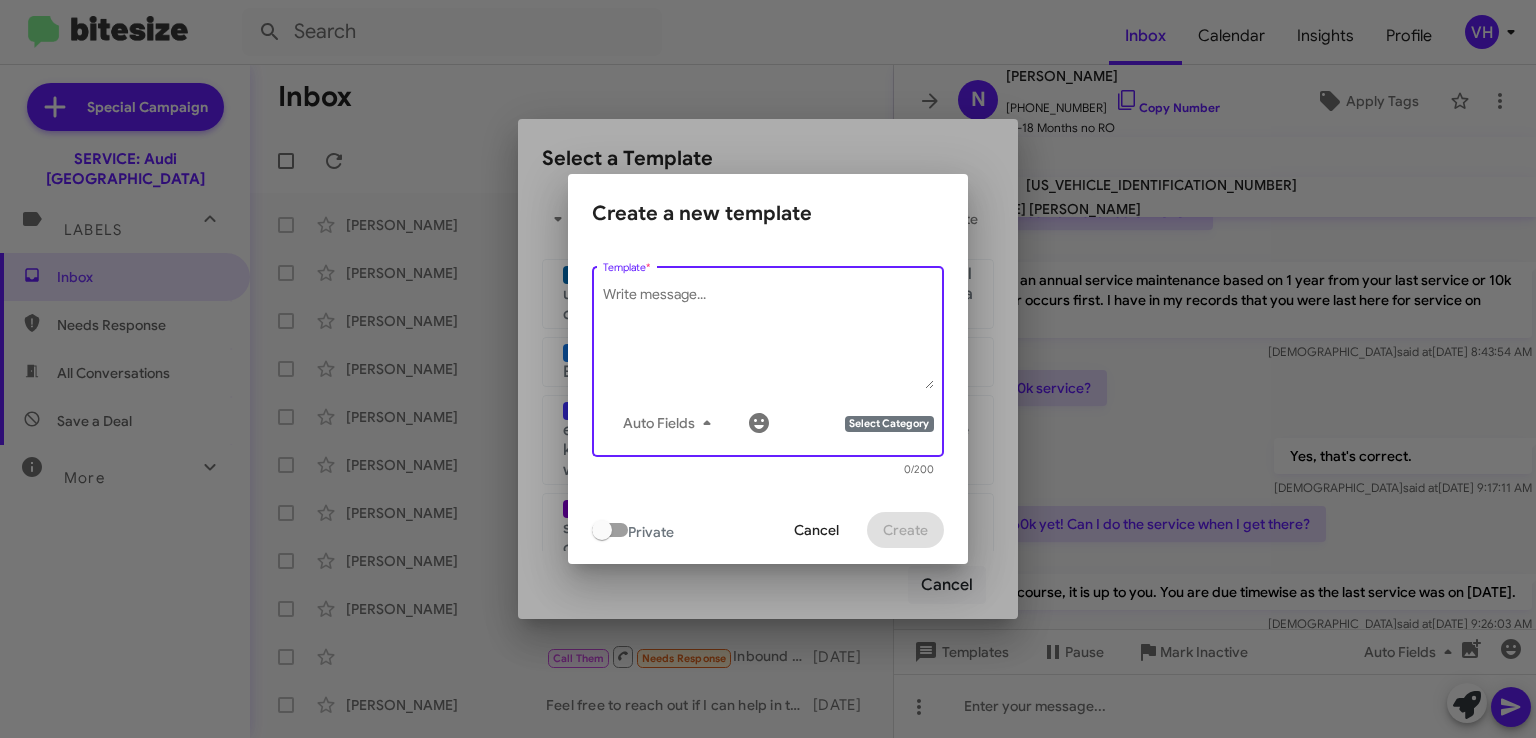 click on "Template  *" at bounding box center [768, 337] 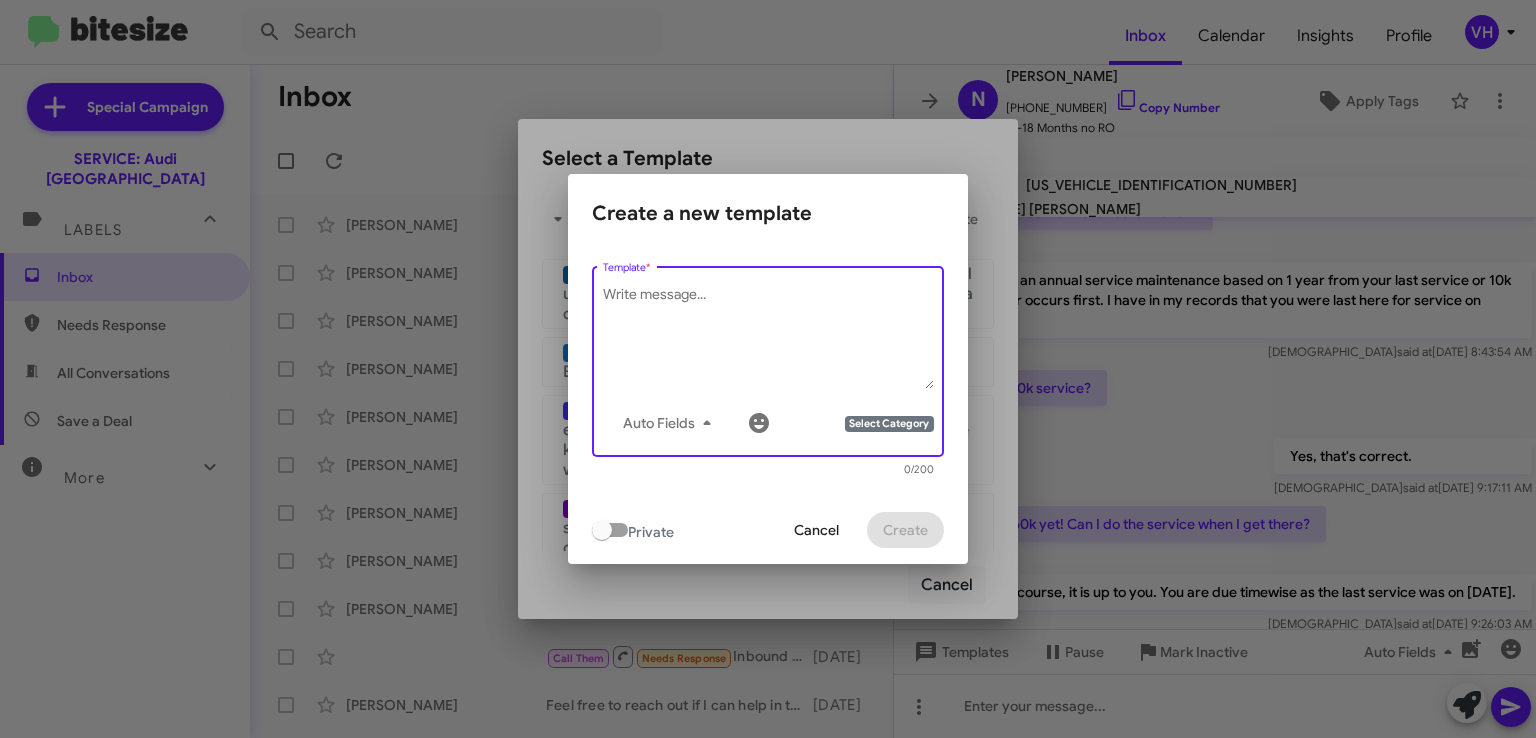 paste on "We recommend an annual service maintenance based on 1 year from your last service or 10k miles, whichever occurs first. I have in my records that you were last here for service on" 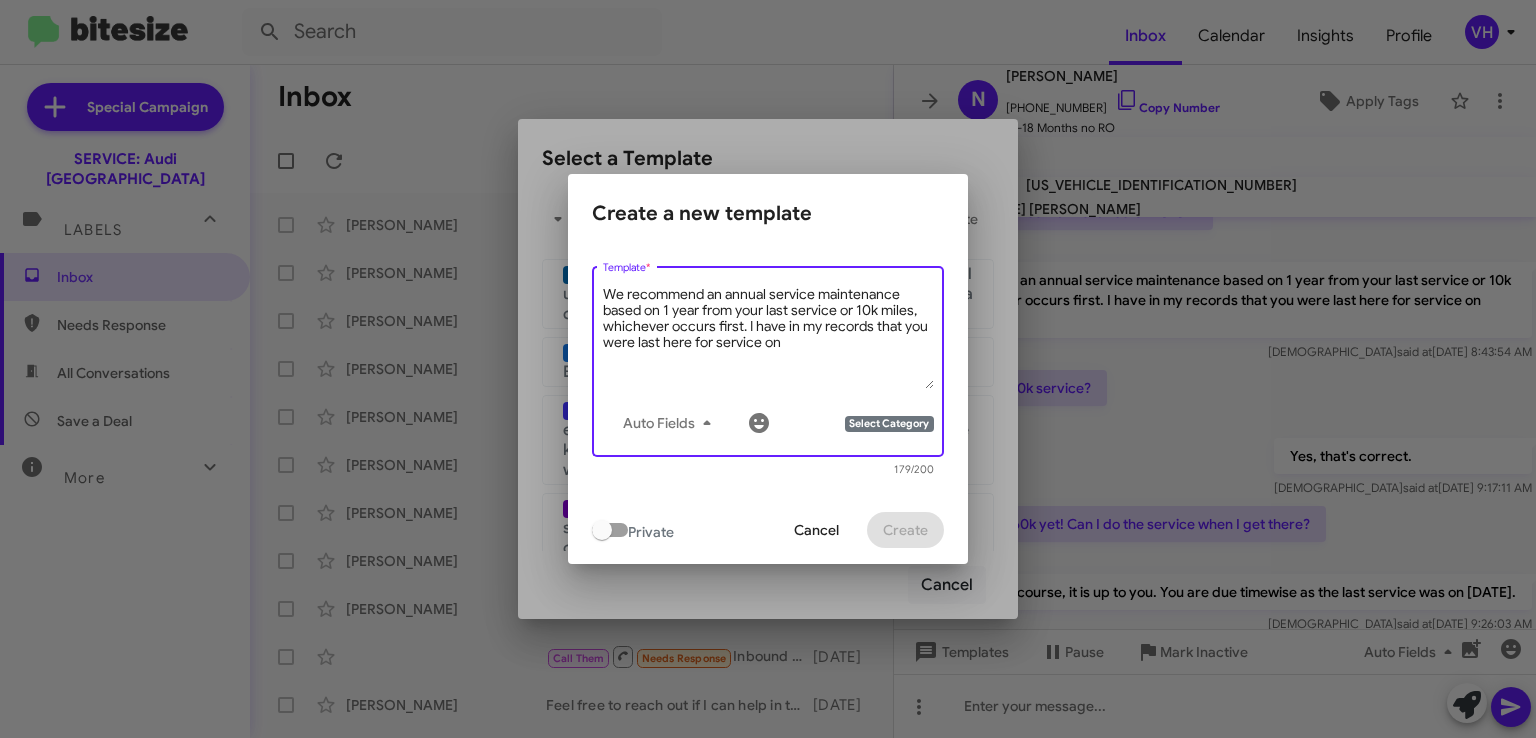 type on "We recommend an annual service maintenance based on 1 year from your last service or 10k miles, whichever occurs first. I have in my records that you were last here for service on" 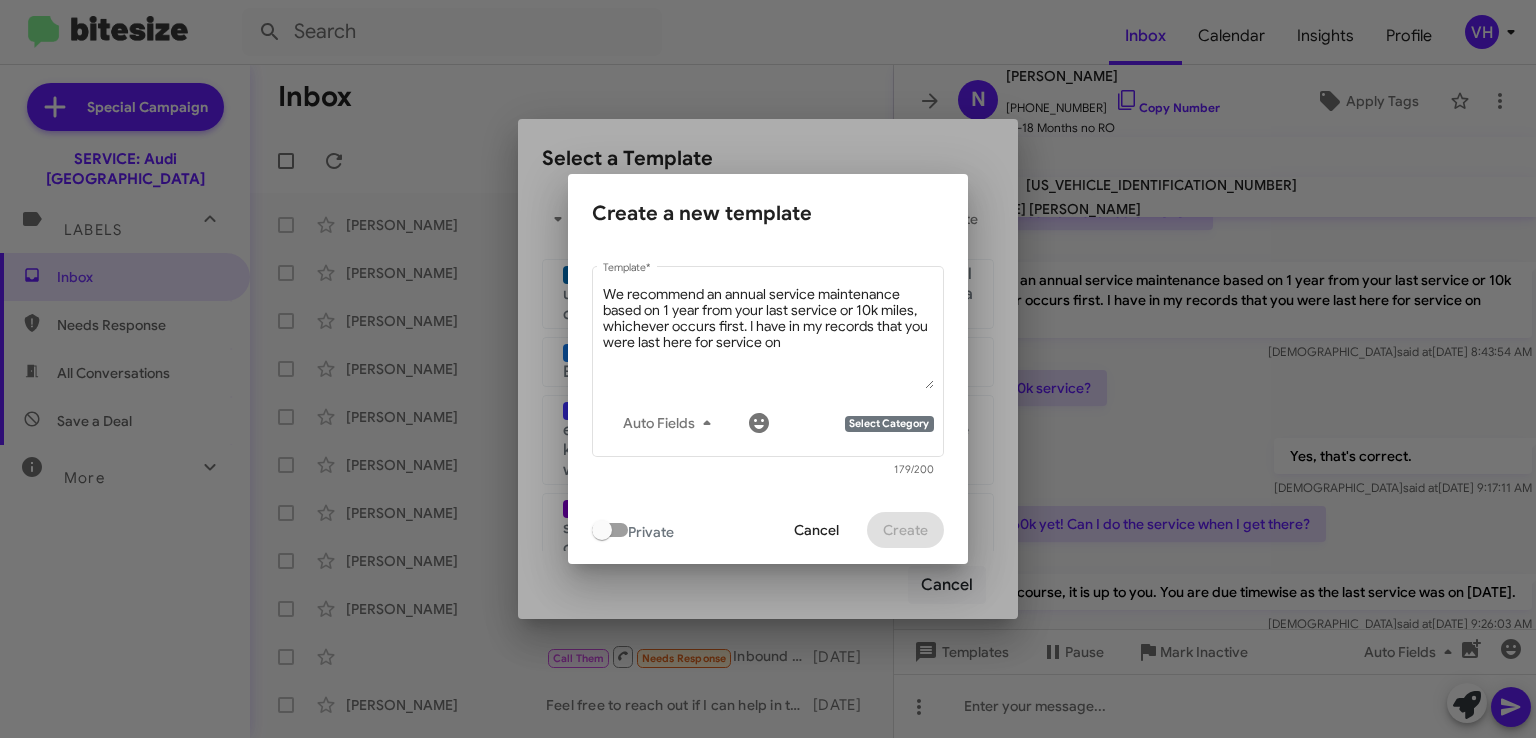 click on "Auto Fields
Select Category" at bounding box center [768, 423] 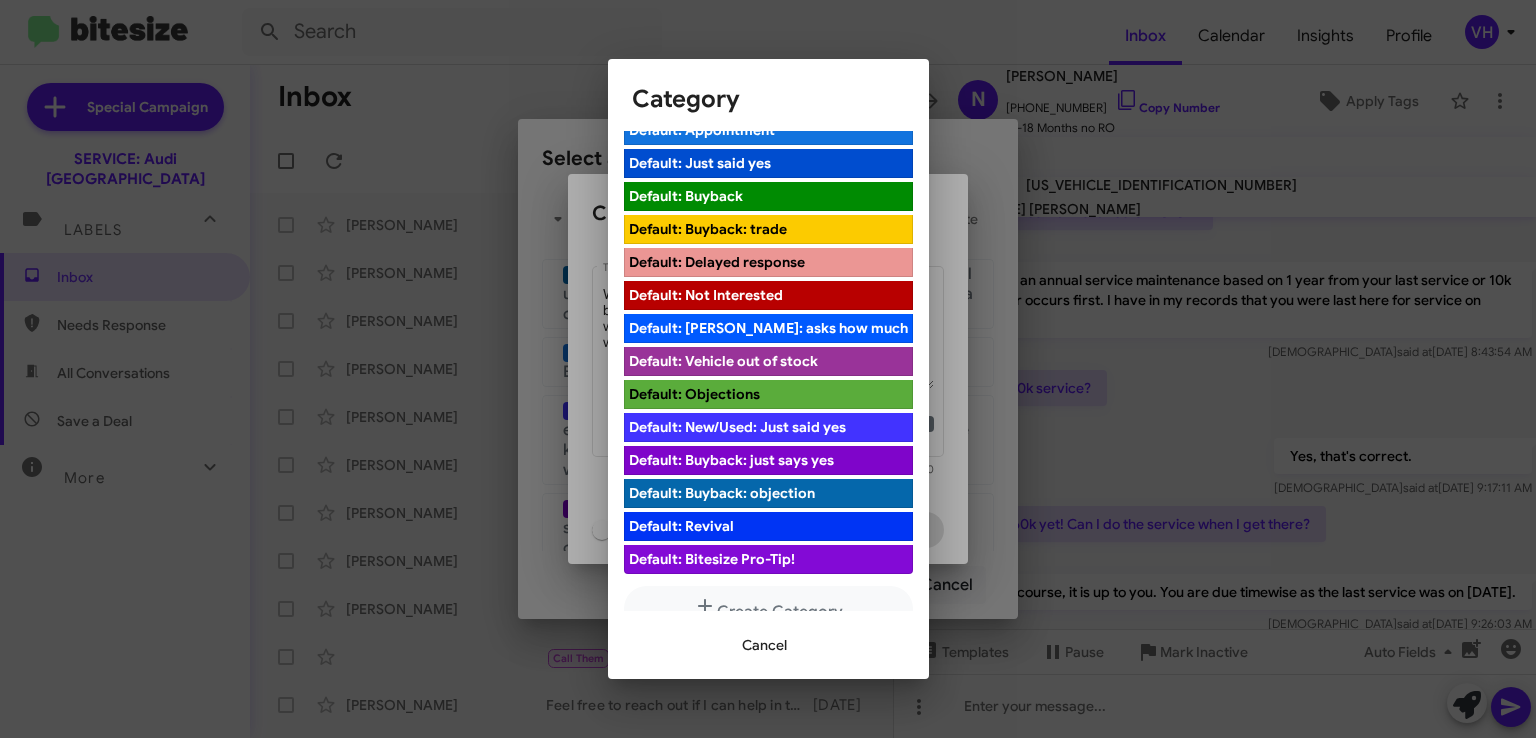 scroll, scrollTop: 164, scrollLeft: 0, axis: vertical 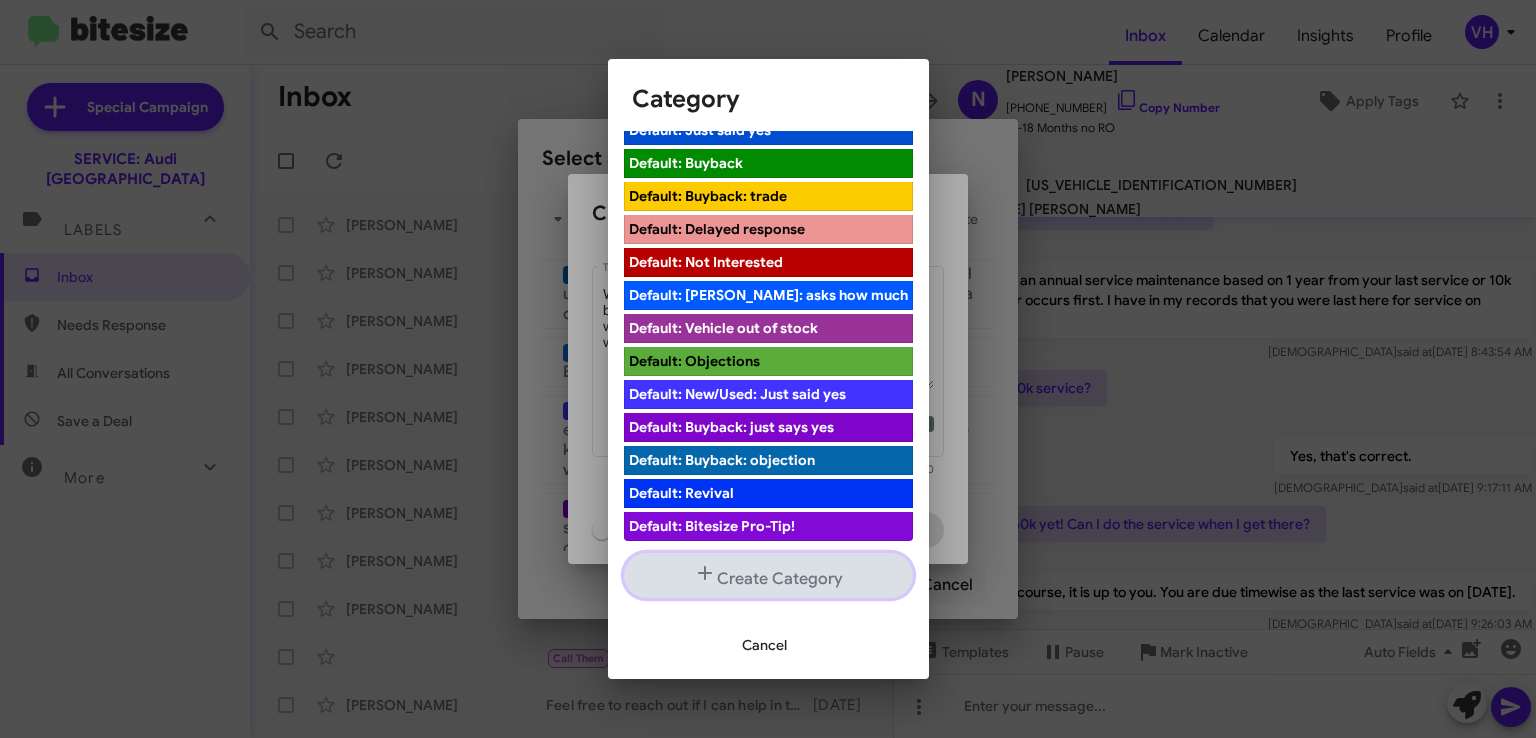 click on "Create Category" at bounding box center [768, 575] 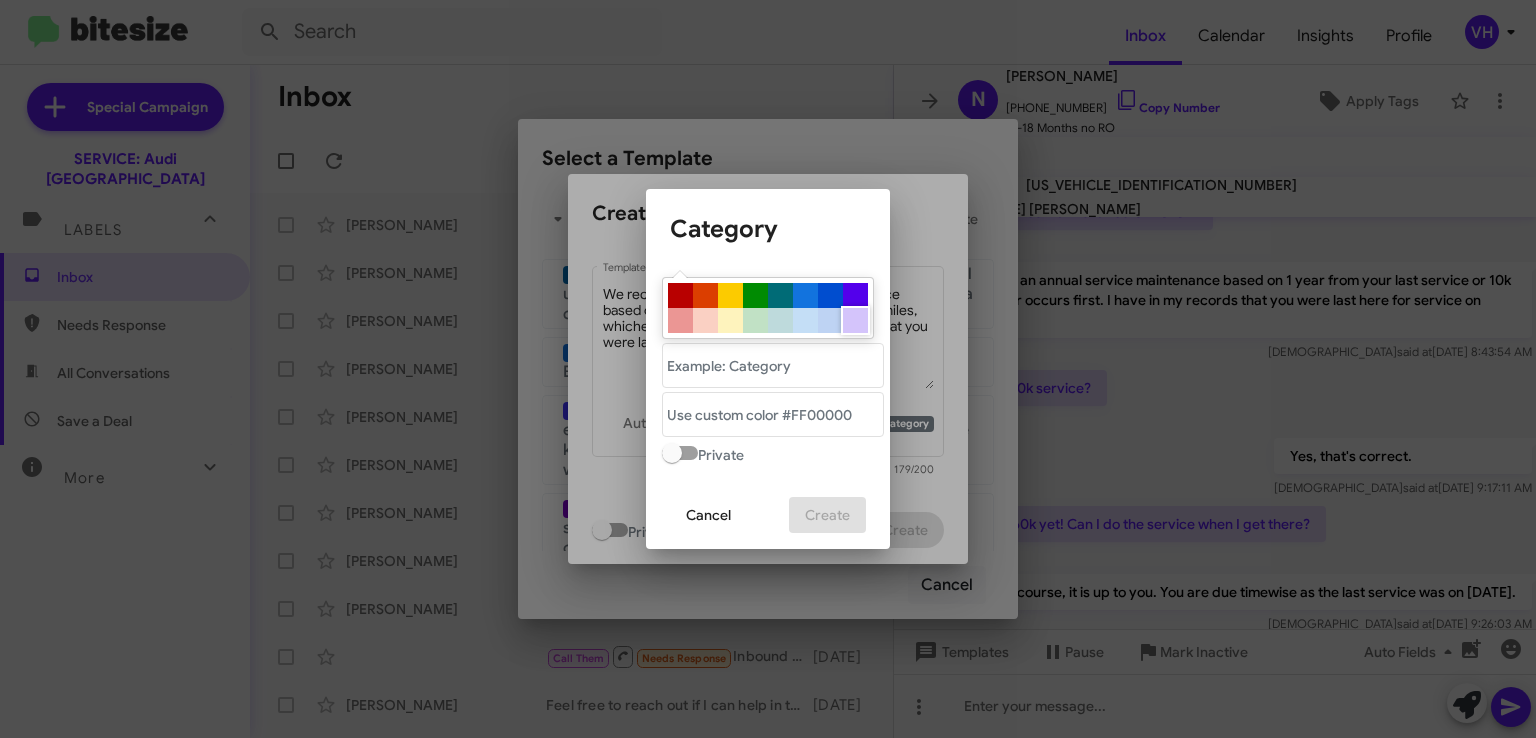 click at bounding box center (855, 320) 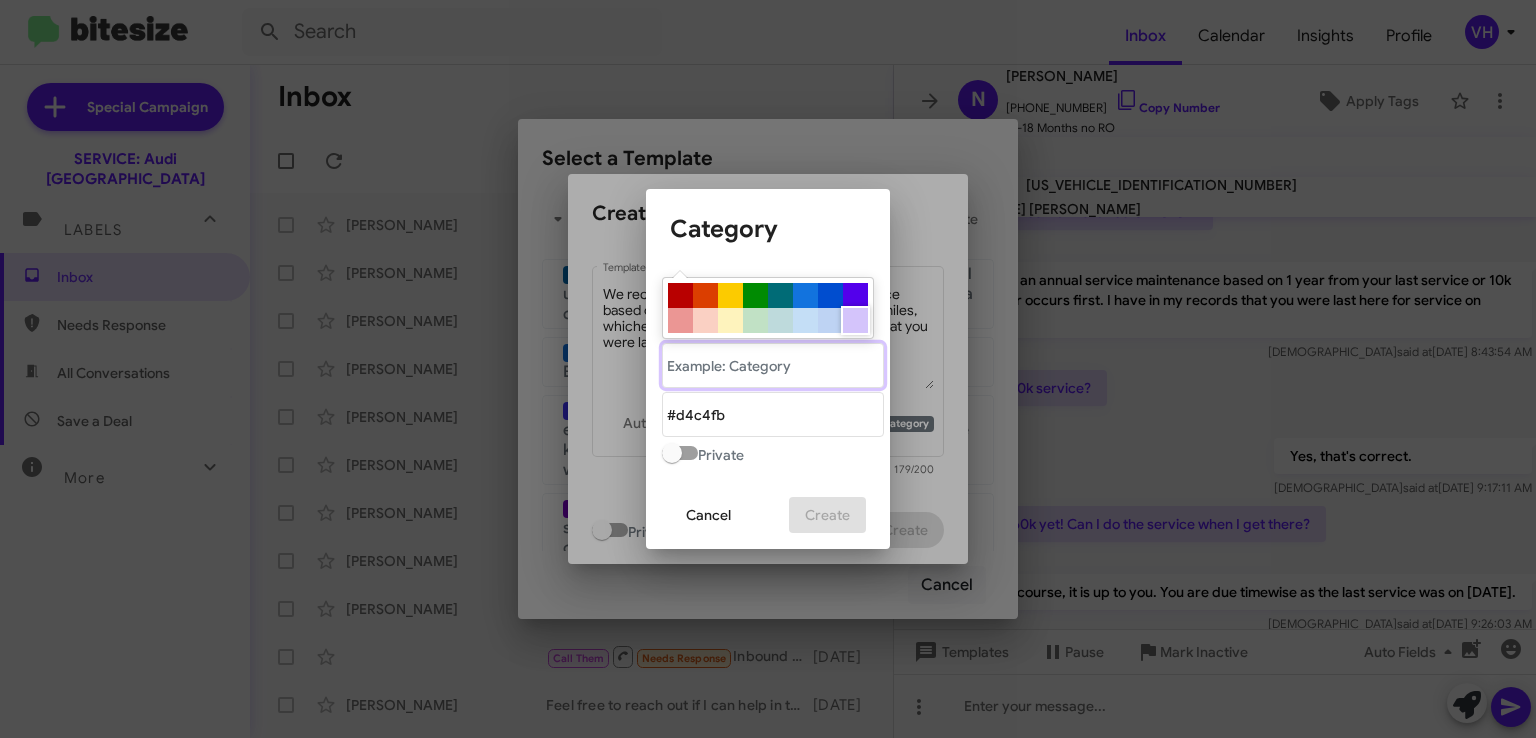 click at bounding box center (773, 365) 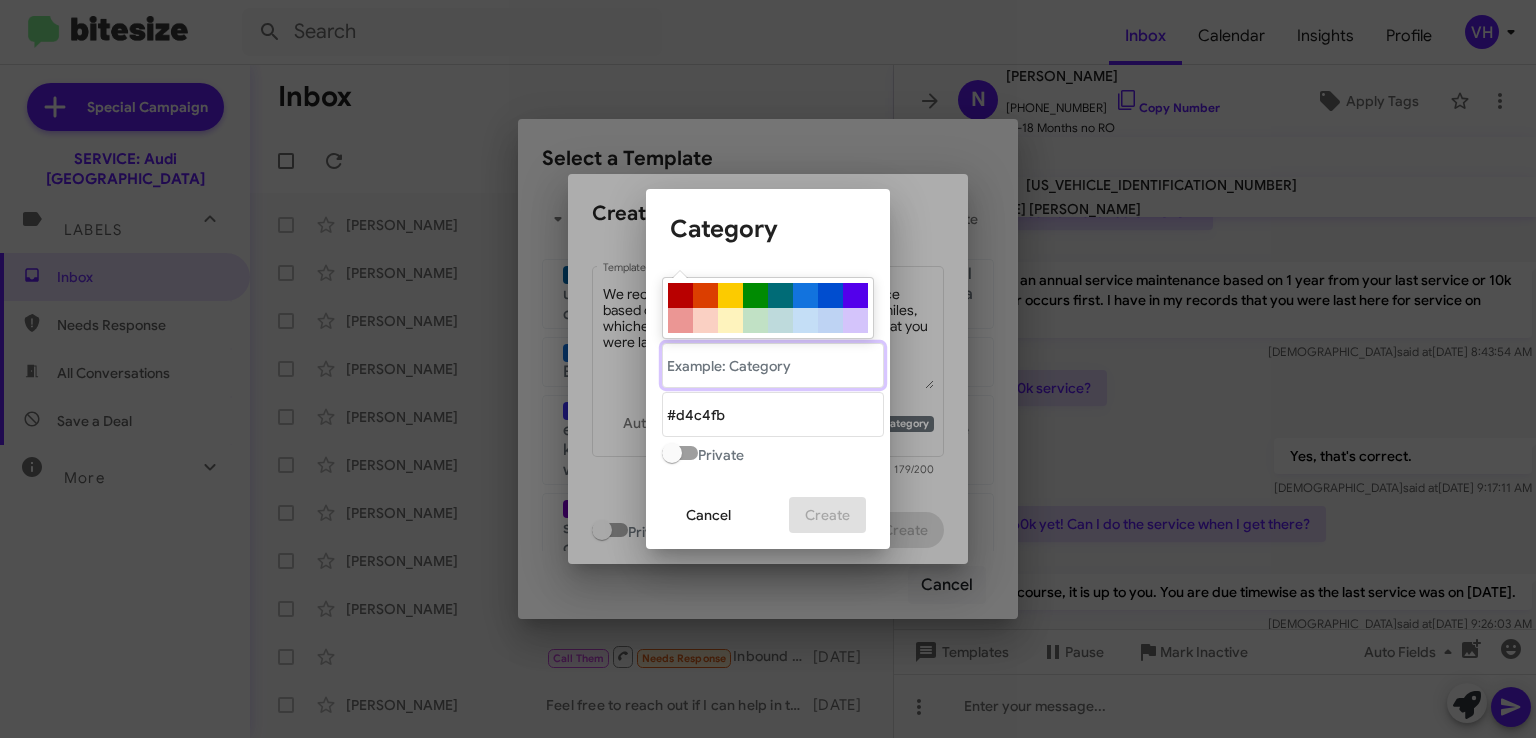 type on "Recommended based on" 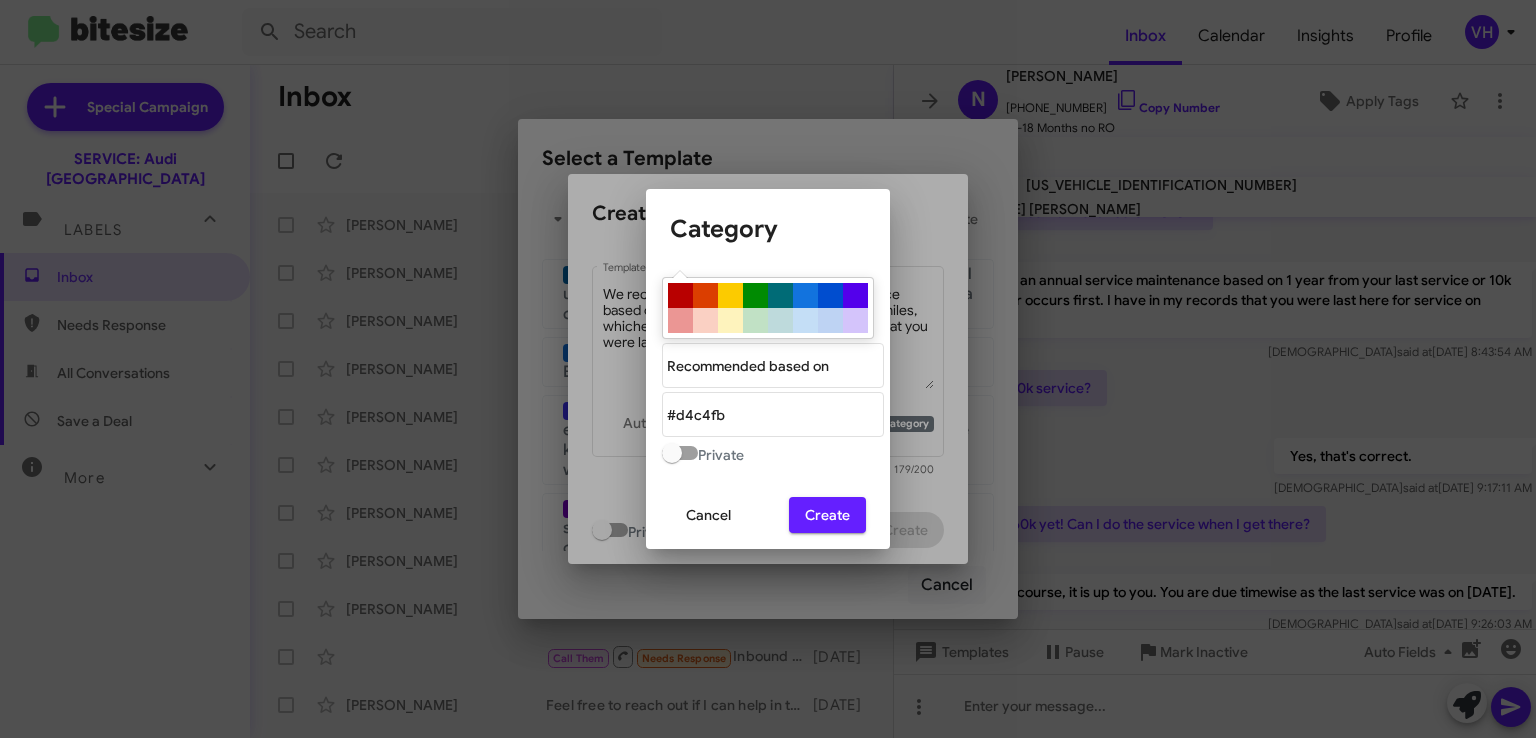 click on "Create" at bounding box center (827, 515) 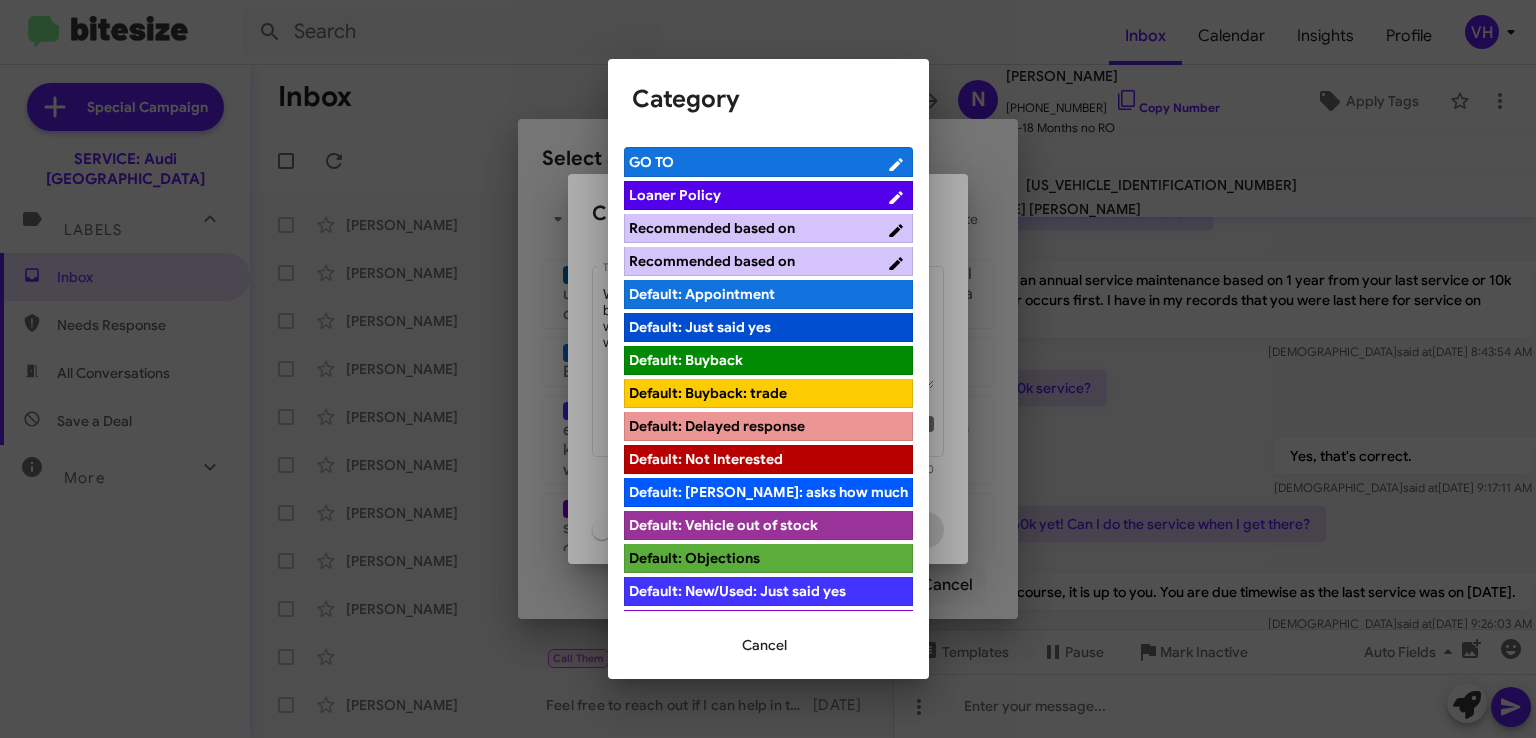 click at bounding box center (768, 369) 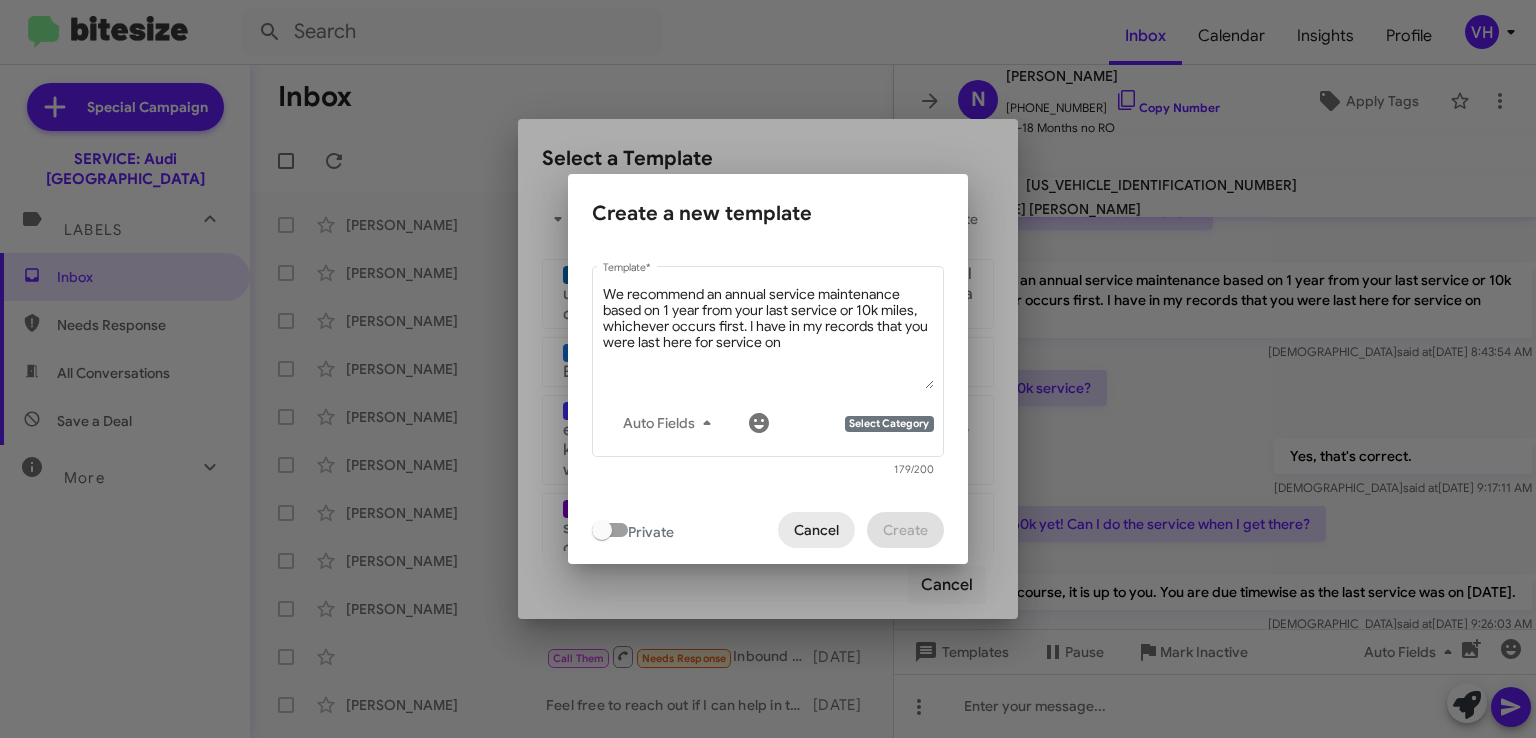 click on "Cancel" at bounding box center (816, 530) 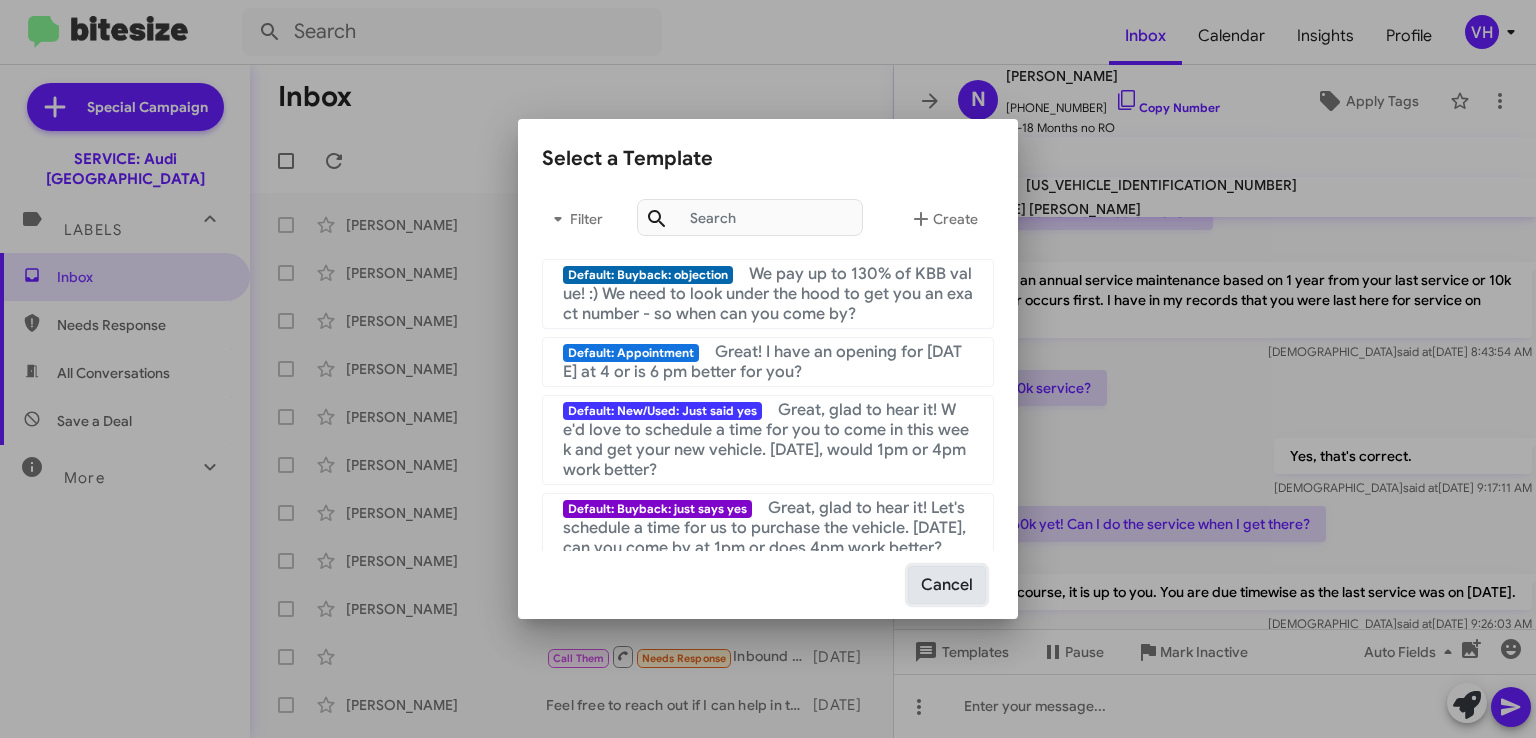 click on "Cancel" at bounding box center (947, 585) 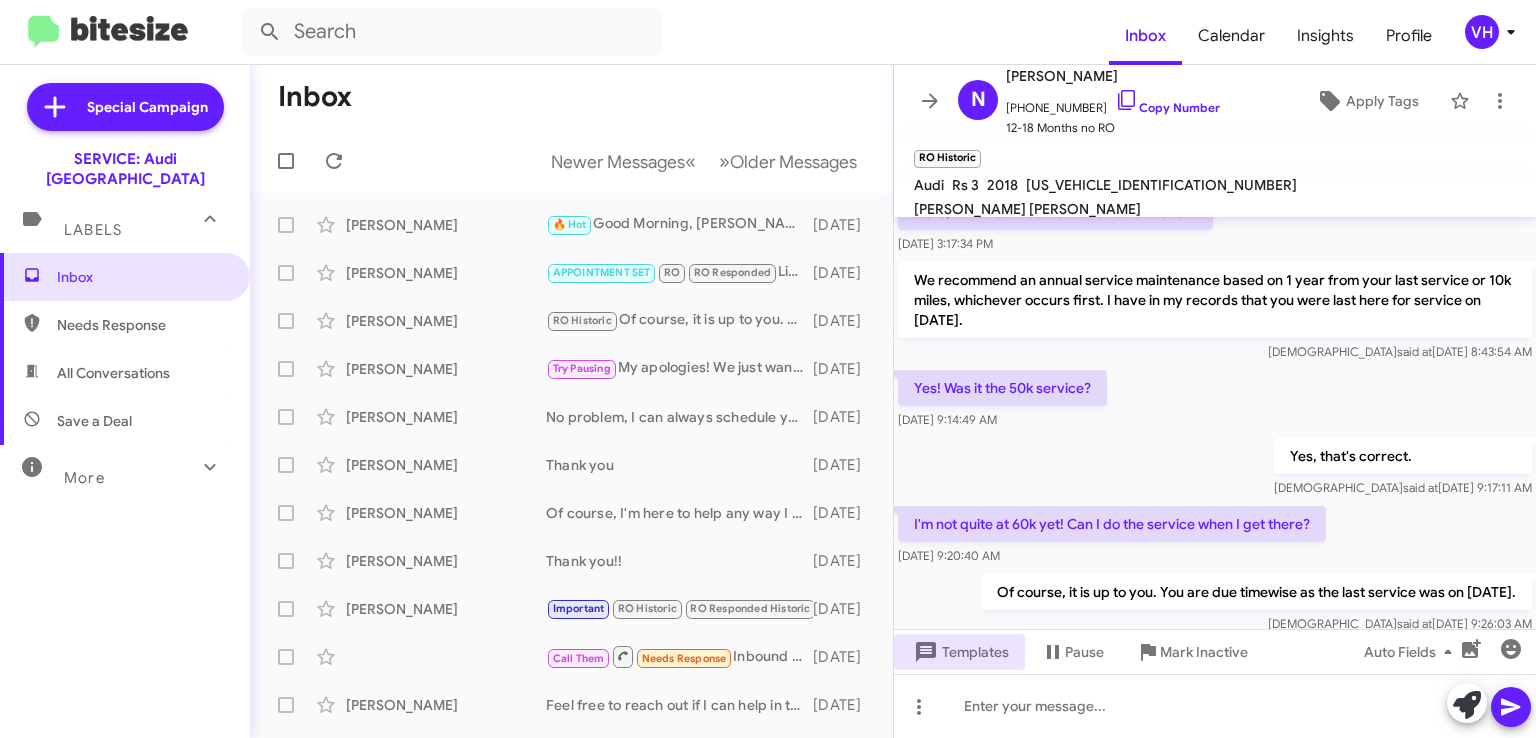 scroll, scrollTop: 0, scrollLeft: 0, axis: both 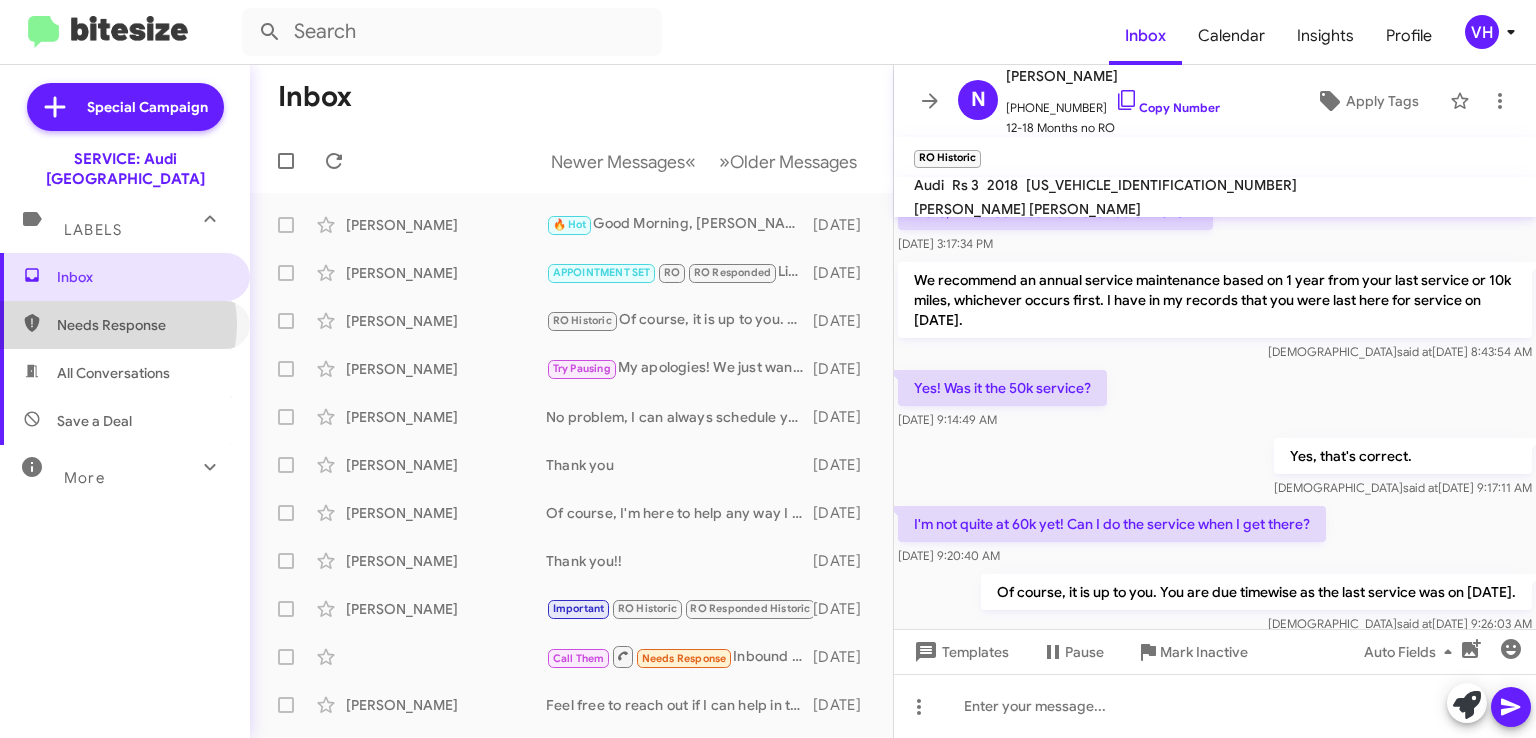 click on "Needs Response" at bounding box center [142, 325] 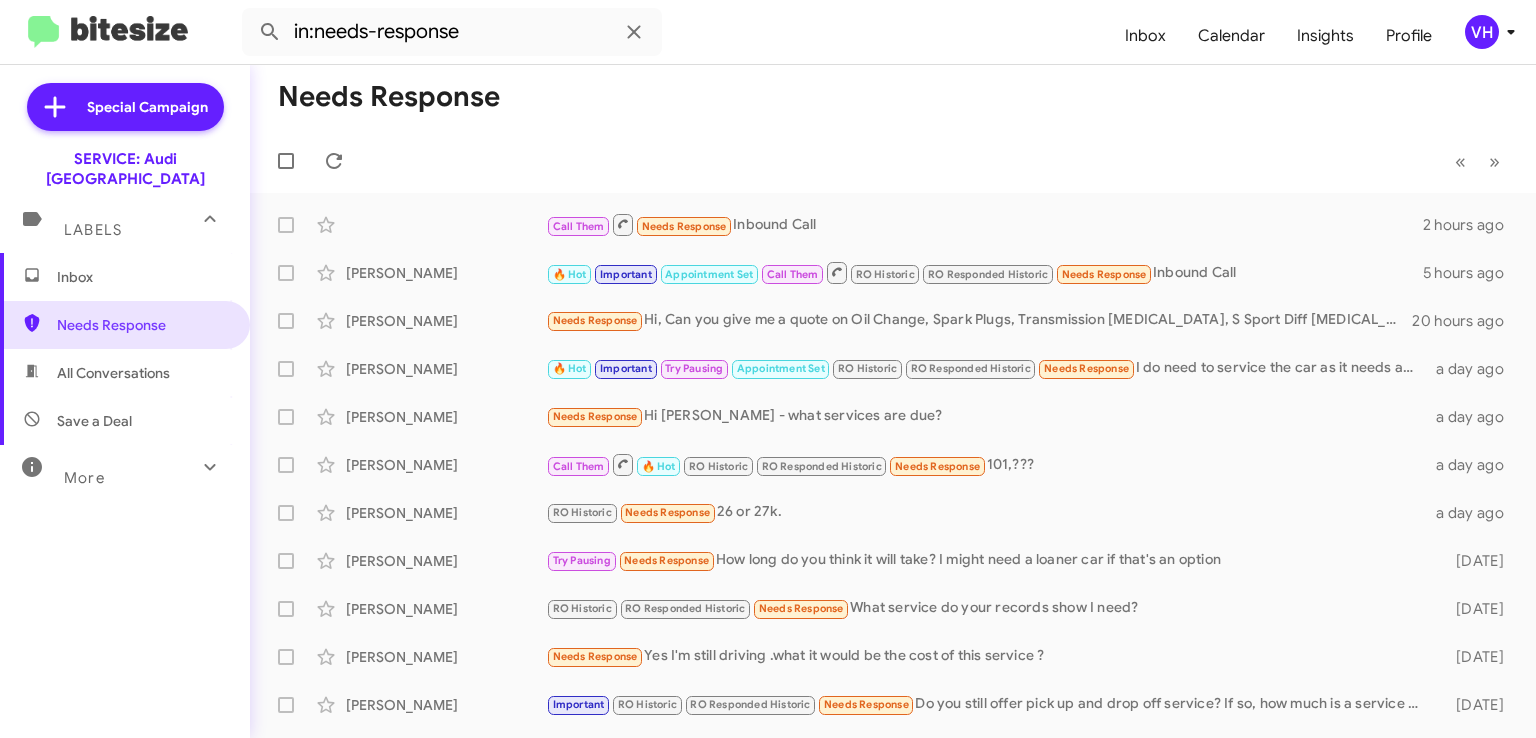 click on "Needs Response   Hi Steve - what services are due?" 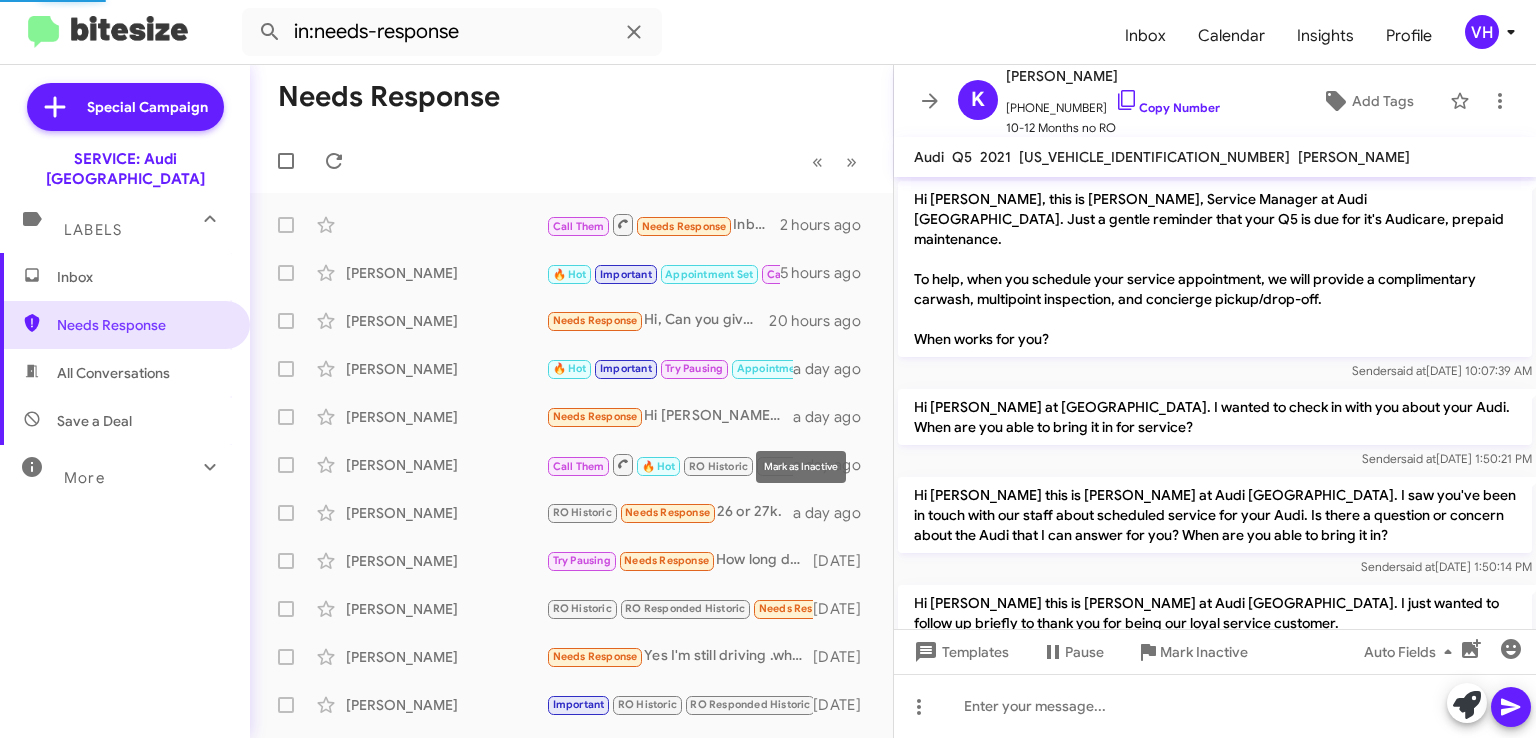 scroll, scrollTop: 266, scrollLeft: 0, axis: vertical 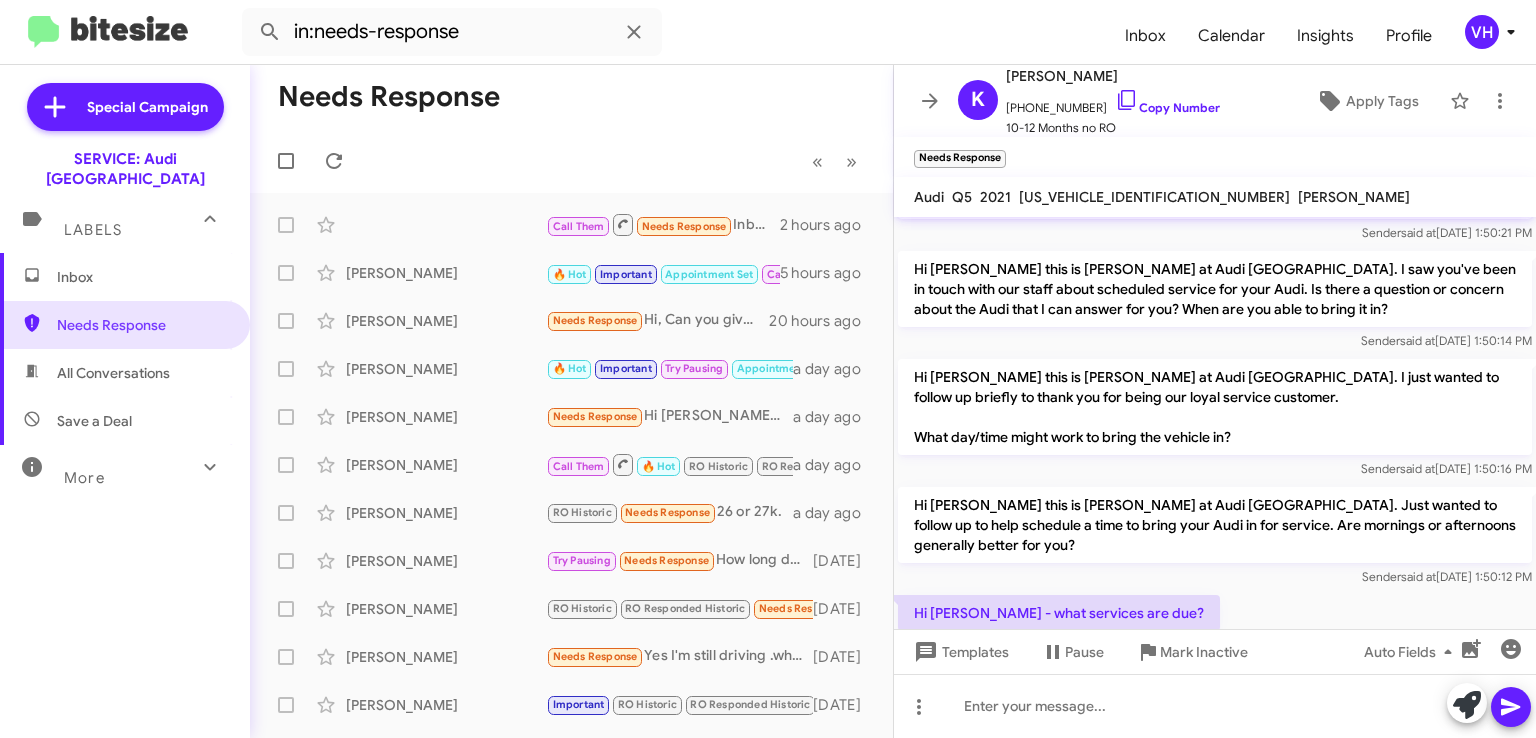click on "Sender   said at   Jul 9, 2025, 1:50:12 PM" 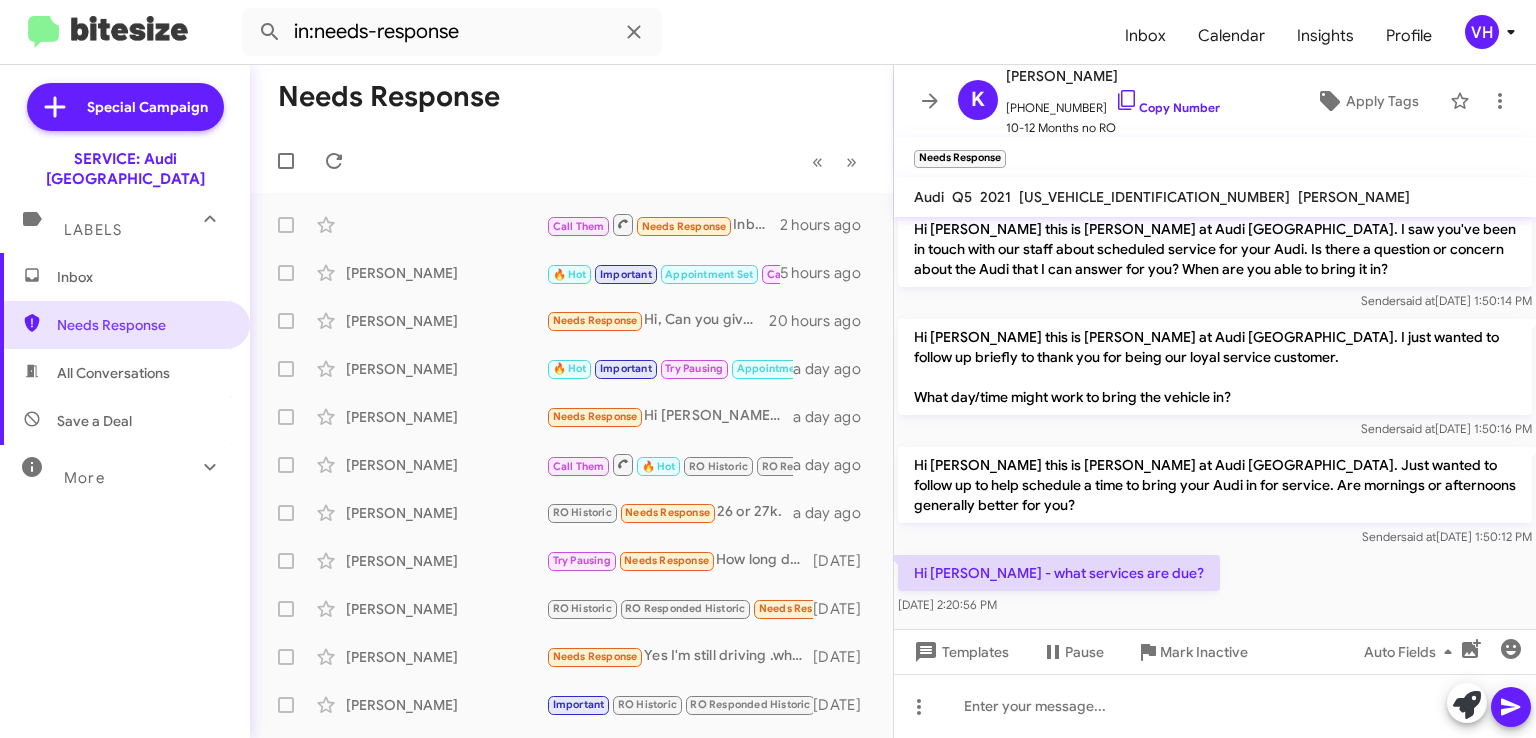 click on "Templates" 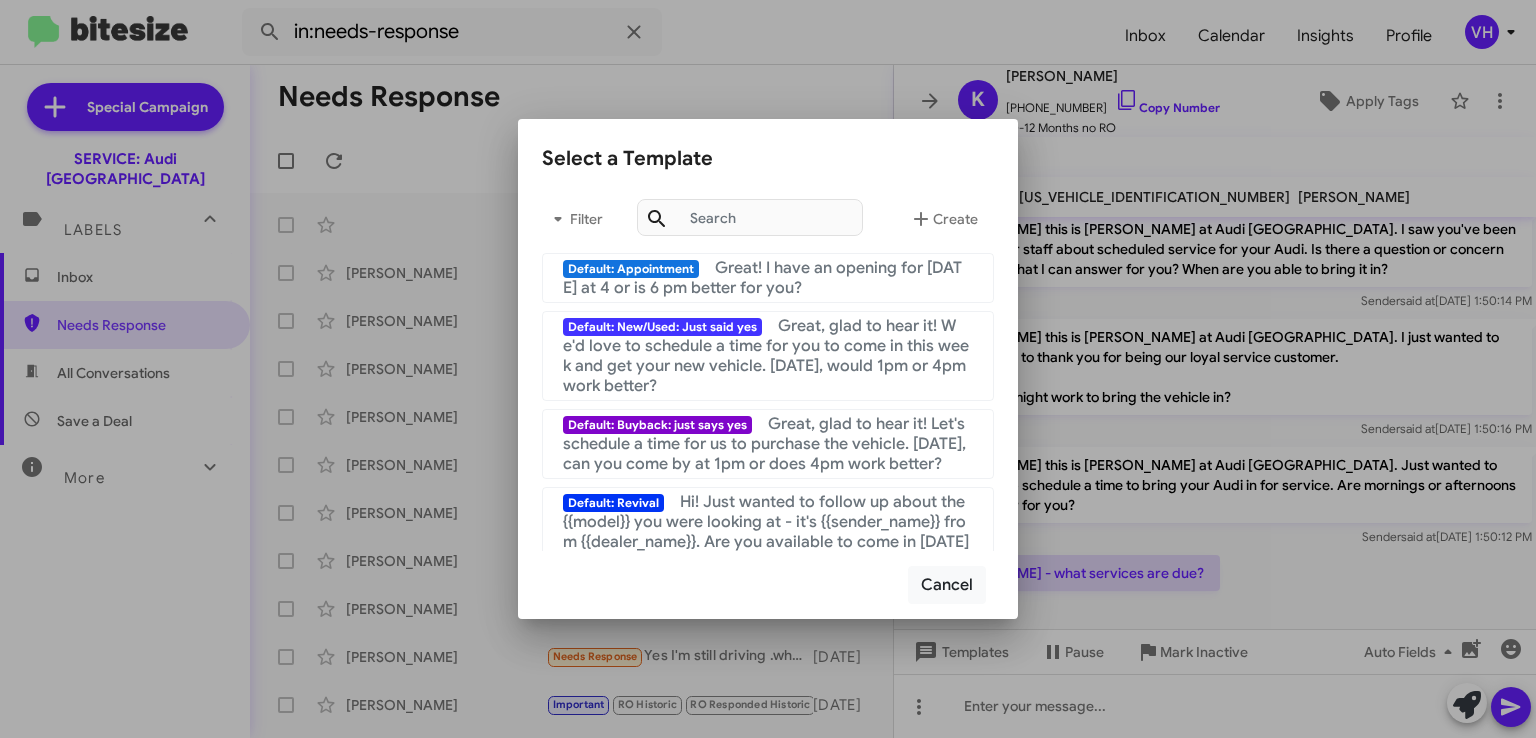 scroll, scrollTop: 0, scrollLeft: 0, axis: both 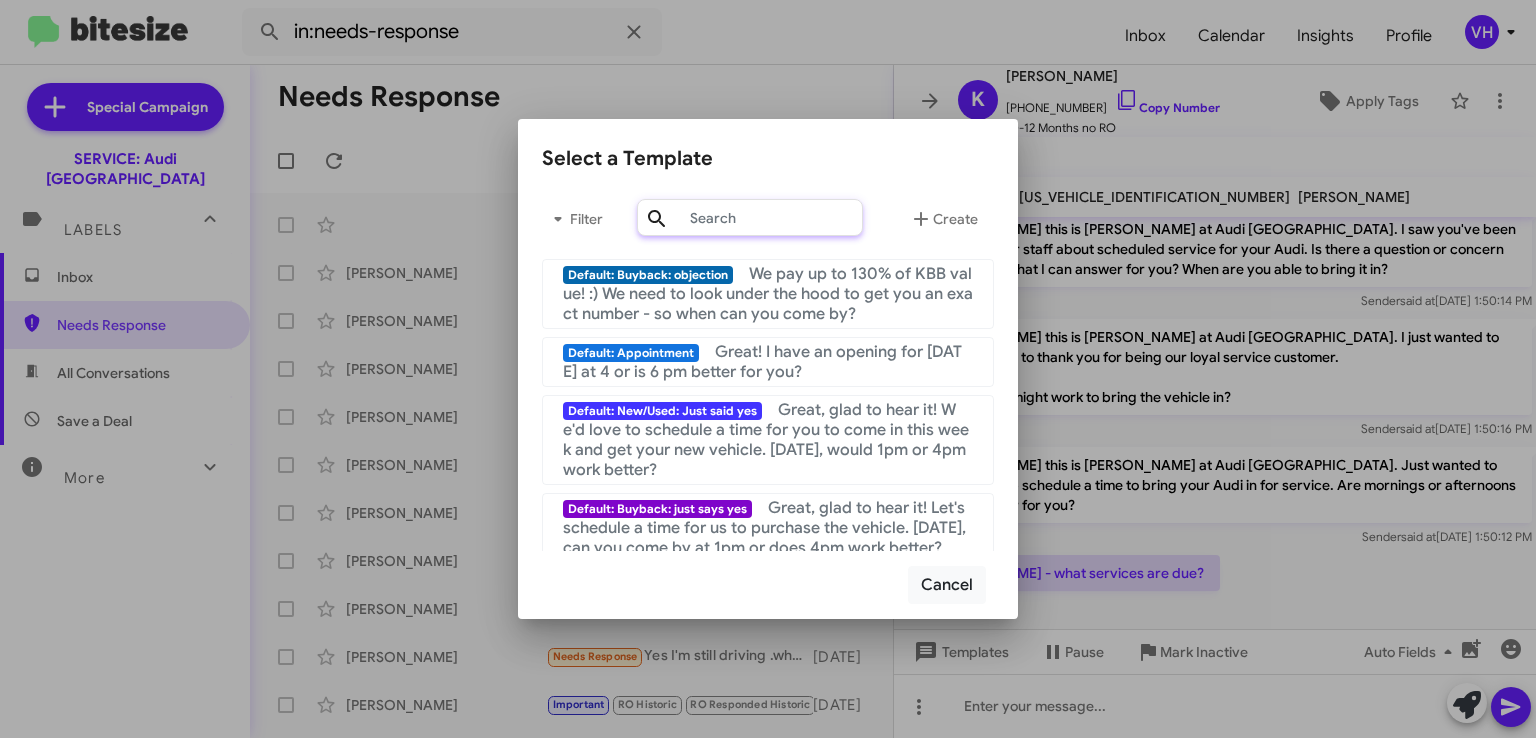 click at bounding box center [750, 217] 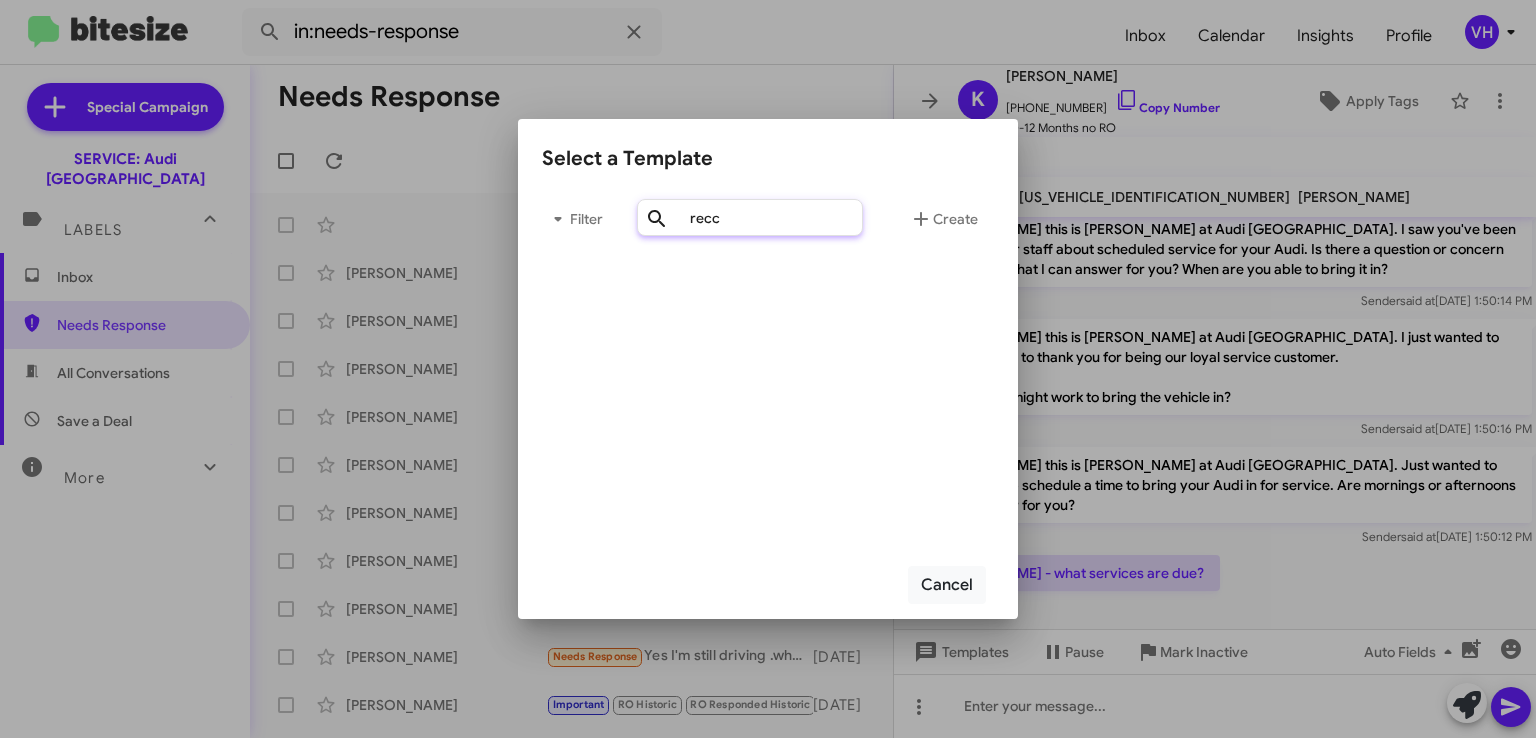 type on "recc" 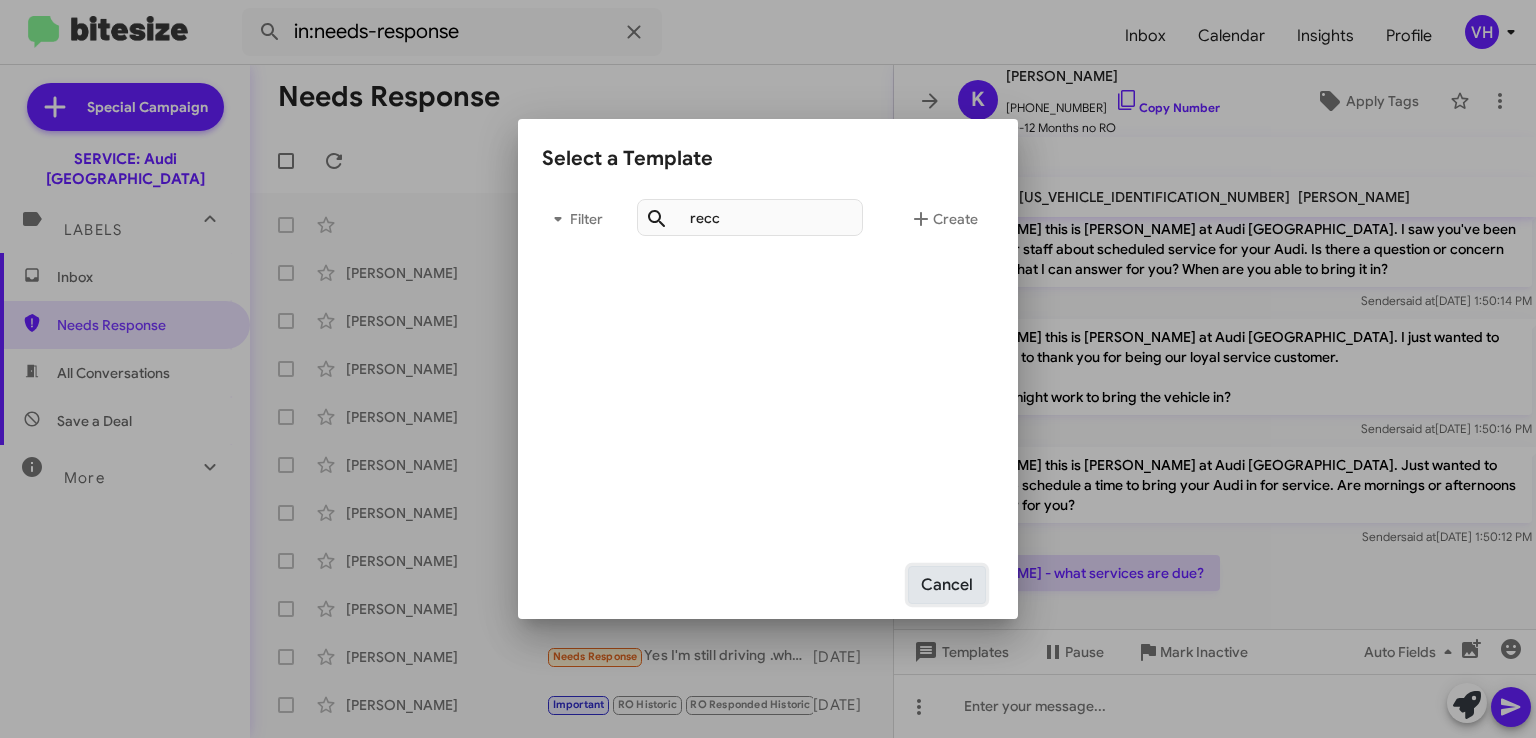 click on "Cancel" at bounding box center [947, 585] 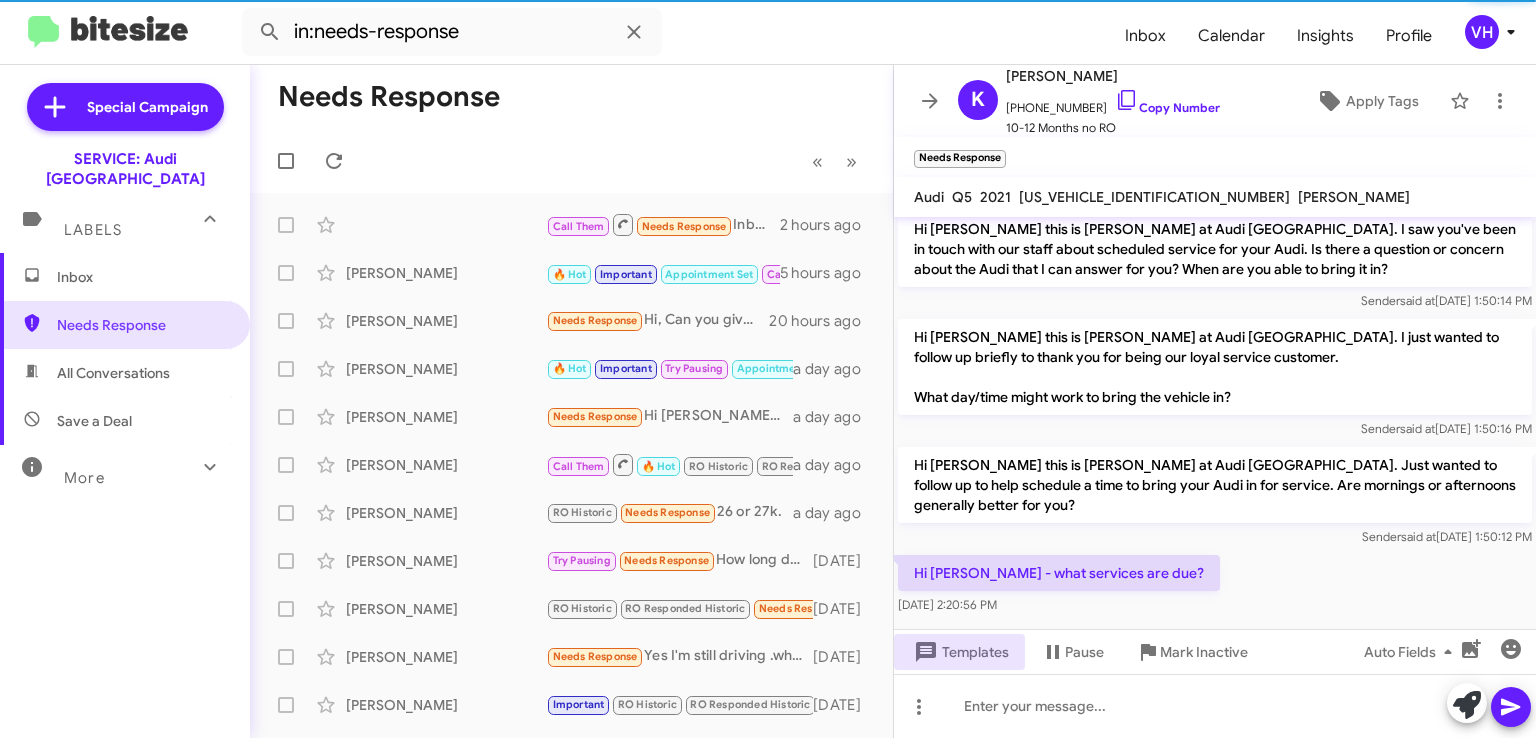click on "Templates" 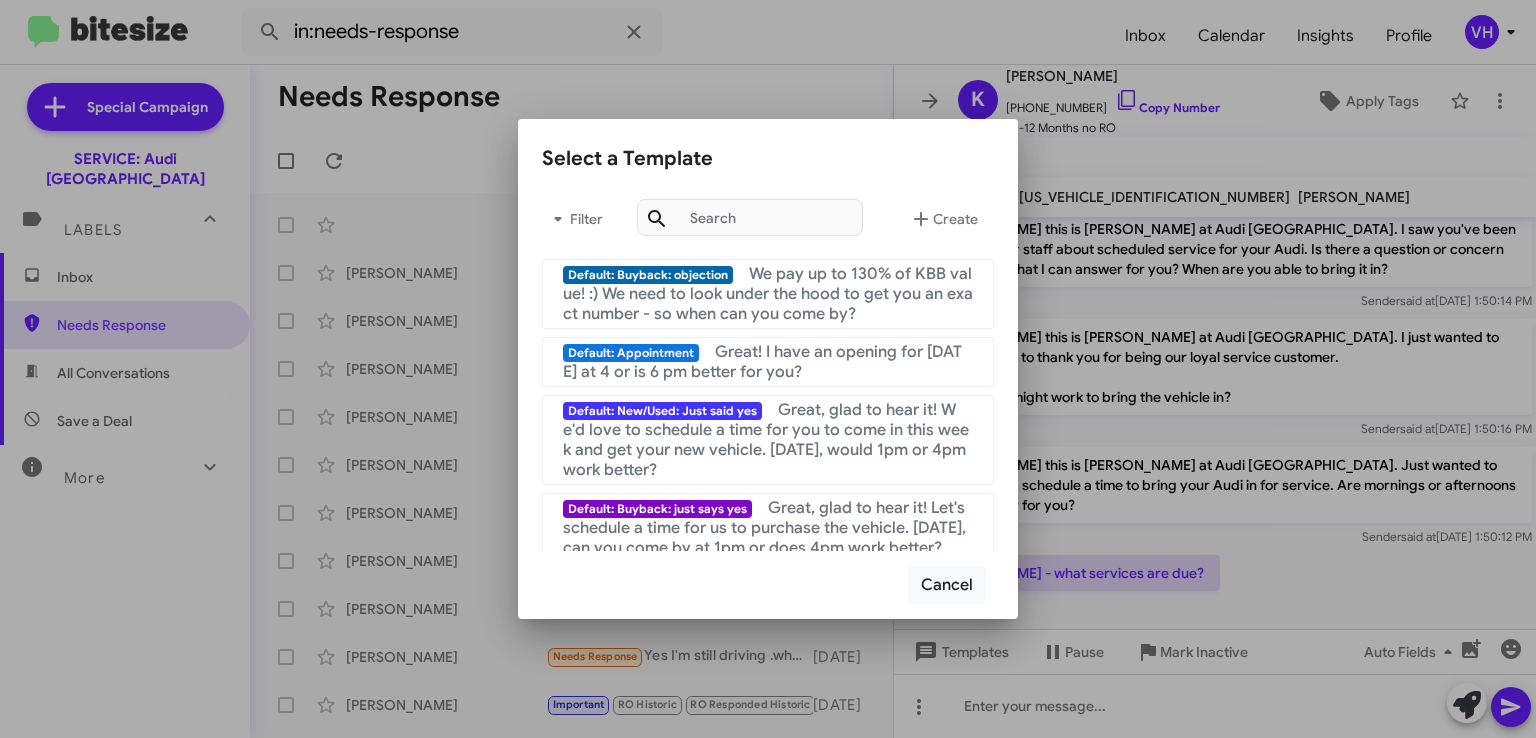 click on "Create" at bounding box center (943, 219) 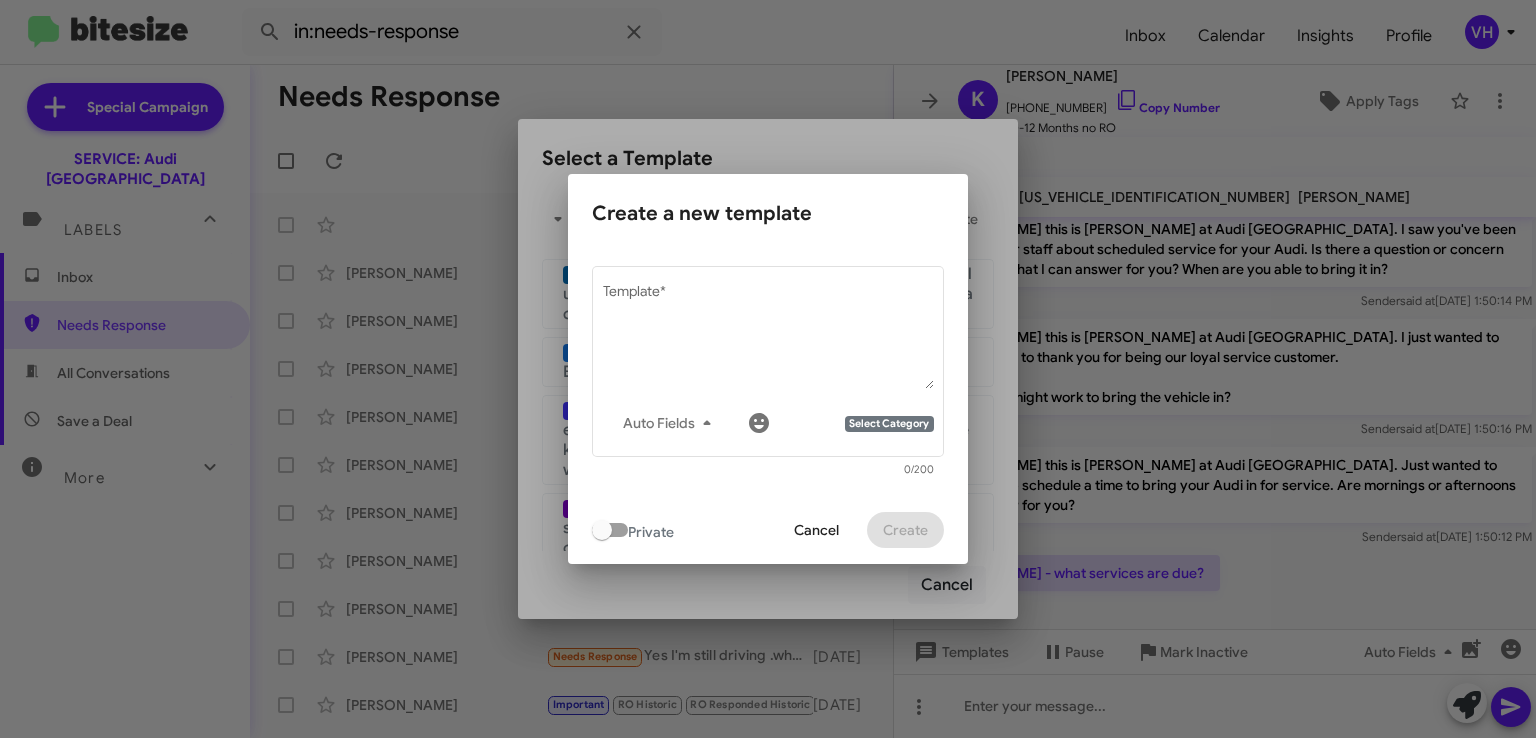 click on "Select Category" at bounding box center [889, 424] 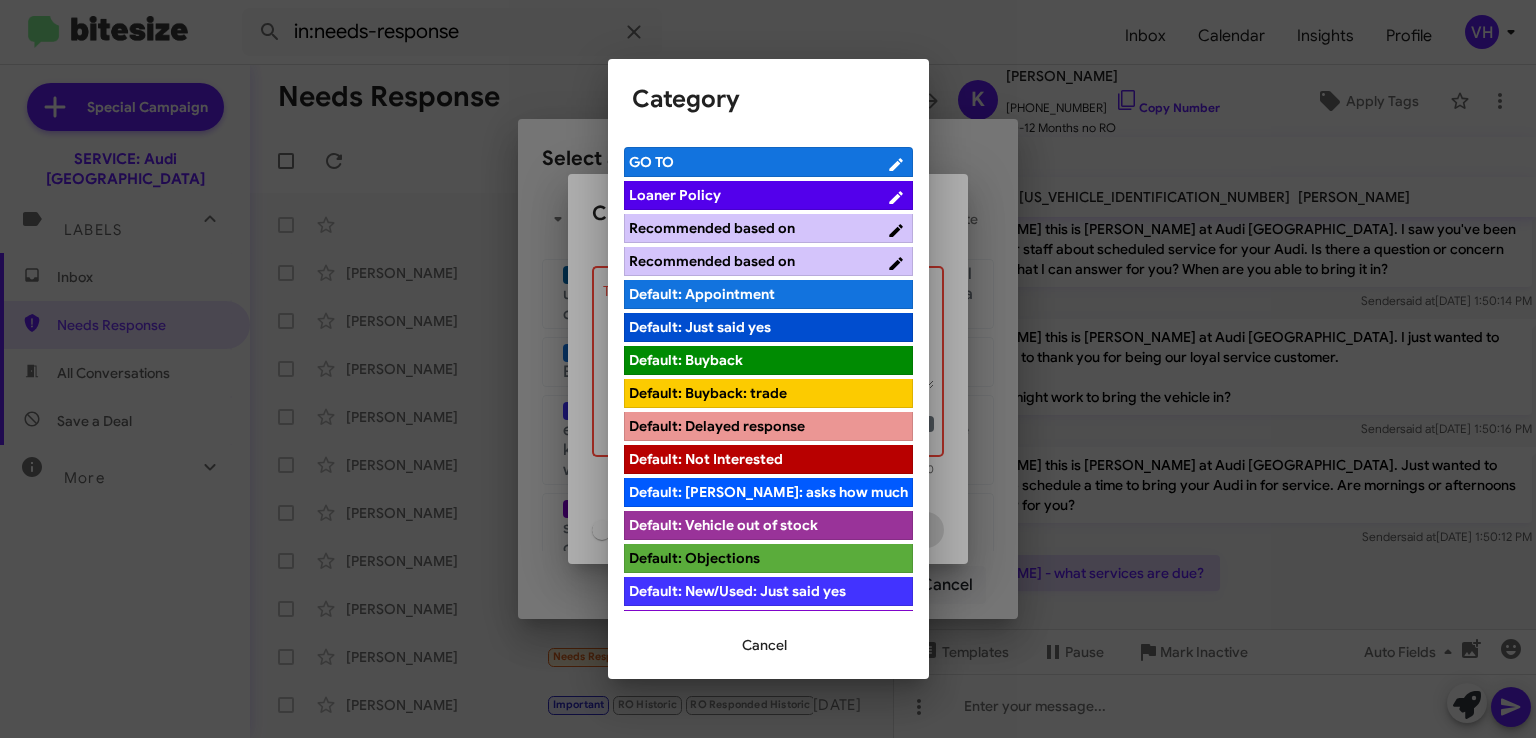 click on "Recommended based on" at bounding box center (757, 261) 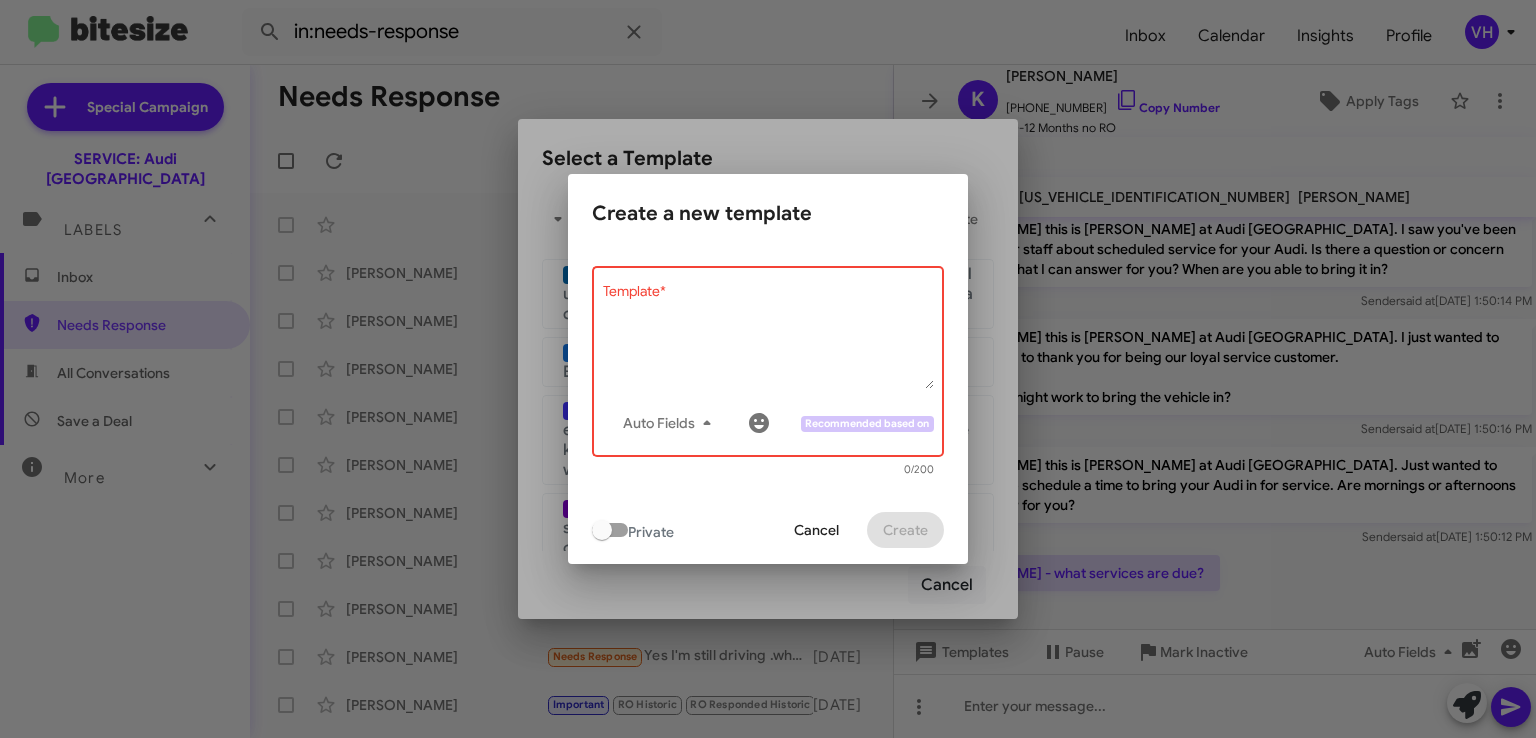 click on "Template  *" at bounding box center [768, 337] 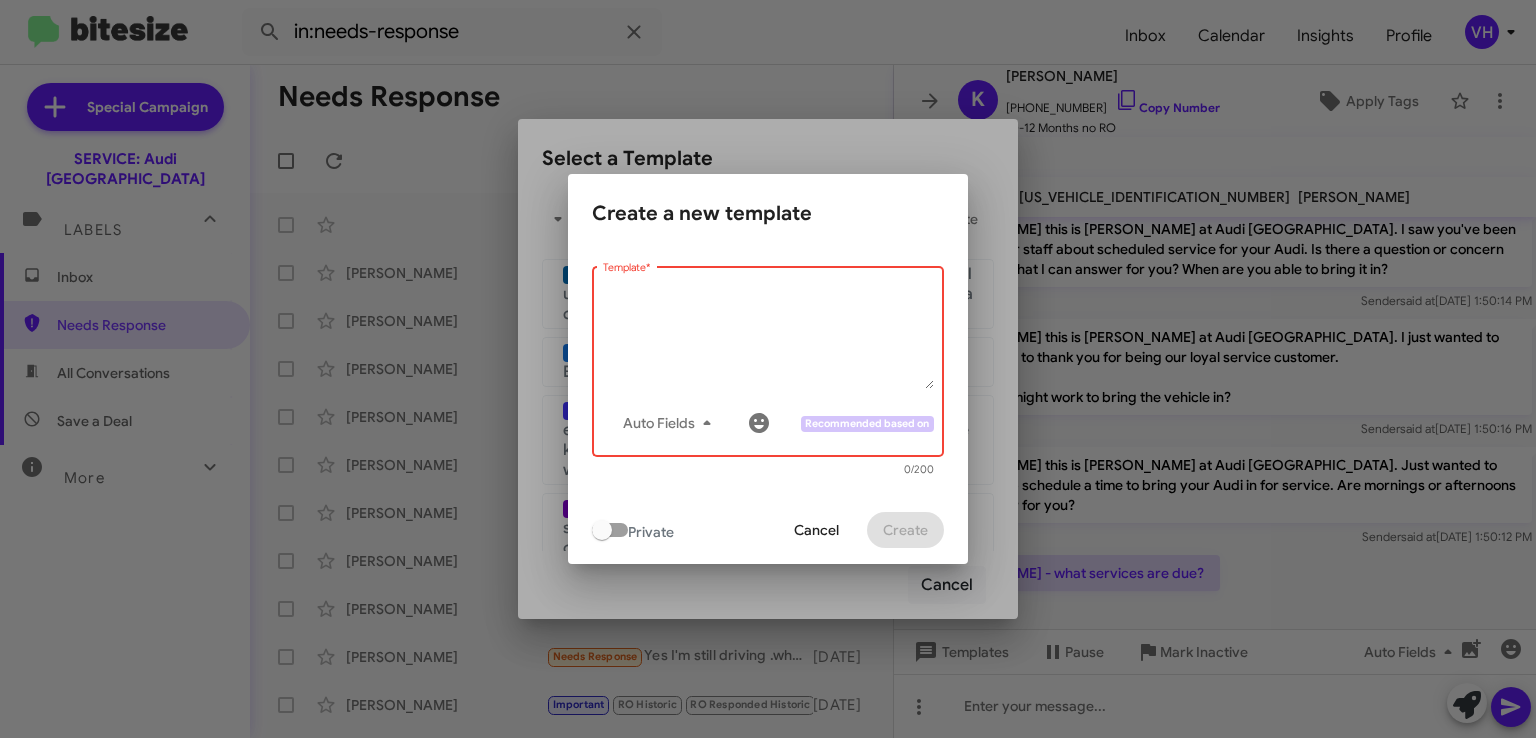 paste on "We recommend an annual service maintenance based on 1 year from your last service or 10k miles, whichever occurs first. I have in my records that you were last here for service on" 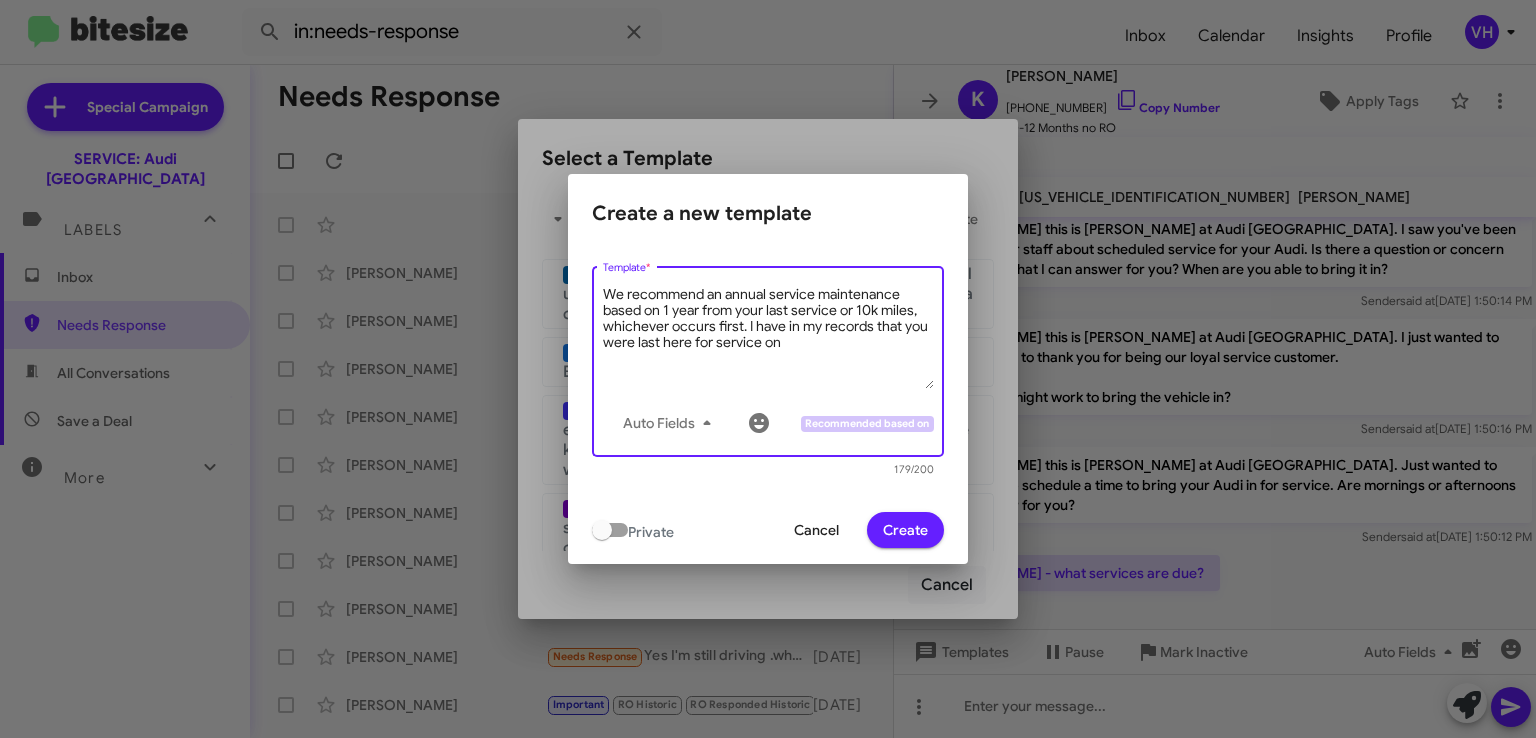 type on "We recommend an annual service maintenance based on 1 year from your last service or 10k miles, whichever occurs first. I have in my records that you were last here for service on" 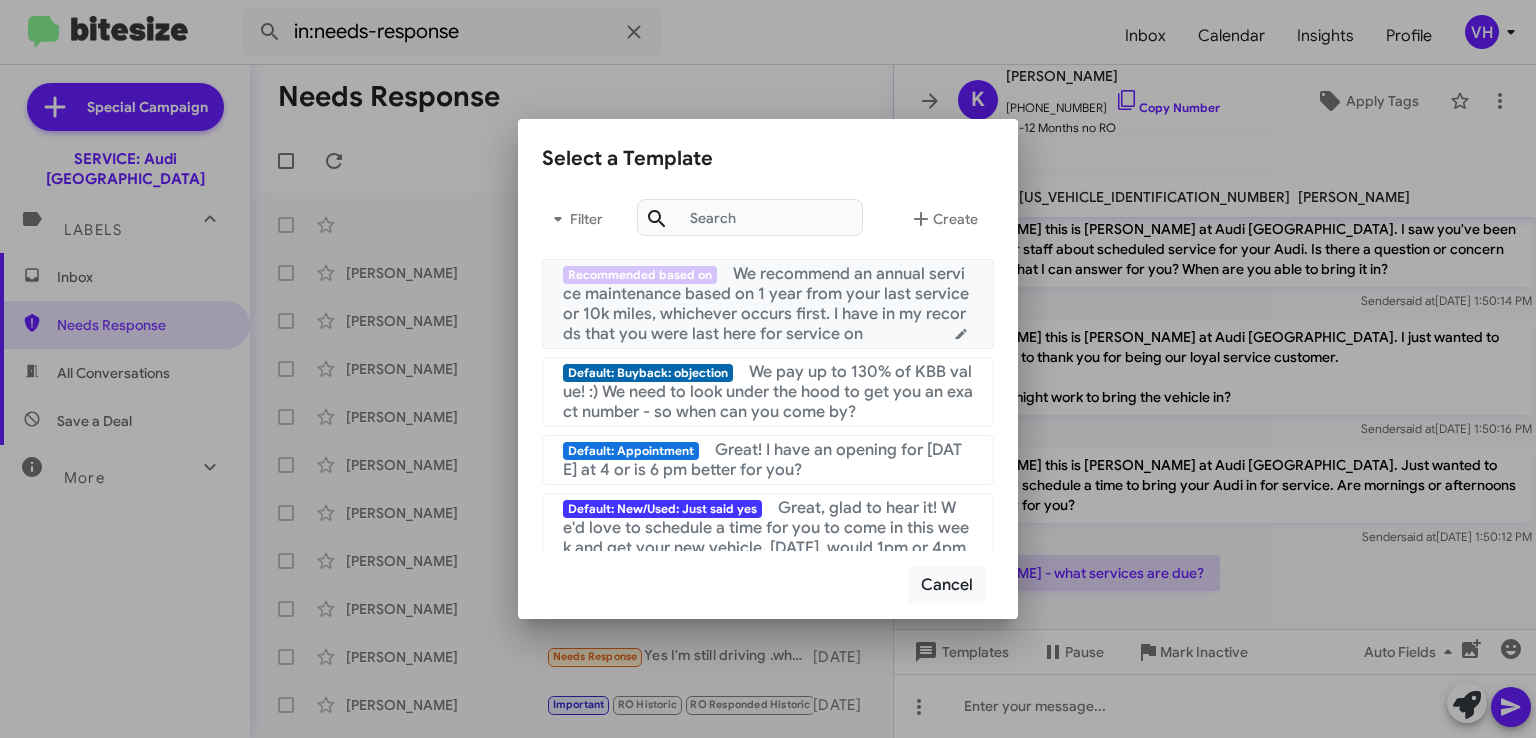 click on "We recommend an annual service maintenance based on 1 year from your last service or 10k miles, whichever occurs first. I have in my records that you were last here for service on" at bounding box center [766, 304] 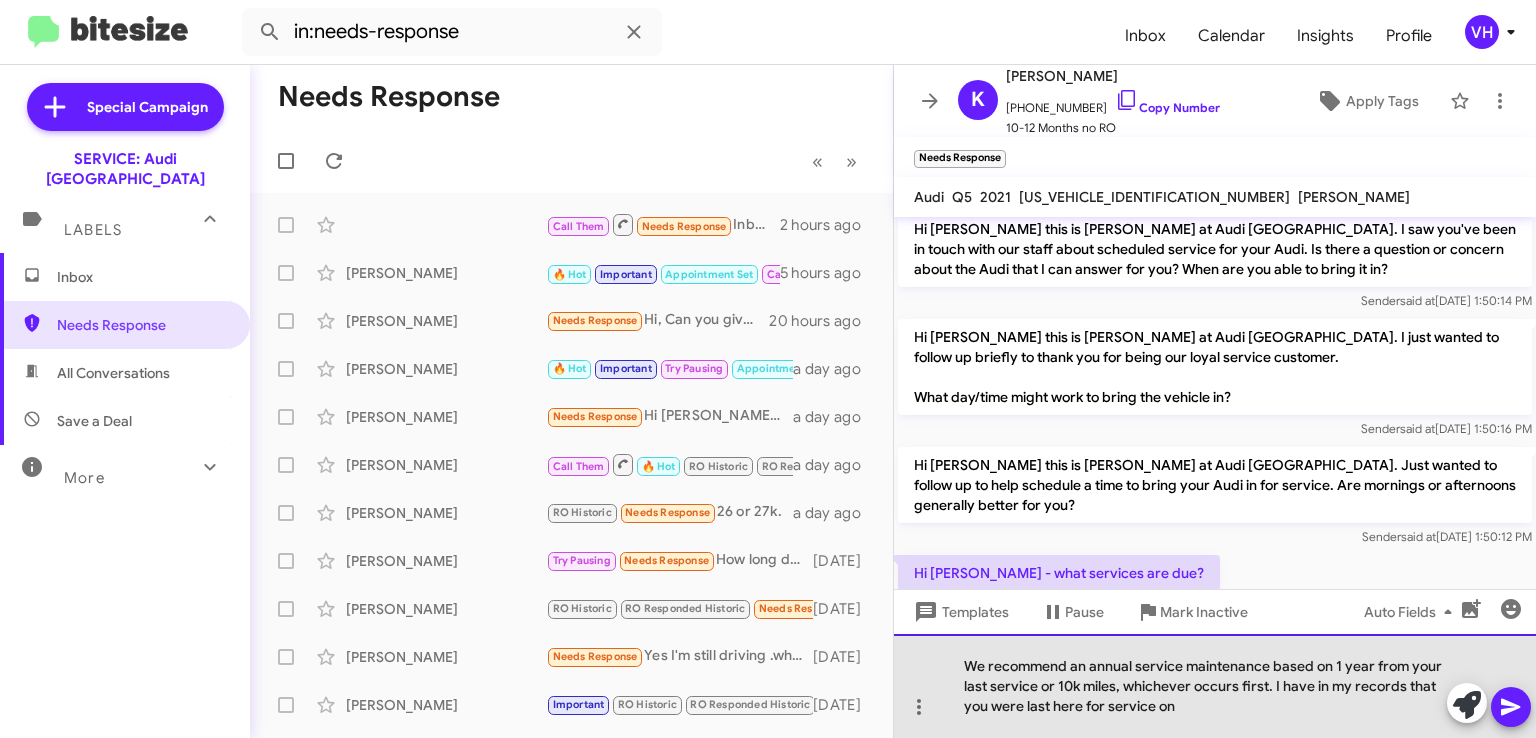 click on "We recommend an annual service maintenance based on 1 year from your last service or 10k miles, whichever occurs first. I have in my records that you were last here for service on" 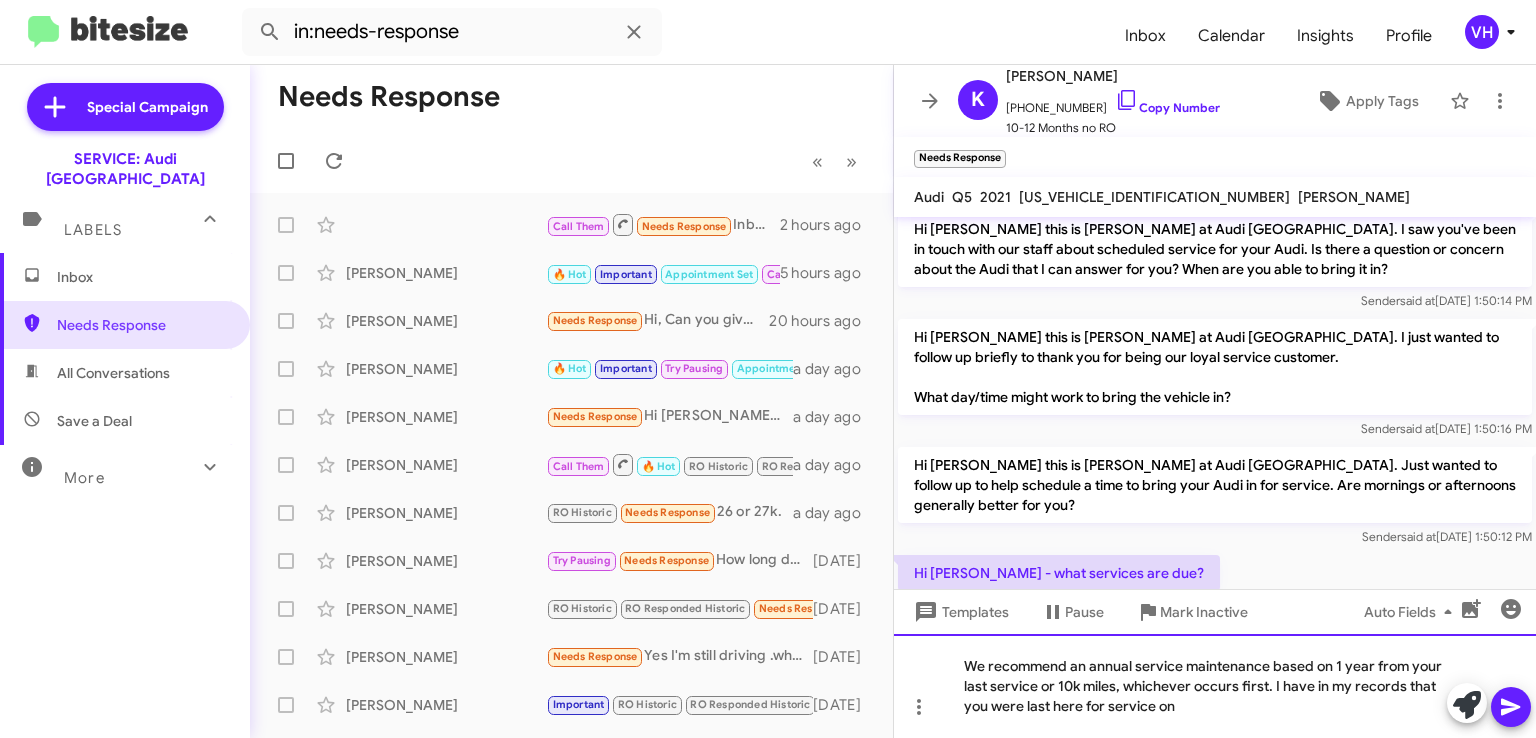 type 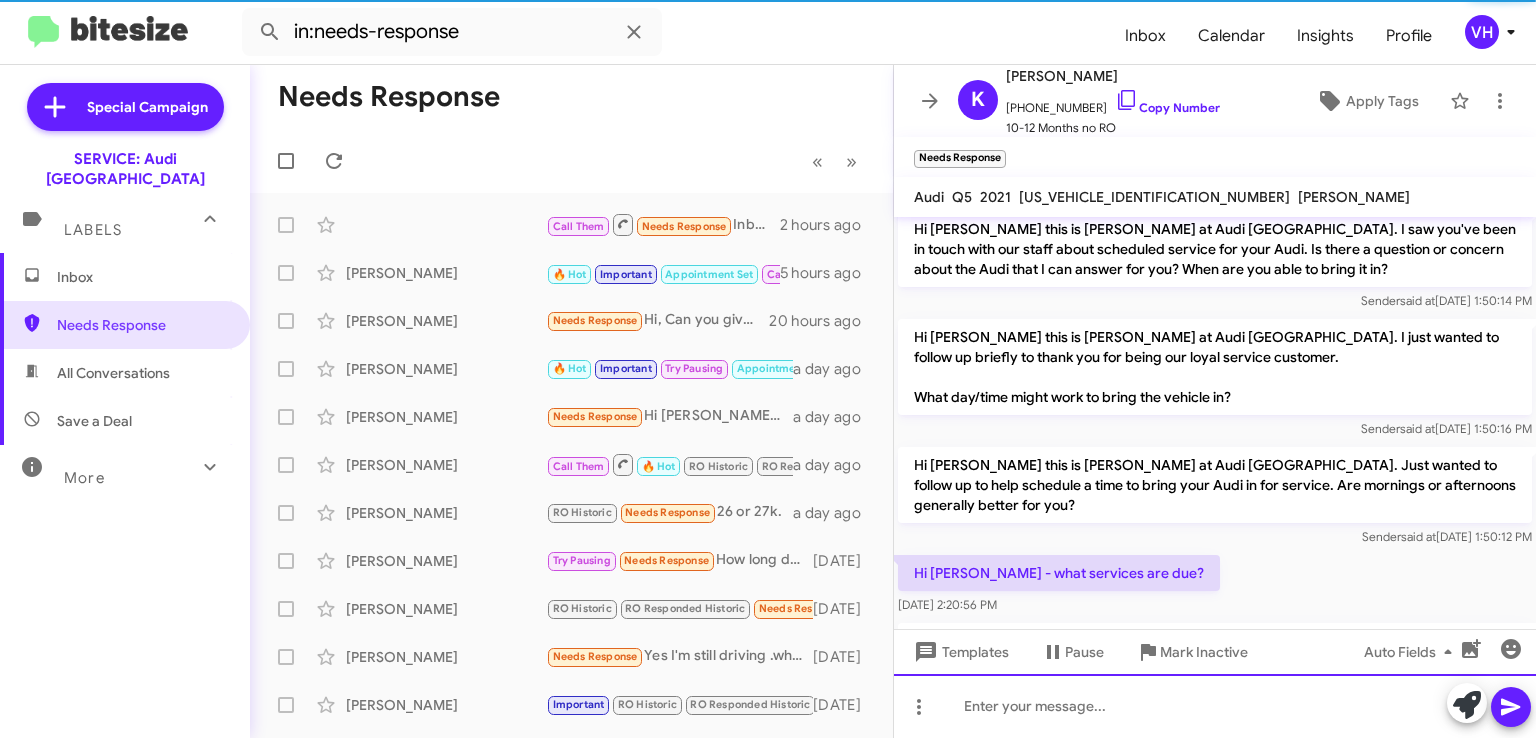 scroll, scrollTop: 0, scrollLeft: 0, axis: both 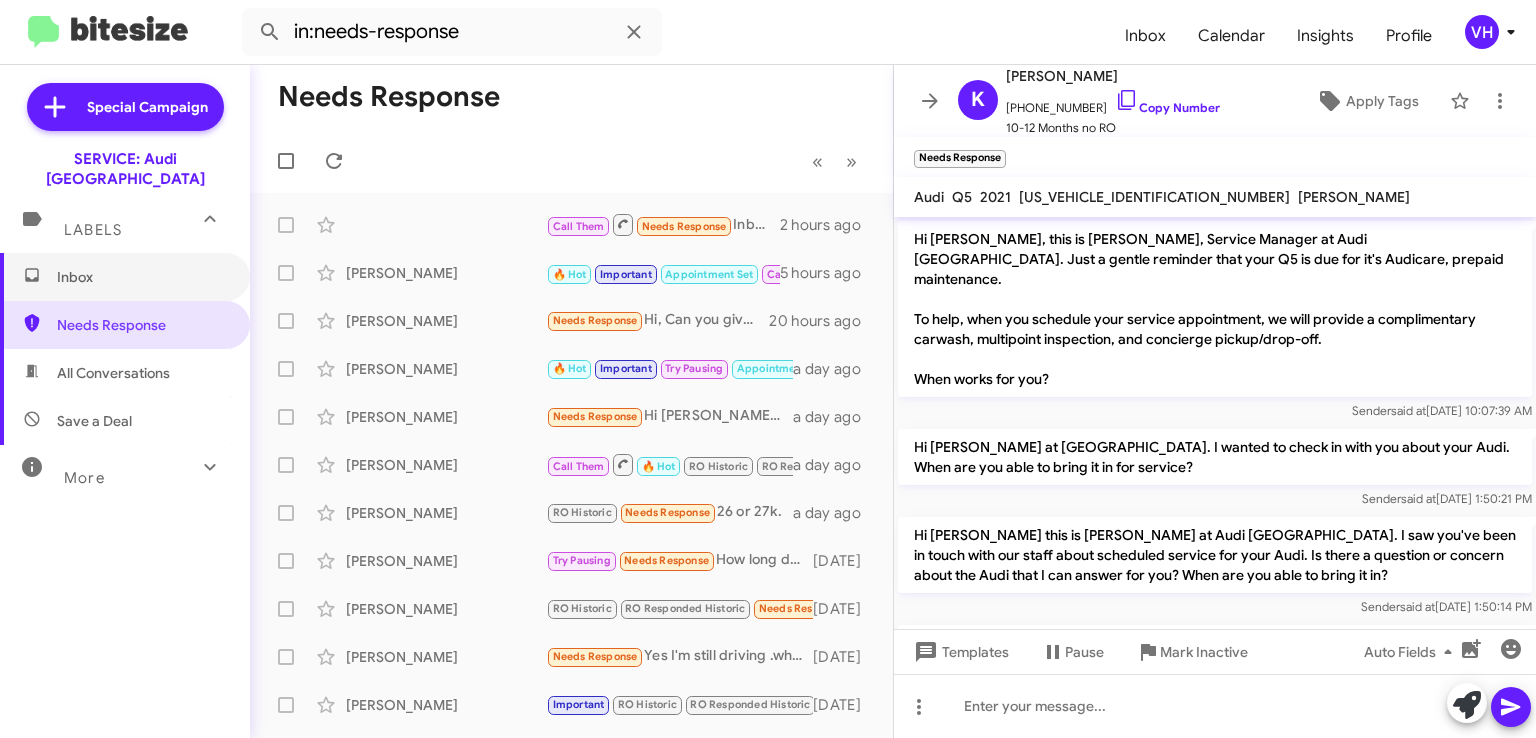 click on "Inbox" at bounding box center (142, 277) 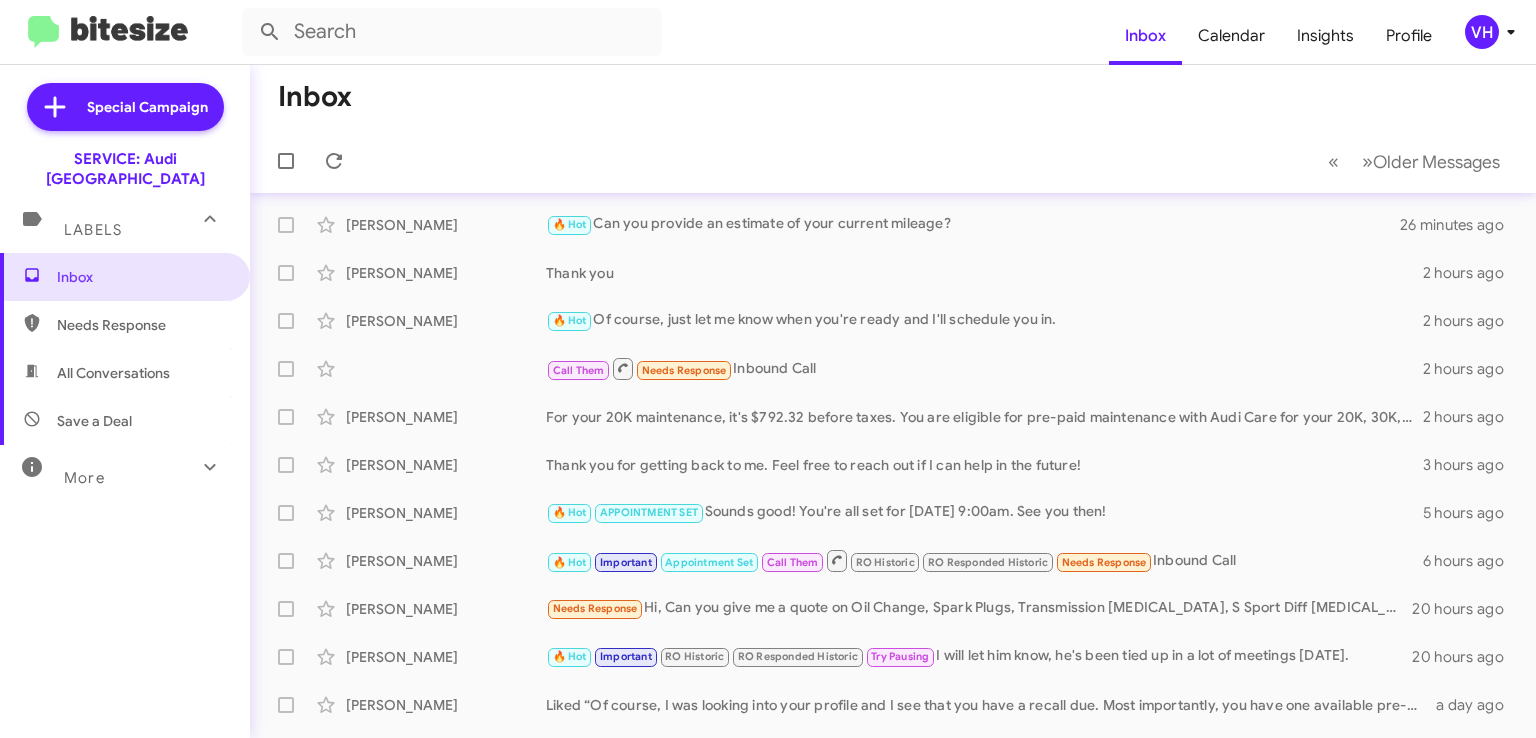 scroll, scrollTop: 0, scrollLeft: 0, axis: both 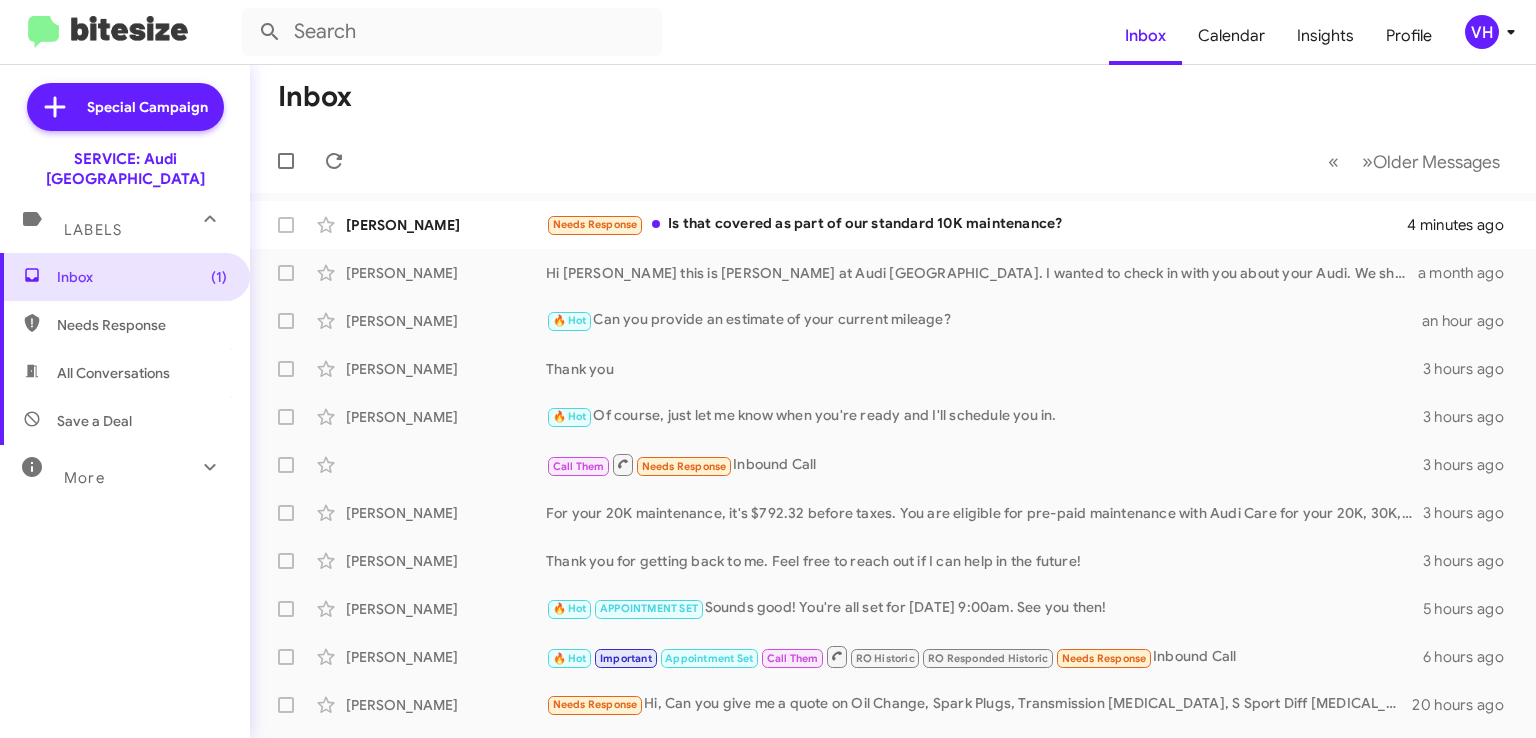 click on "Needs Response   Is that covered as part of our standard 10K maintenance?" 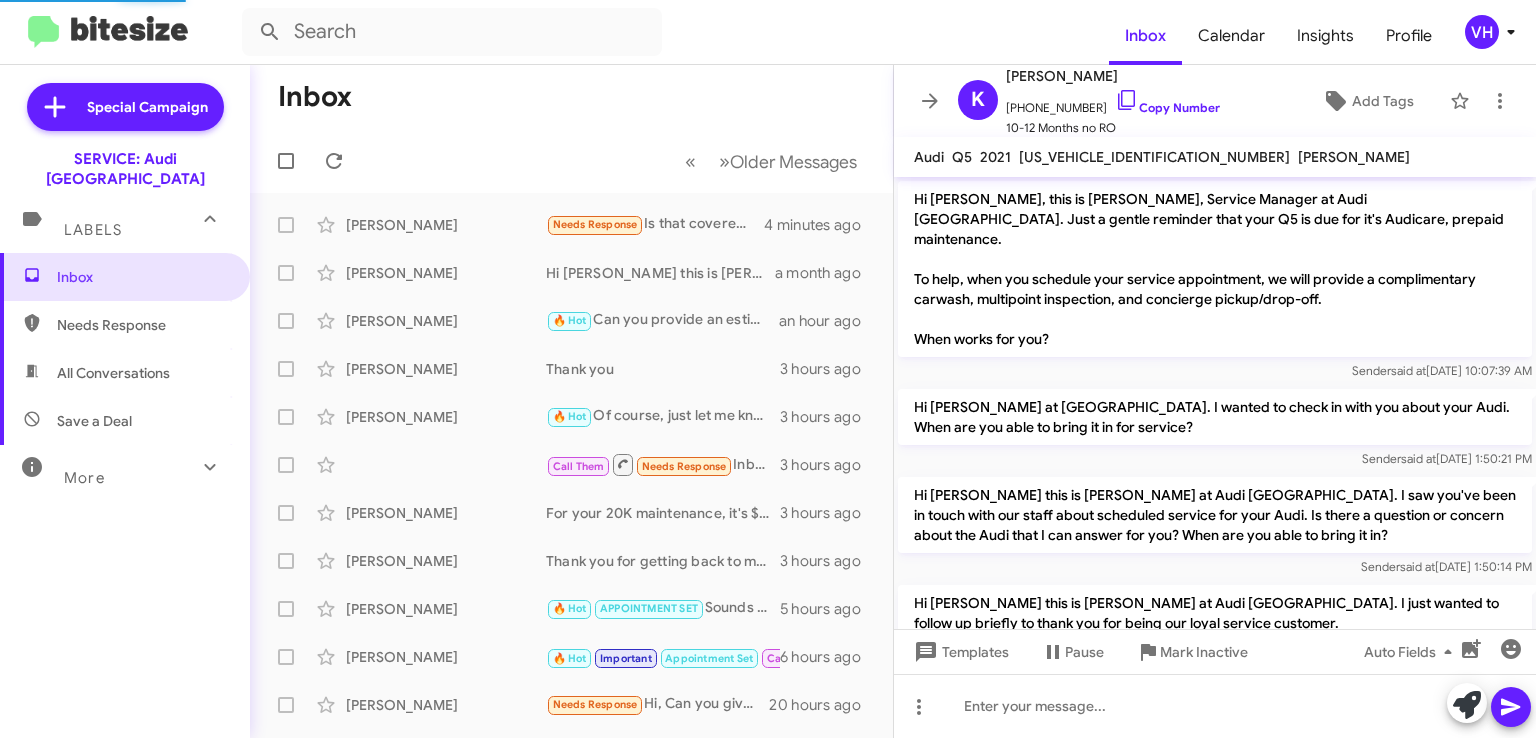 scroll, scrollTop: 452, scrollLeft: 0, axis: vertical 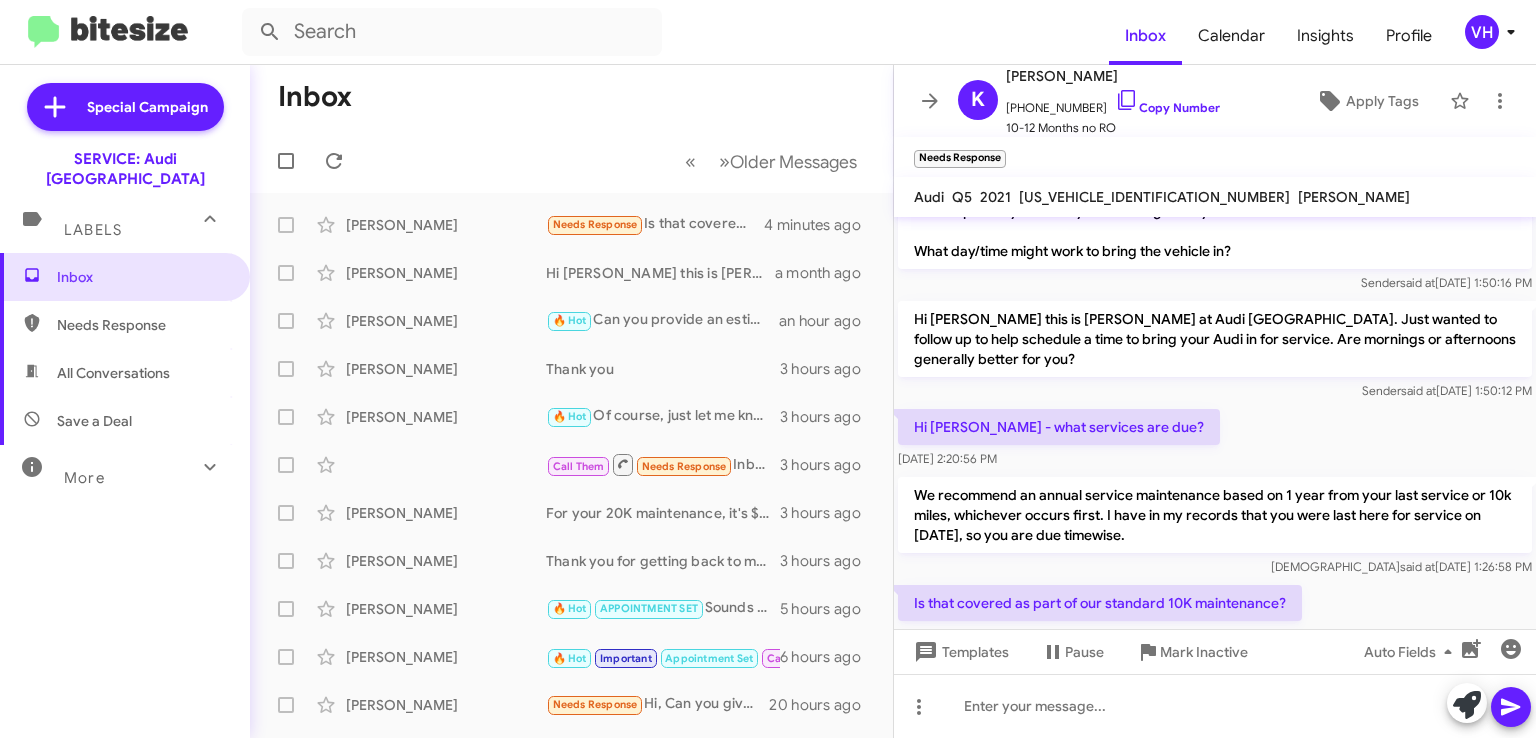 click on "[US_VEHICLE_IDENTIFICATION_NUMBER]" 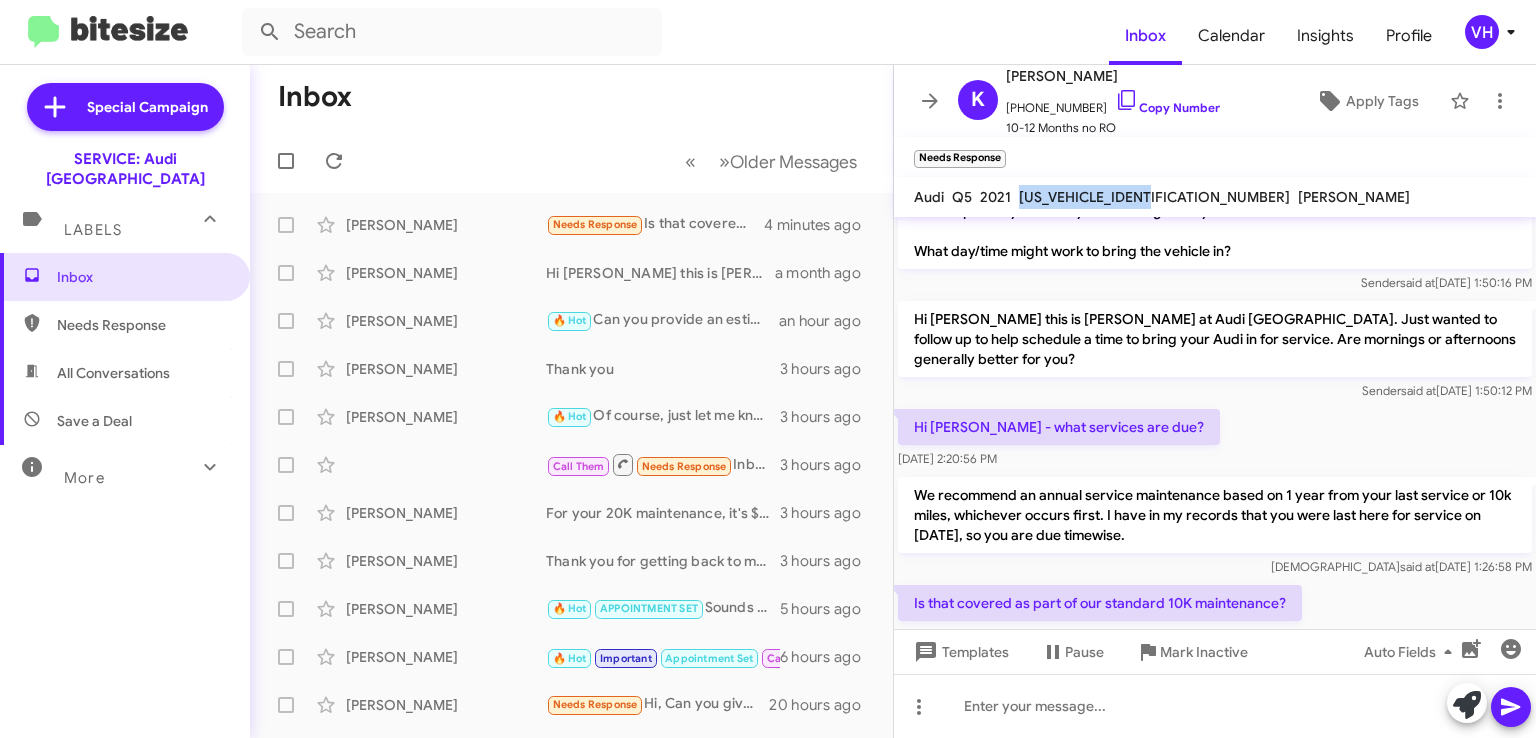click on "[US_VEHICLE_IDENTIFICATION_NUMBER]" 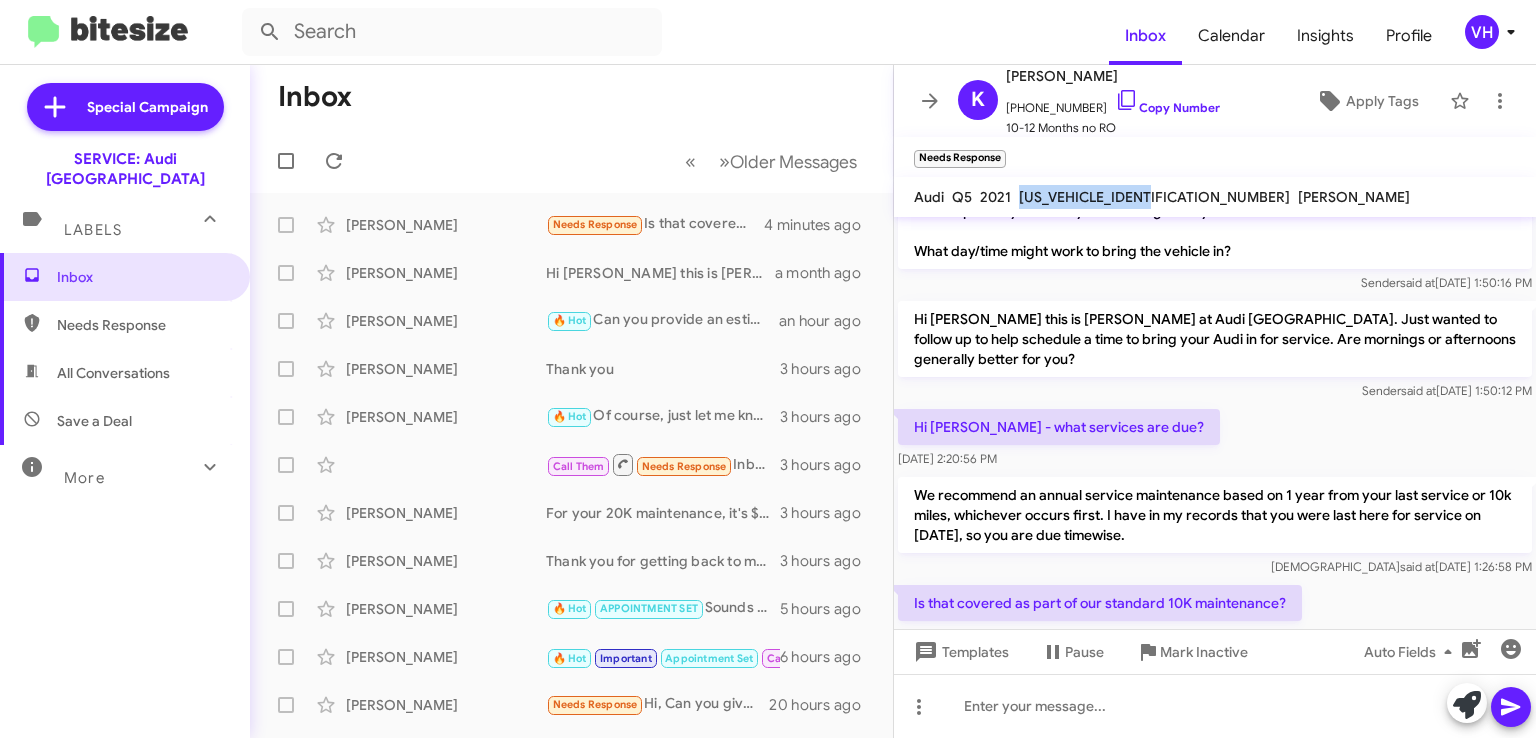 copy on "[US_VEHICLE_IDENTIFICATION_NUMBER]" 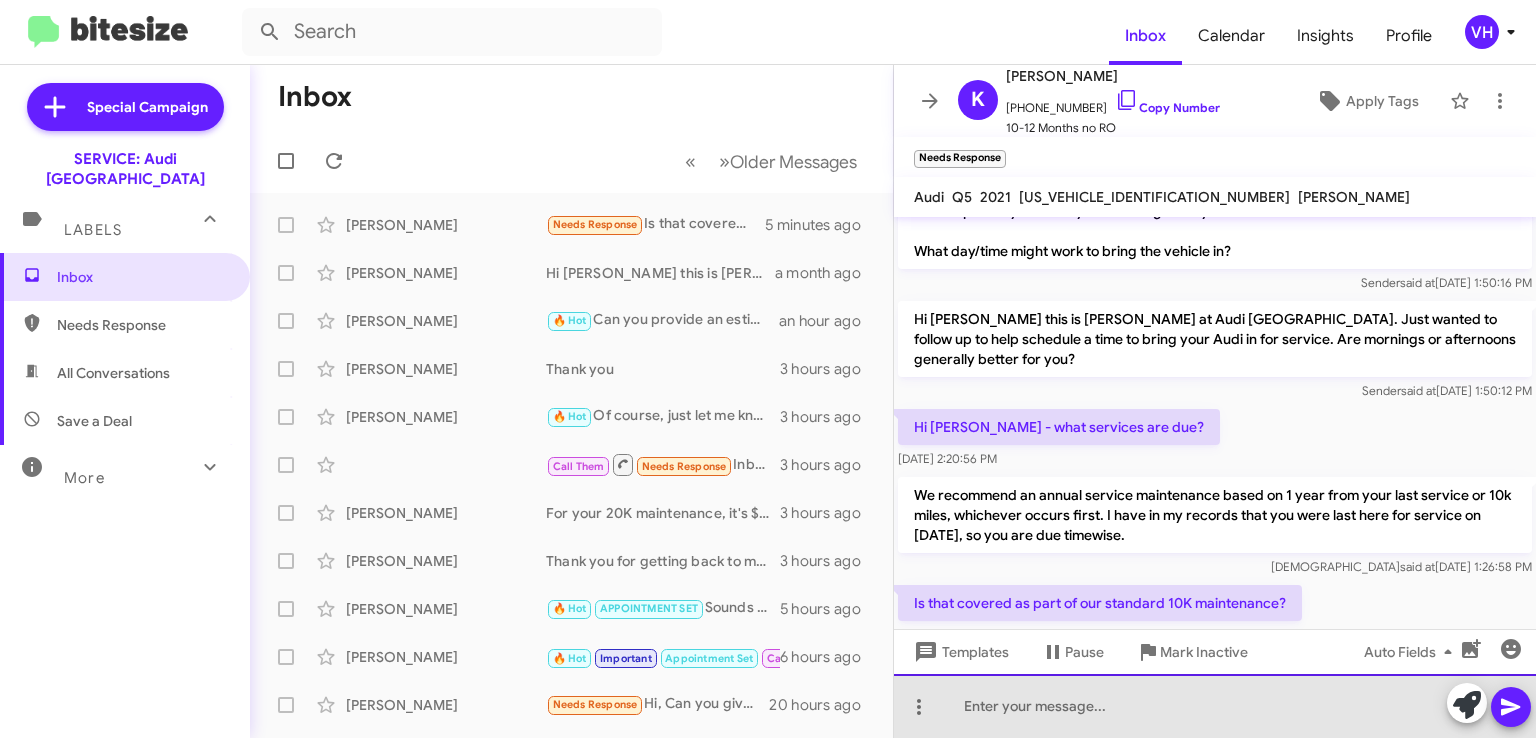 click 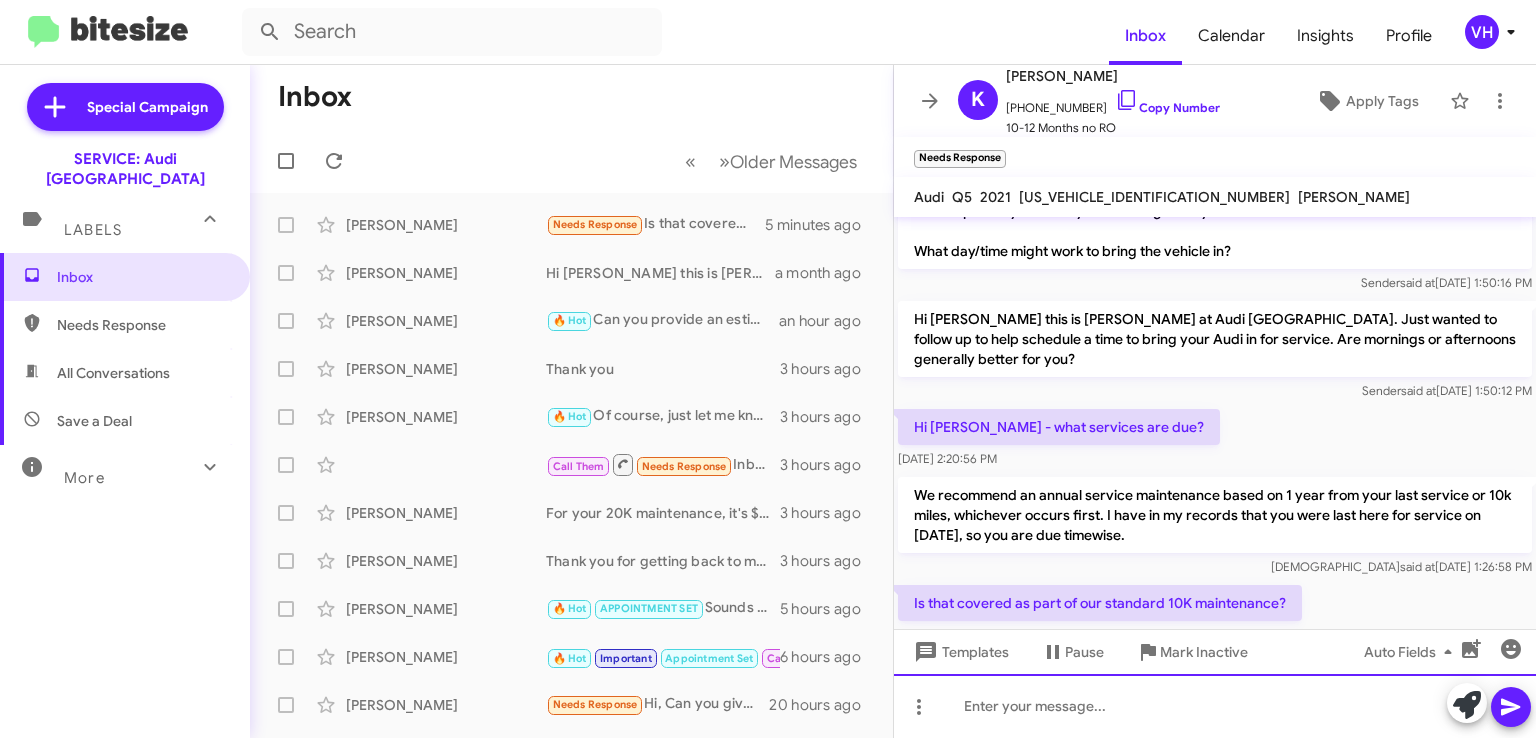 type 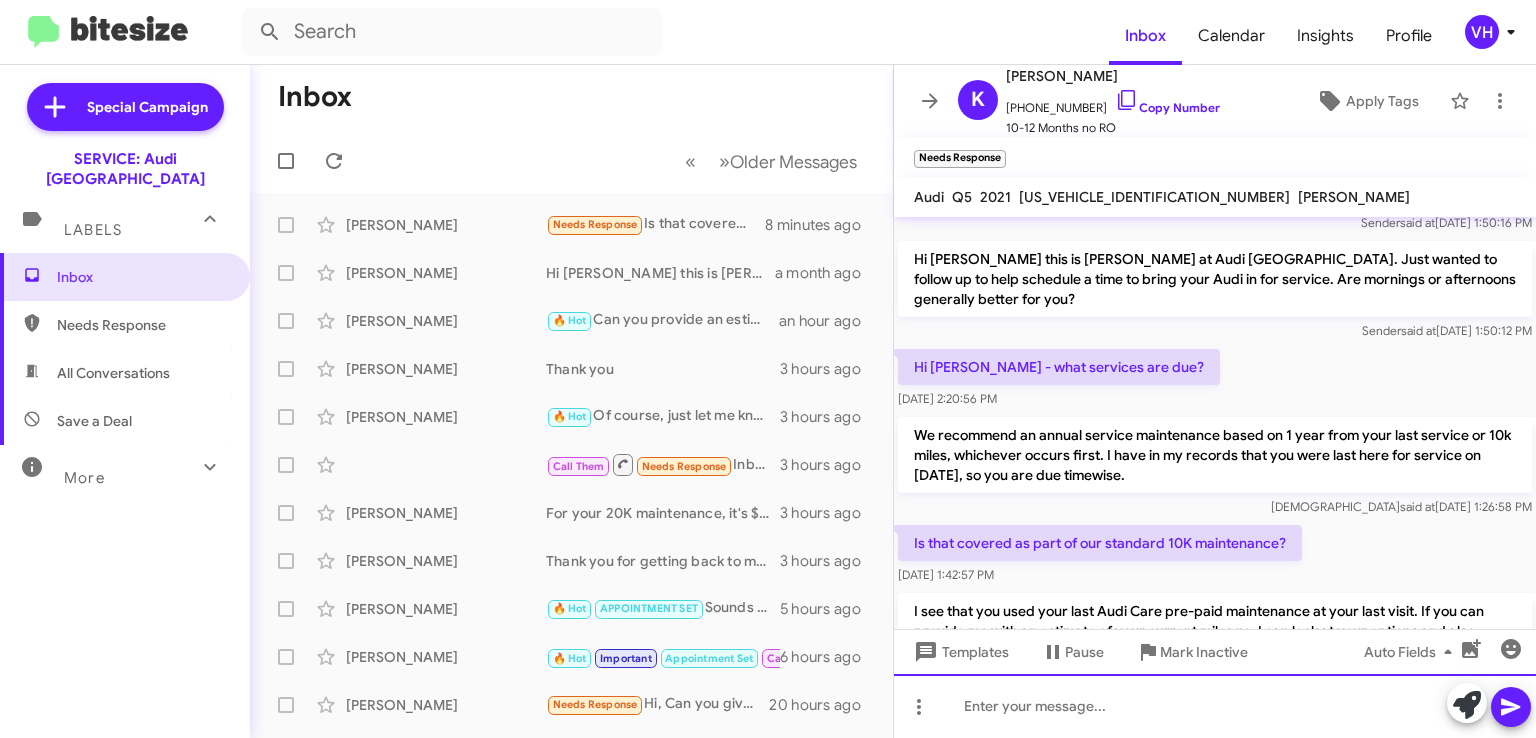 scroll, scrollTop: 604, scrollLeft: 0, axis: vertical 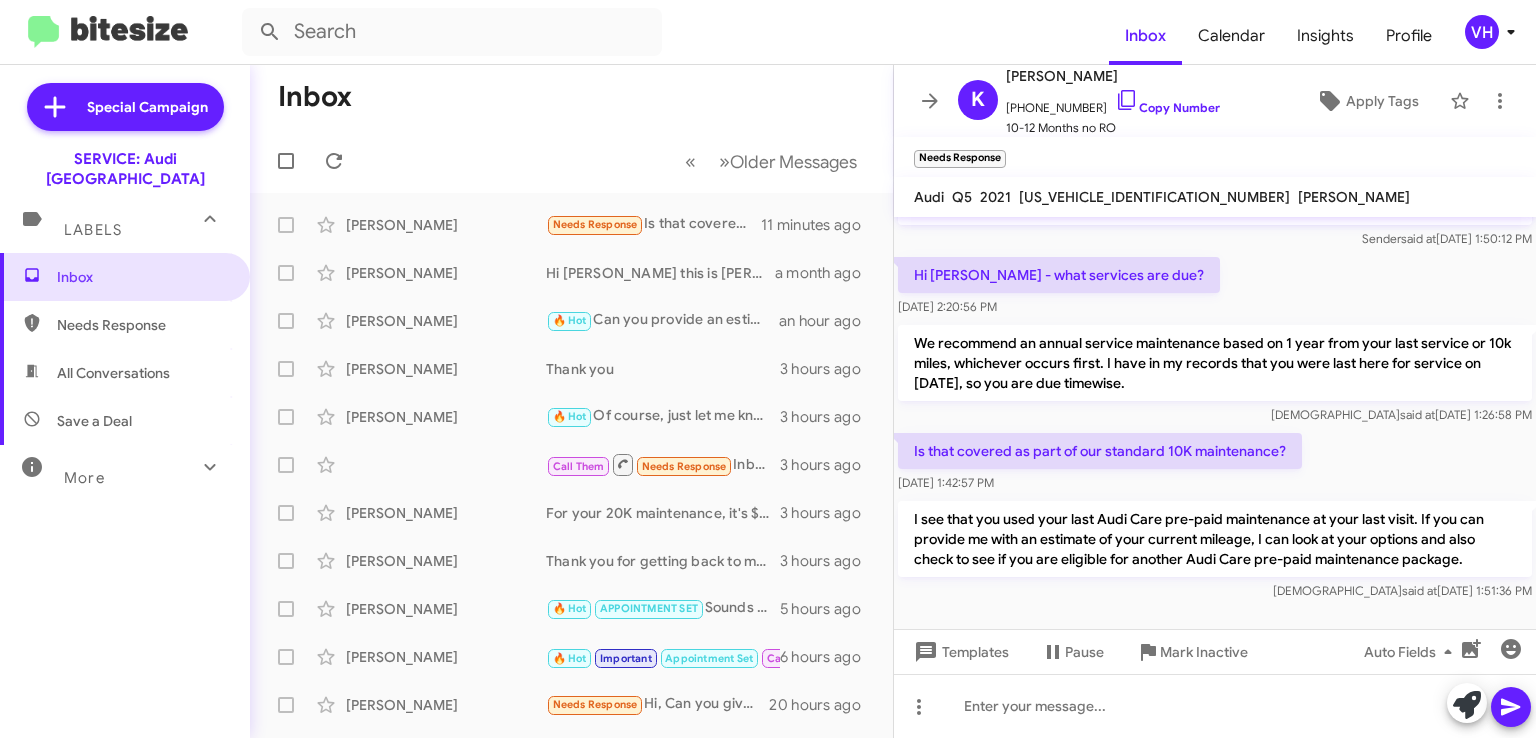 click on "[PERSON_NAME]" 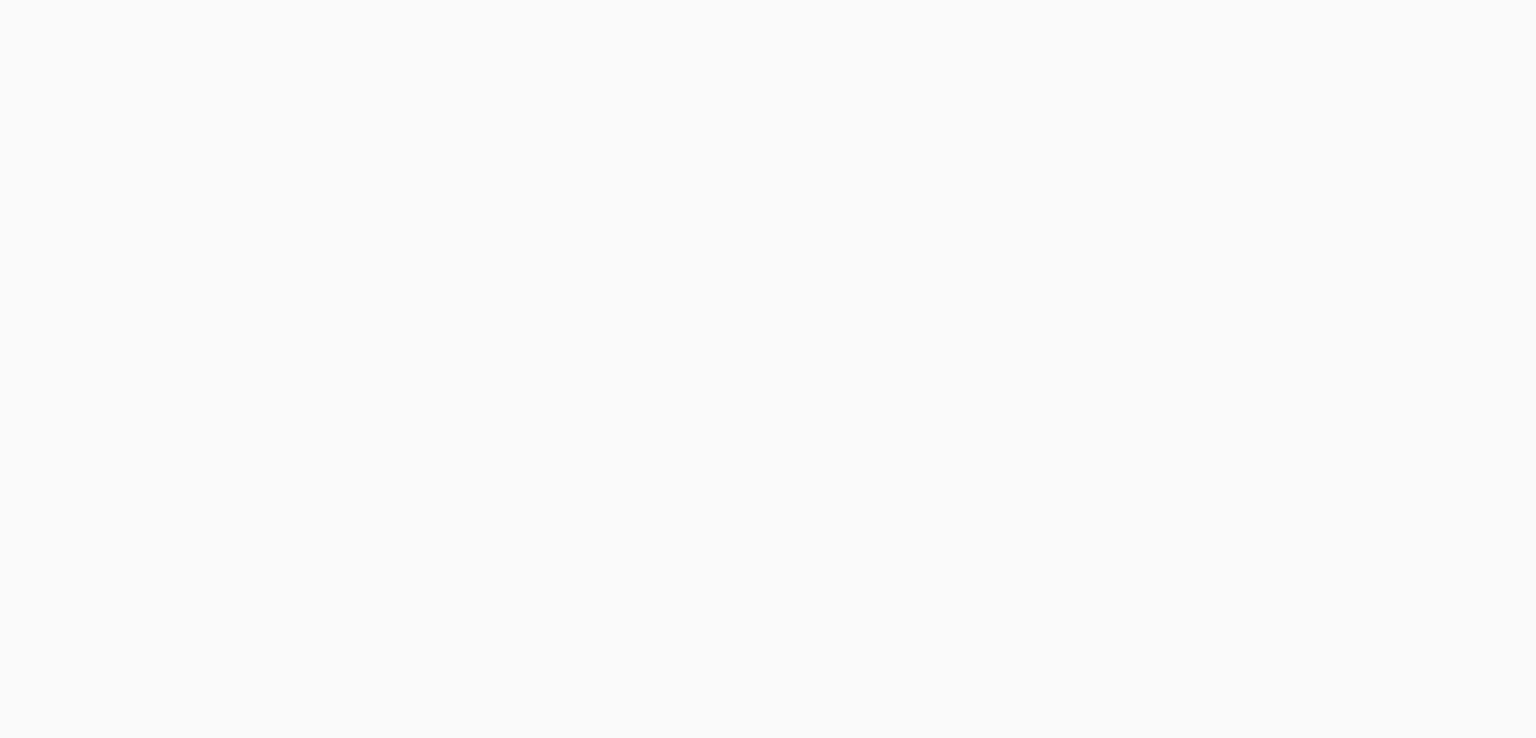 scroll, scrollTop: 0, scrollLeft: 0, axis: both 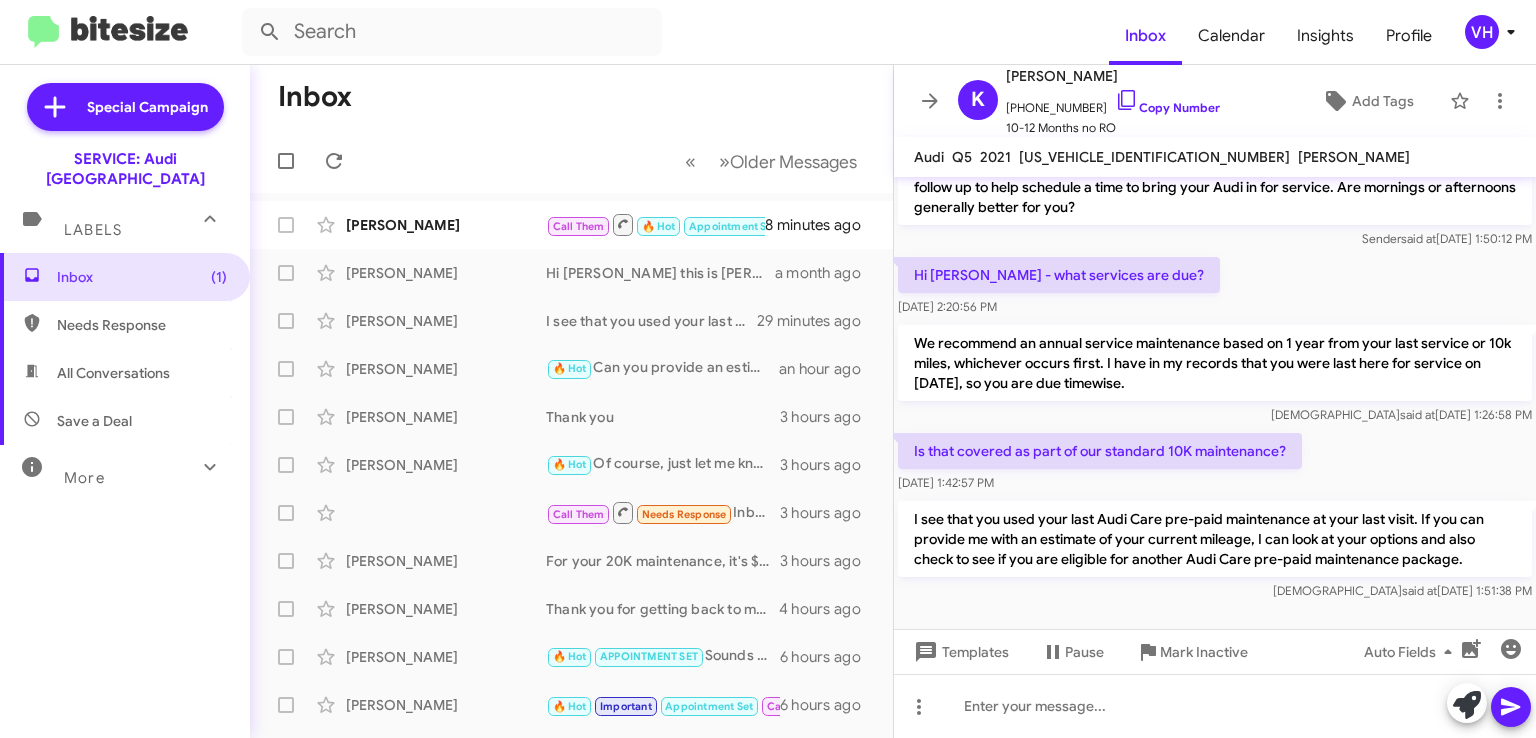 click on "[PERSON_NAME]" 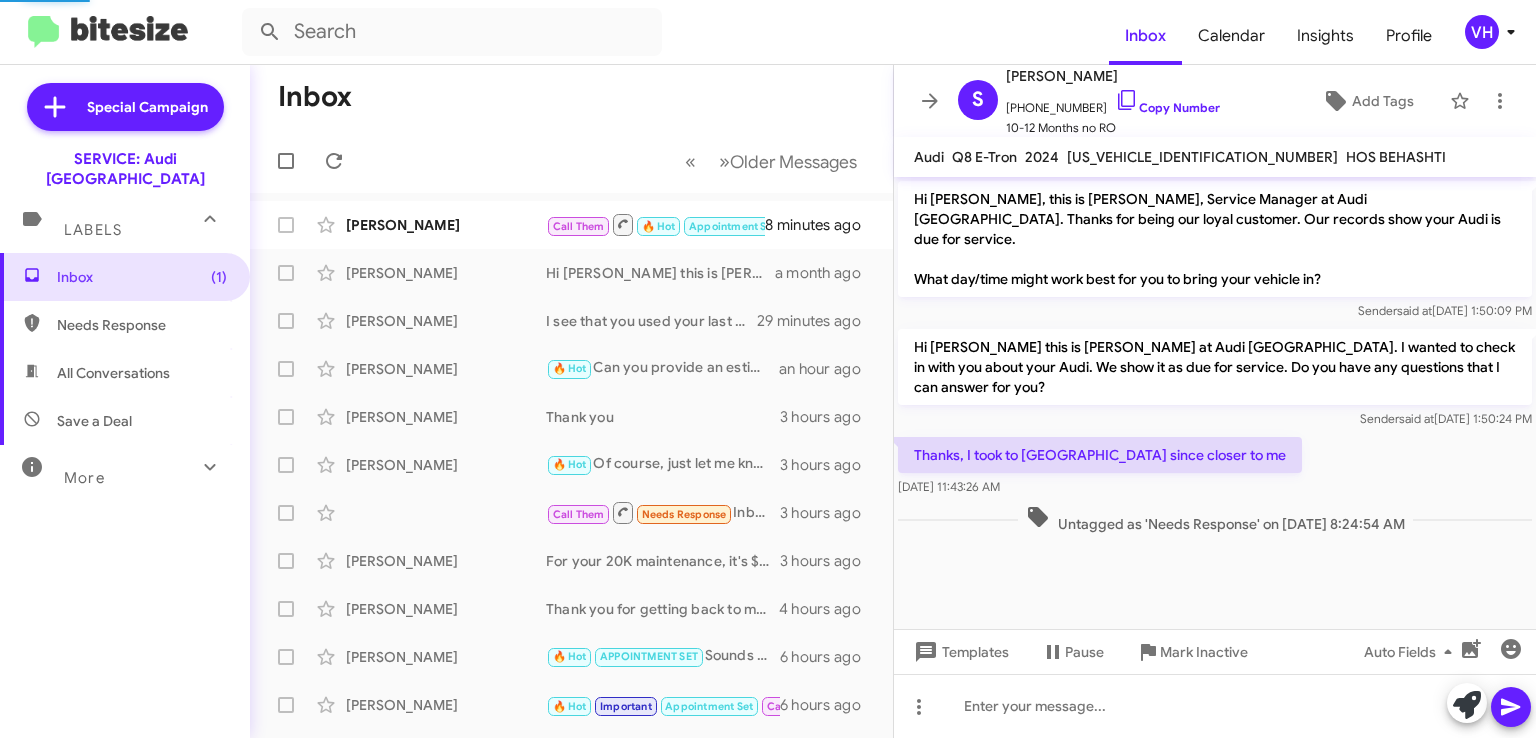 scroll, scrollTop: 0, scrollLeft: 0, axis: both 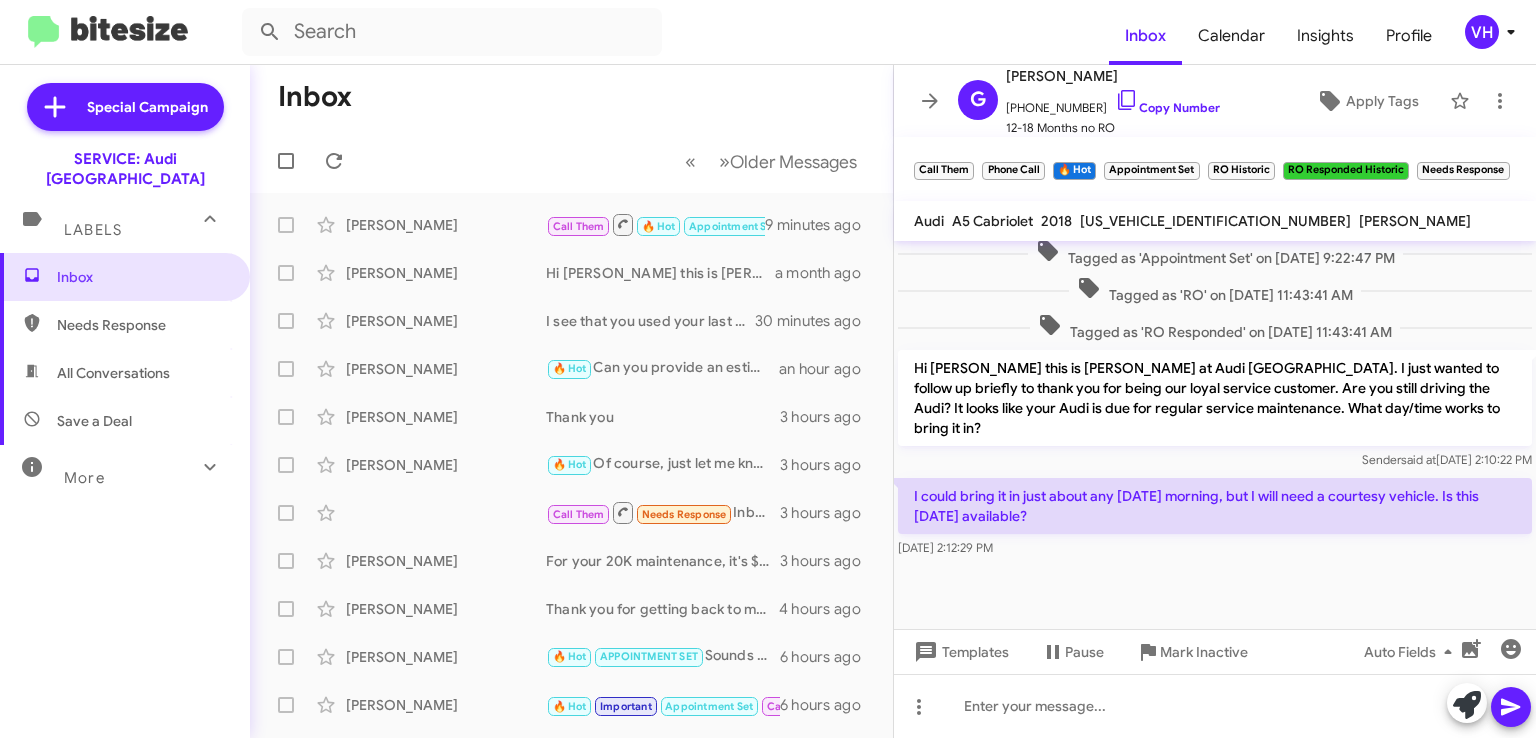 click on "[US_VEHICLE_IDENTIFICATION_NUMBER]" 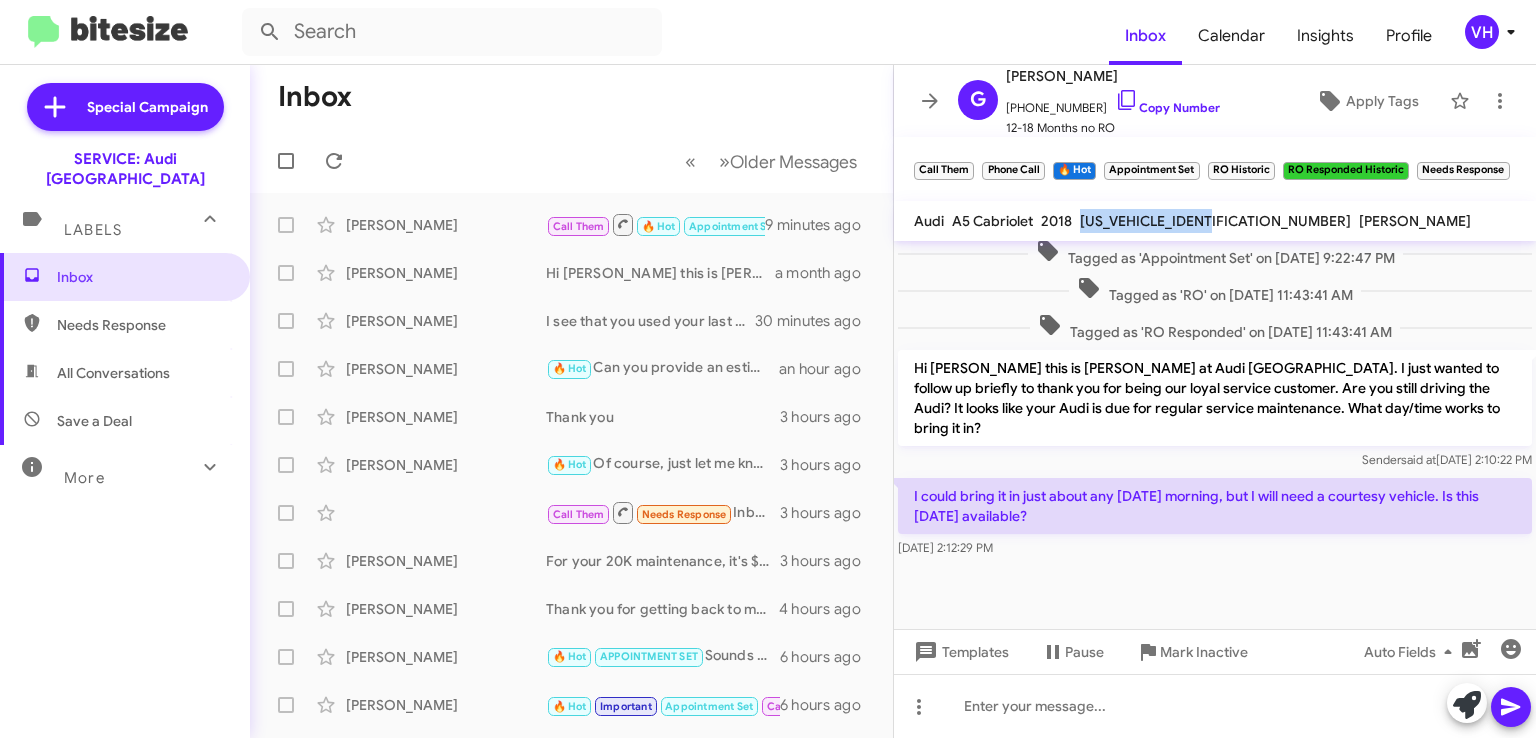 click on "[US_VEHICLE_IDENTIFICATION_NUMBER]" 